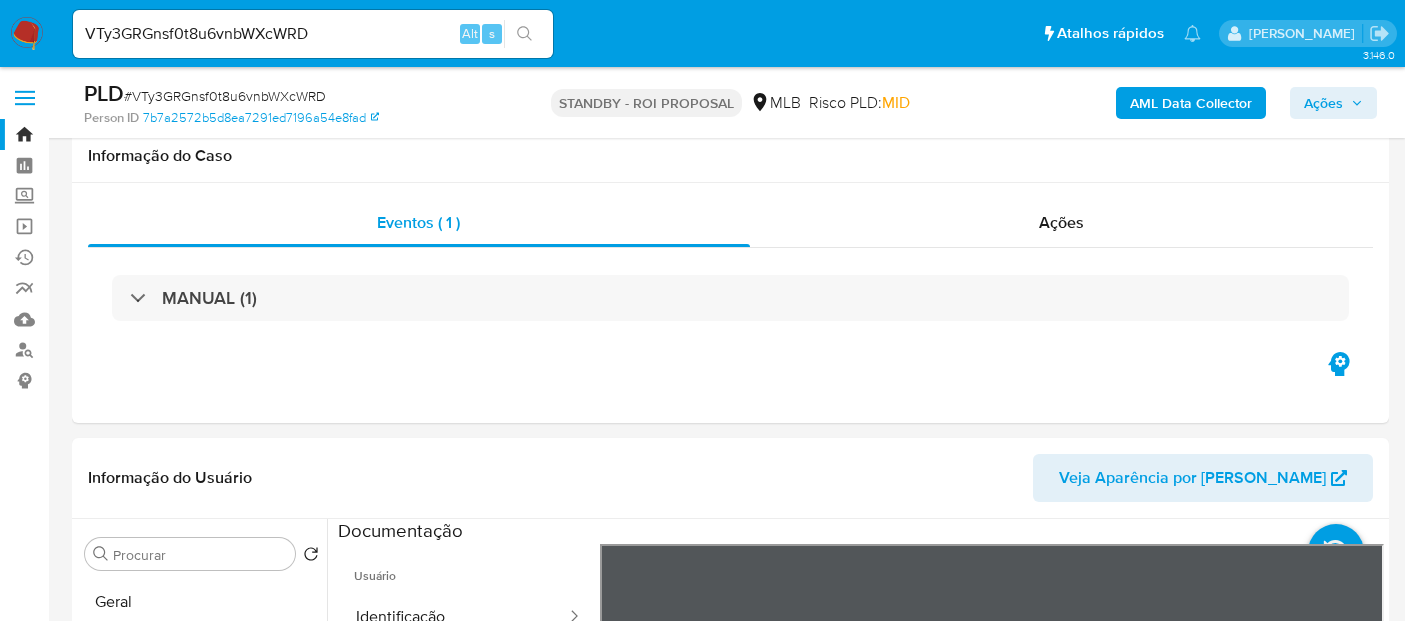 select on "10" 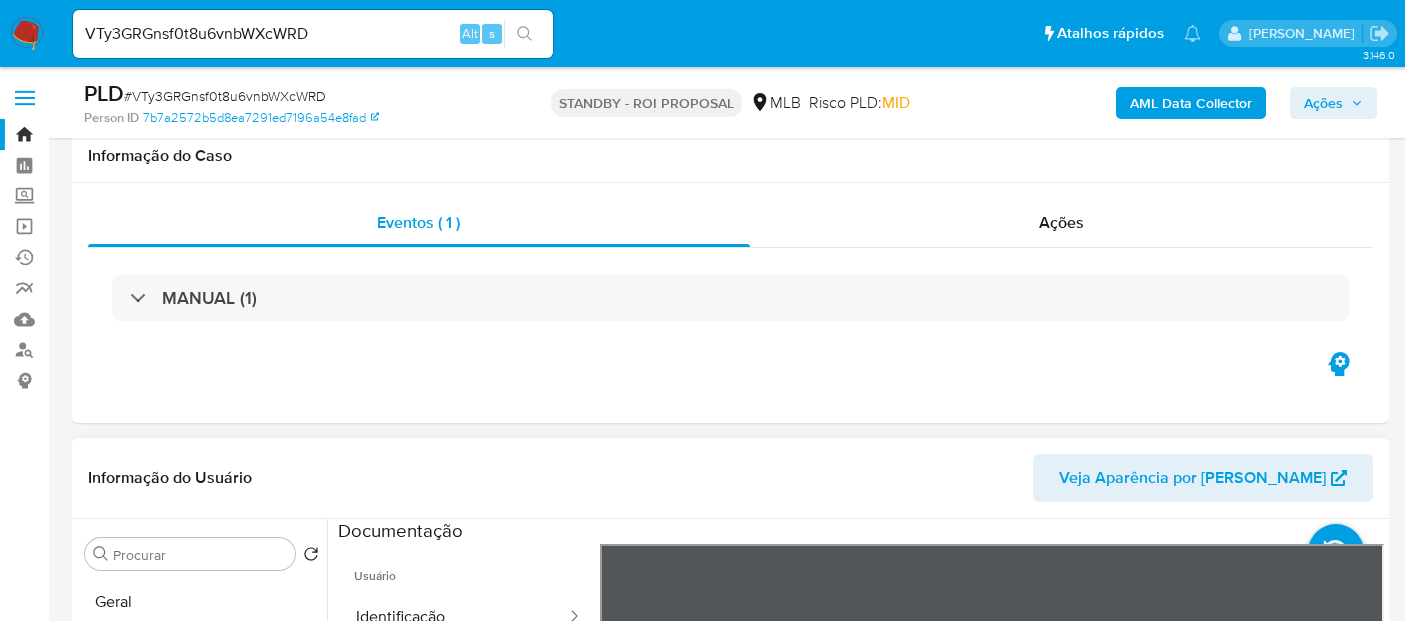 scroll, scrollTop: 333, scrollLeft: 0, axis: vertical 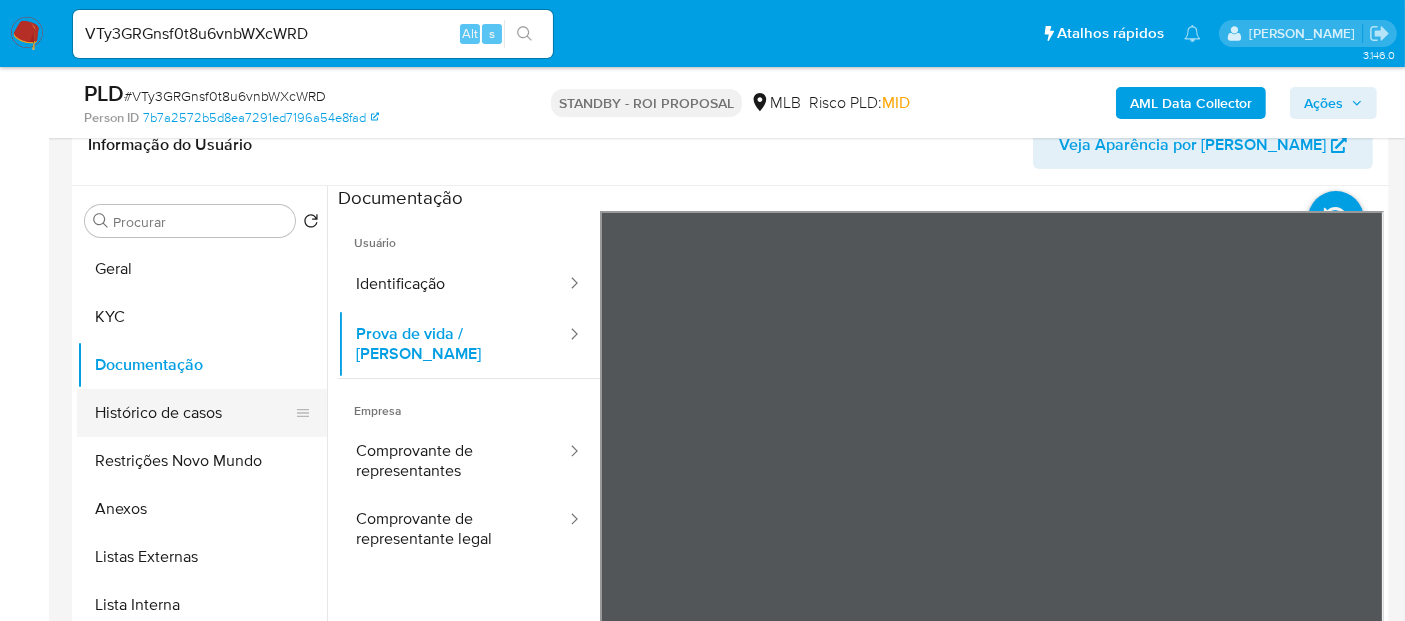 click on "Histórico de casos" at bounding box center [194, 413] 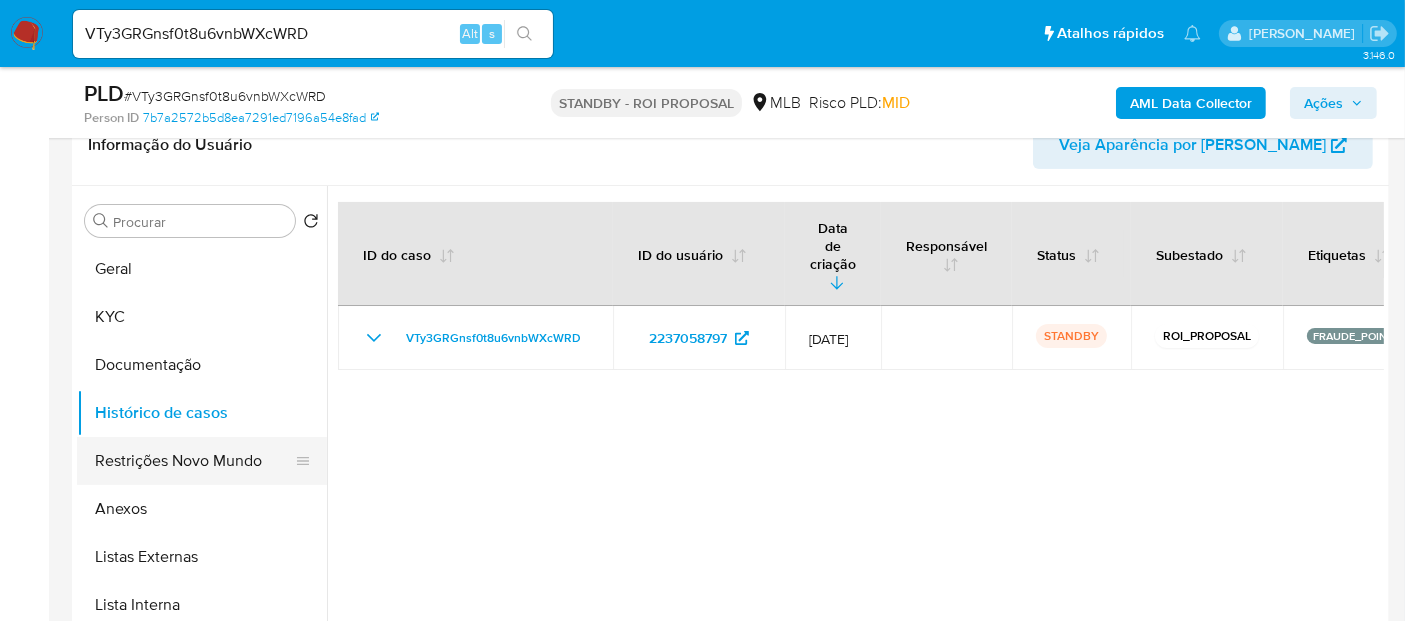 click on "Restrições Novo Mundo" at bounding box center [194, 461] 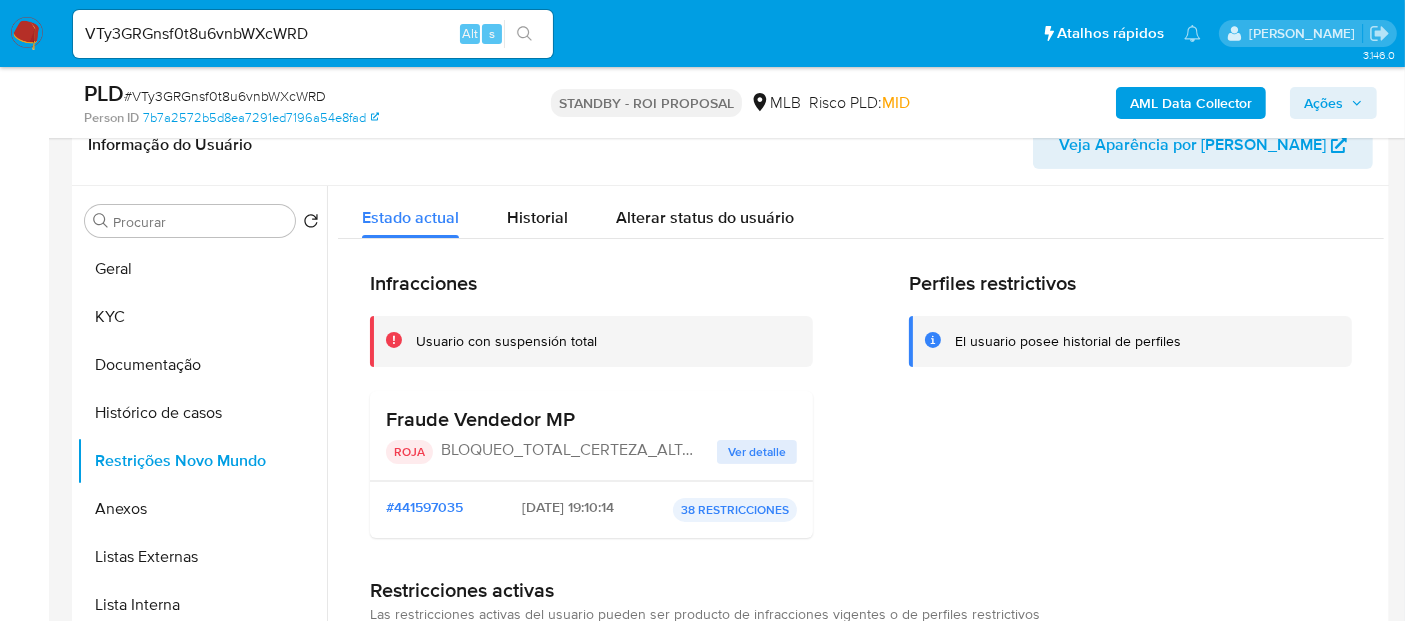click on "Ver detalle" at bounding box center (757, 452) 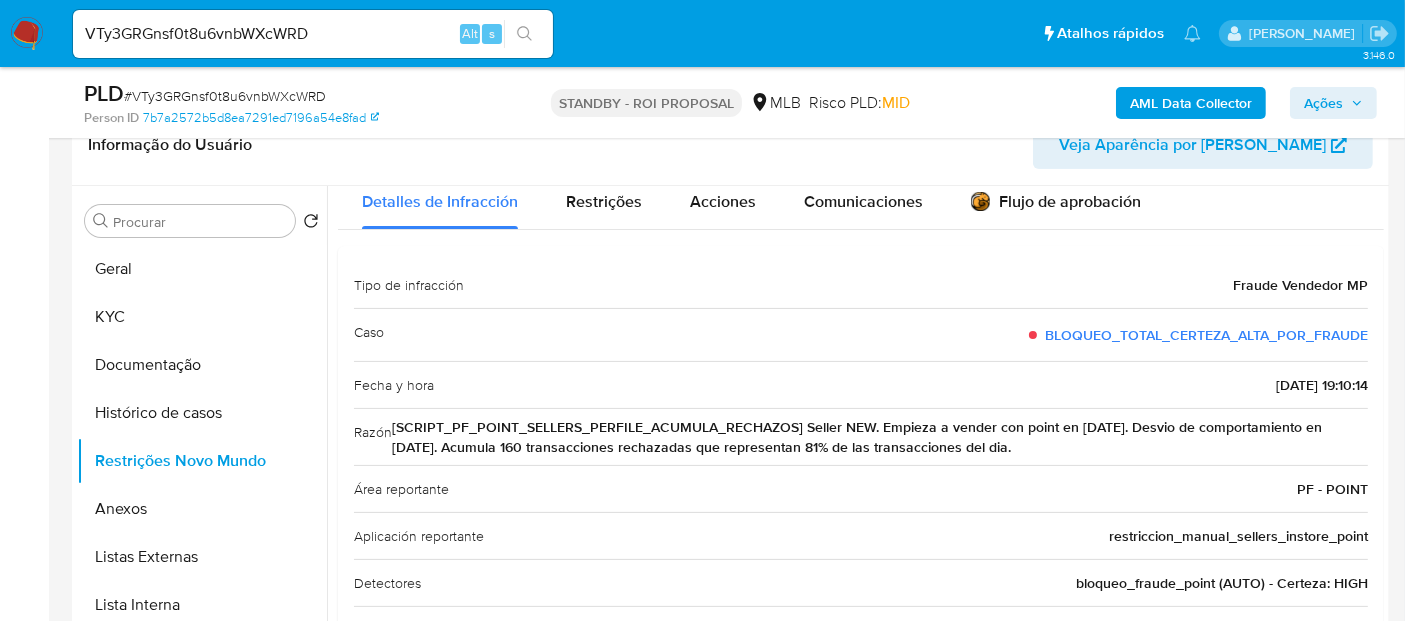 scroll, scrollTop: 90, scrollLeft: 0, axis: vertical 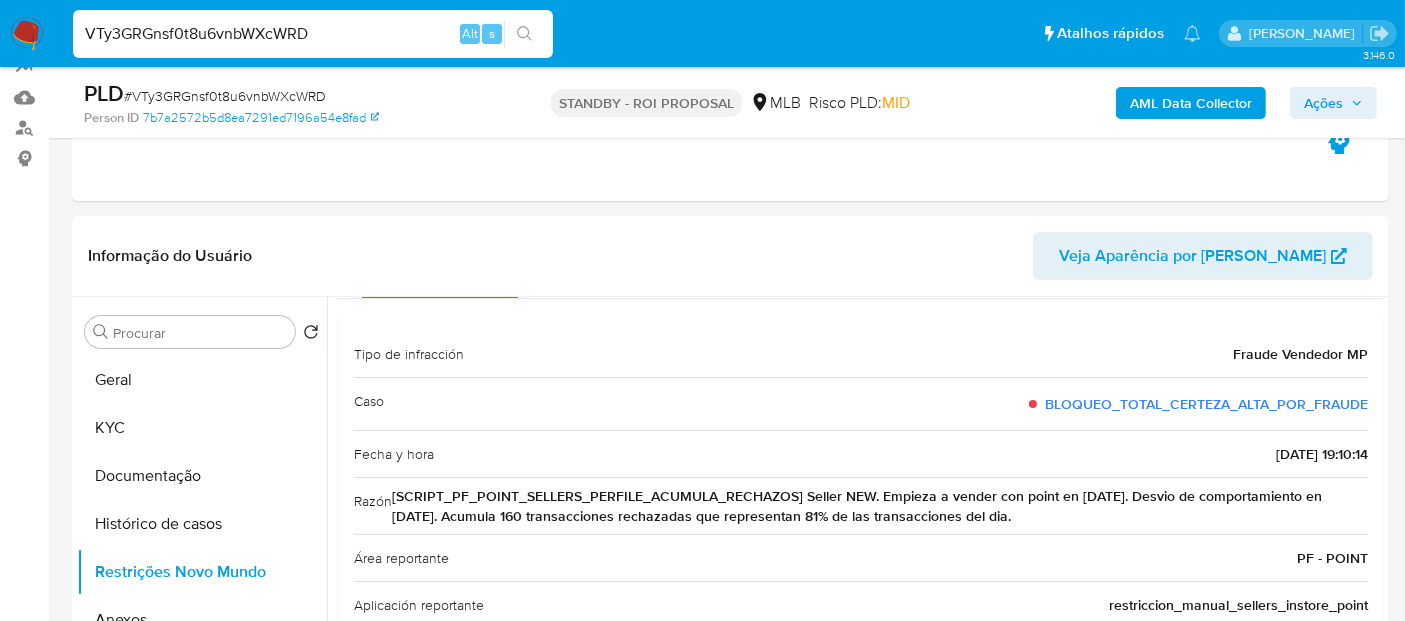 drag, startPoint x: 340, startPoint y: 28, endPoint x: 0, endPoint y: 23, distance: 340.03677 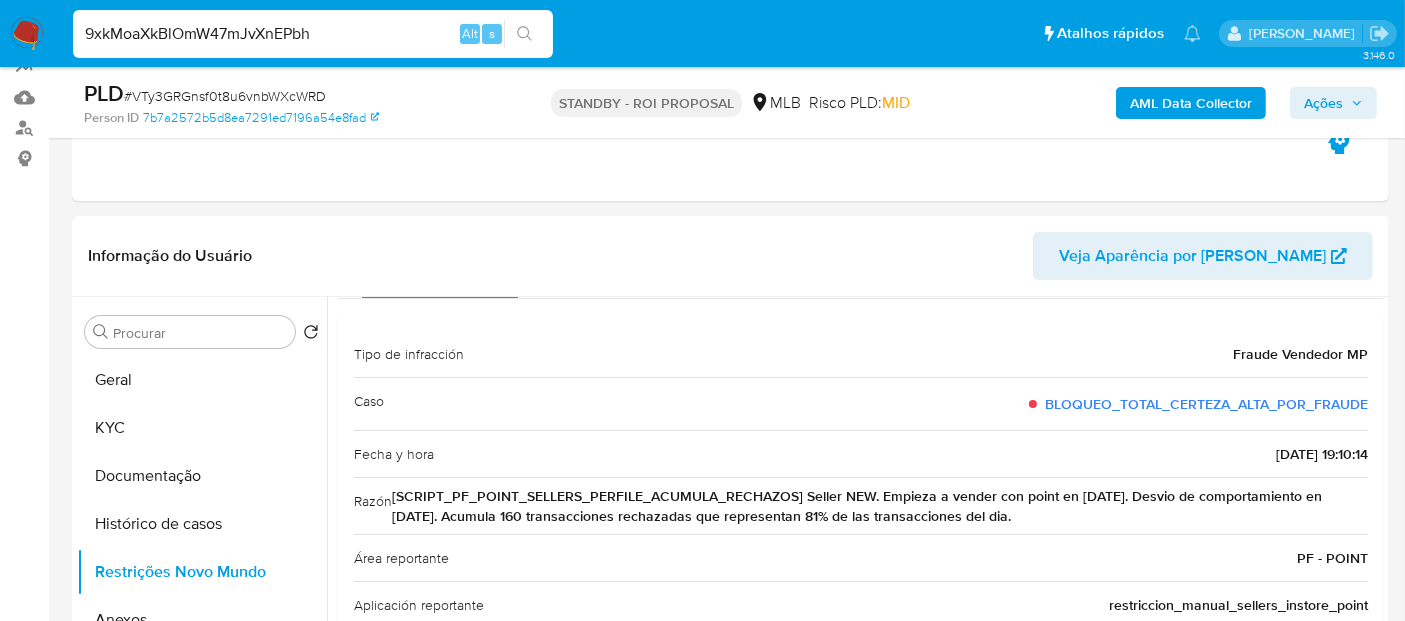 type on "9xkMoaXkBlOmW47mJvXnEPbh" 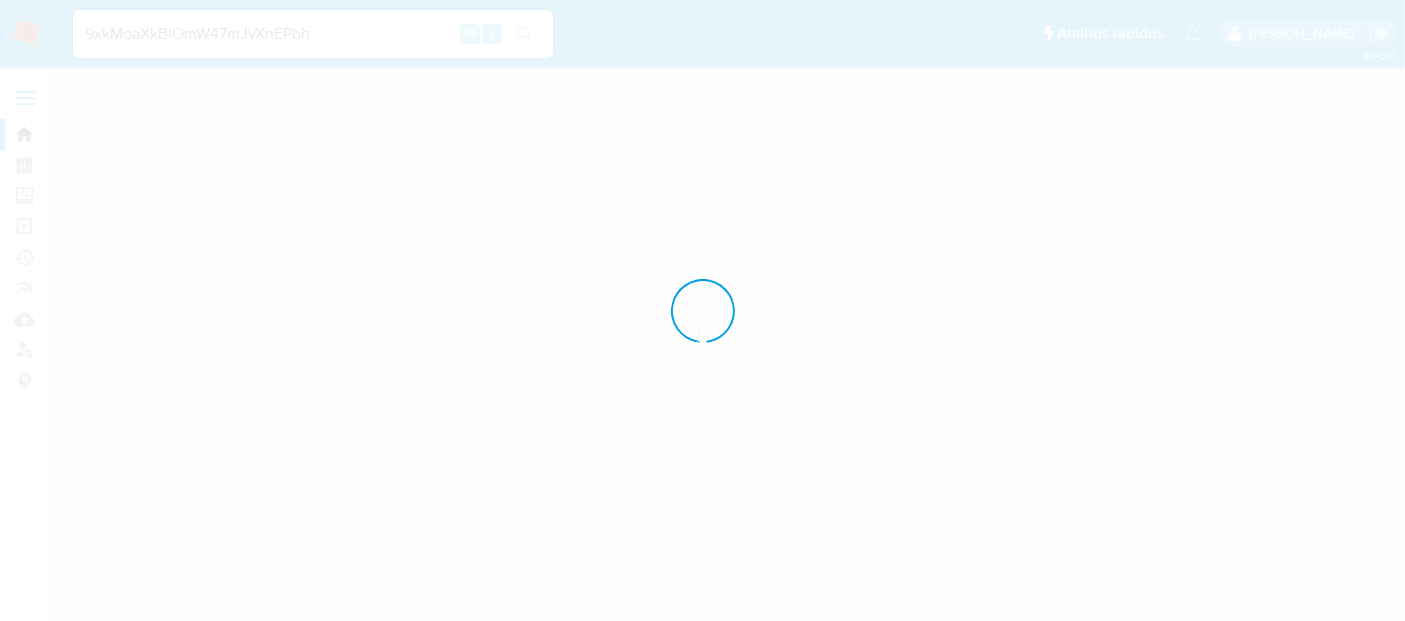 scroll, scrollTop: 0, scrollLeft: 0, axis: both 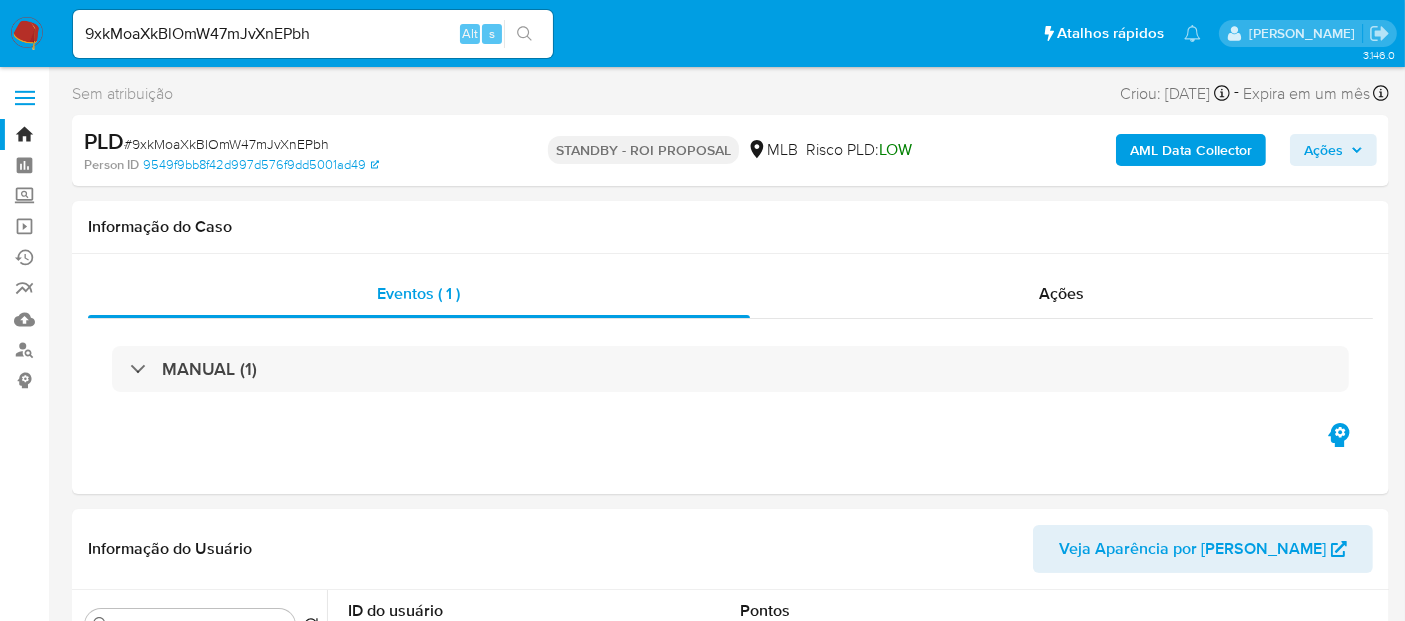 select on "10" 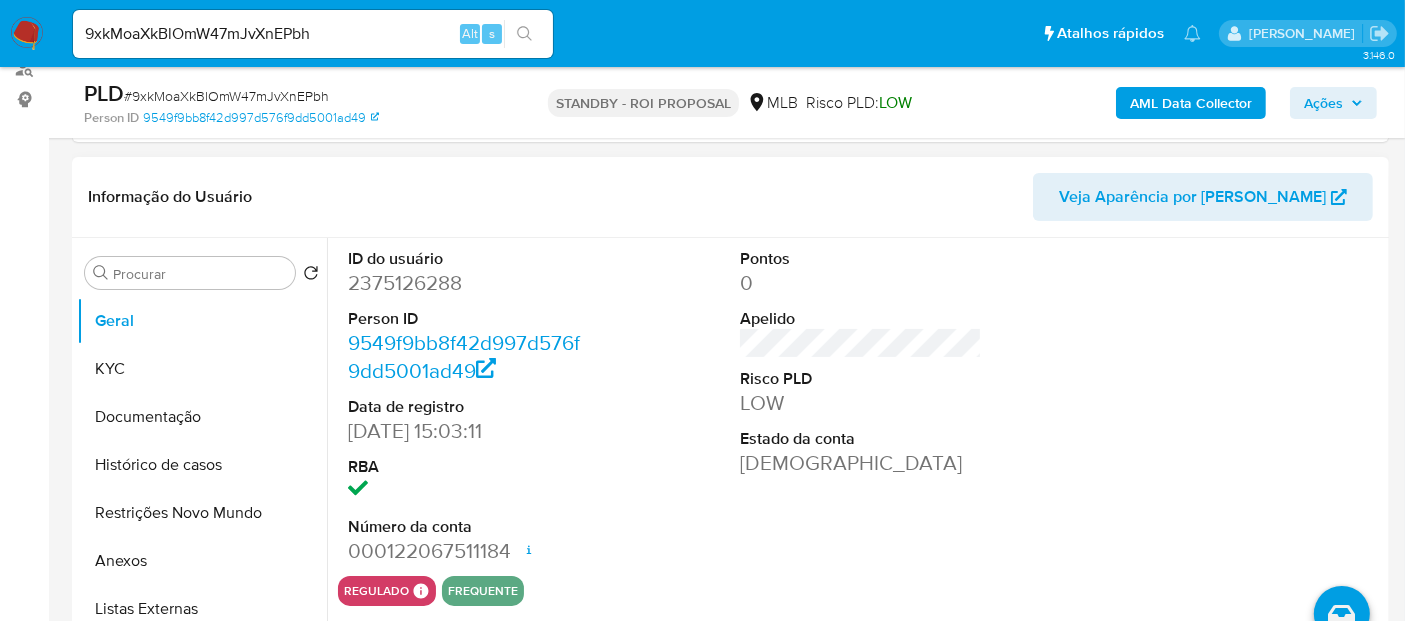scroll, scrollTop: 333, scrollLeft: 0, axis: vertical 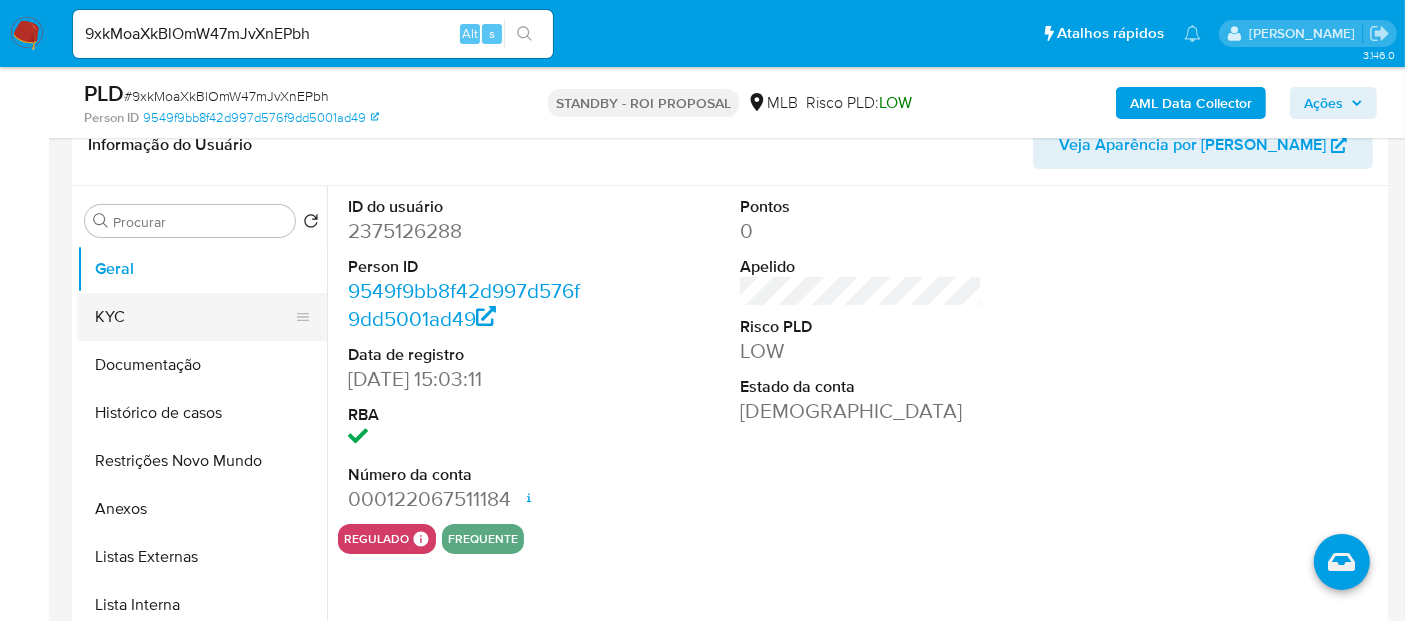 click on "KYC" at bounding box center (194, 317) 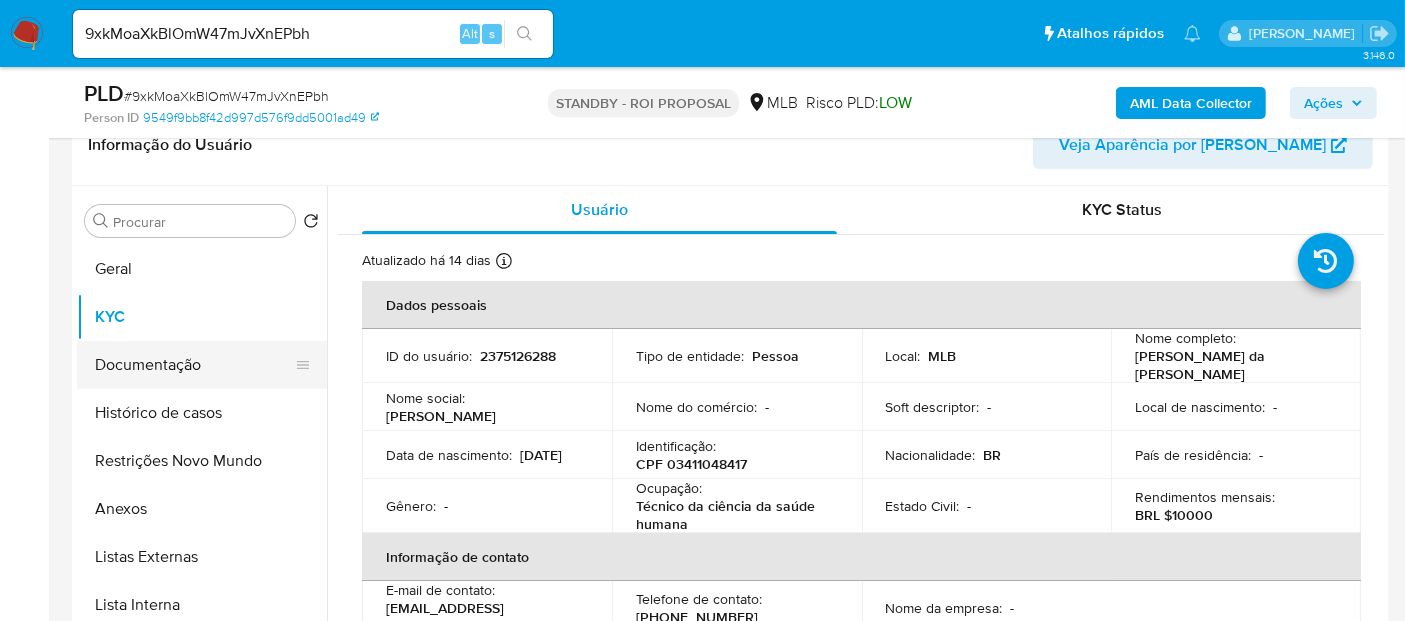 click on "Documentação" at bounding box center (194, 365) 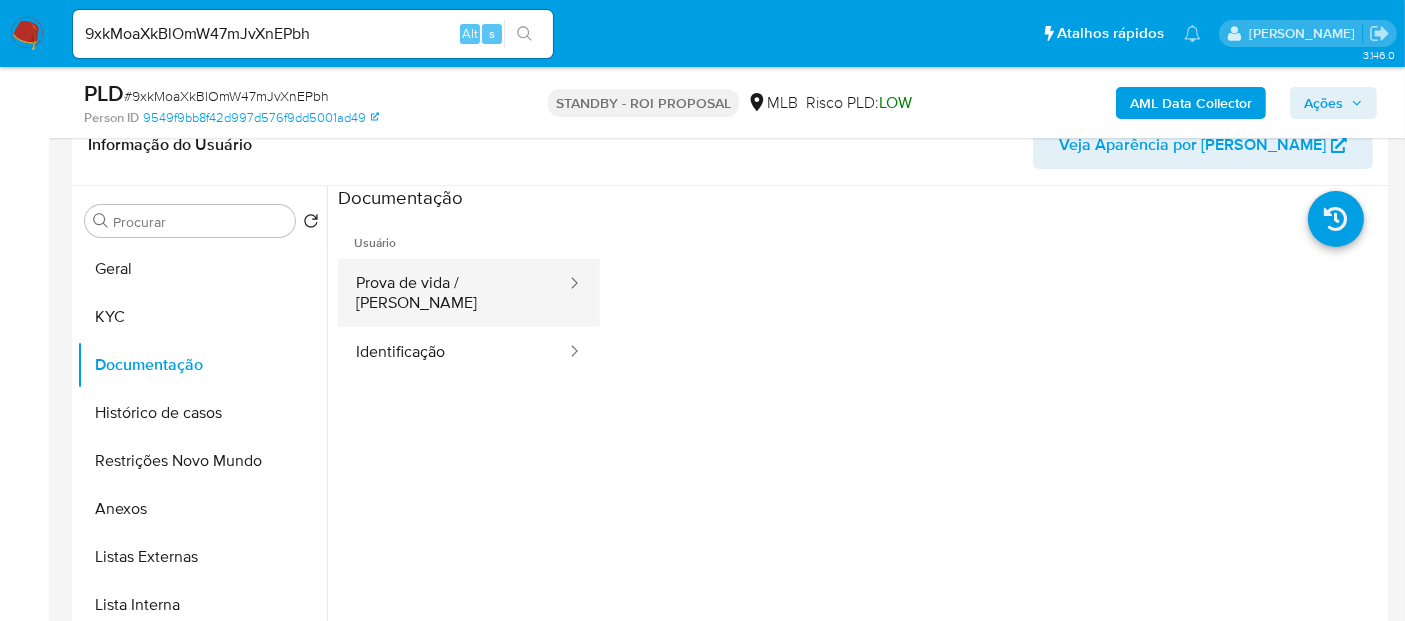 click on "Prova de vida / [PERSON_NAME]" at bounding box center (453, 293) 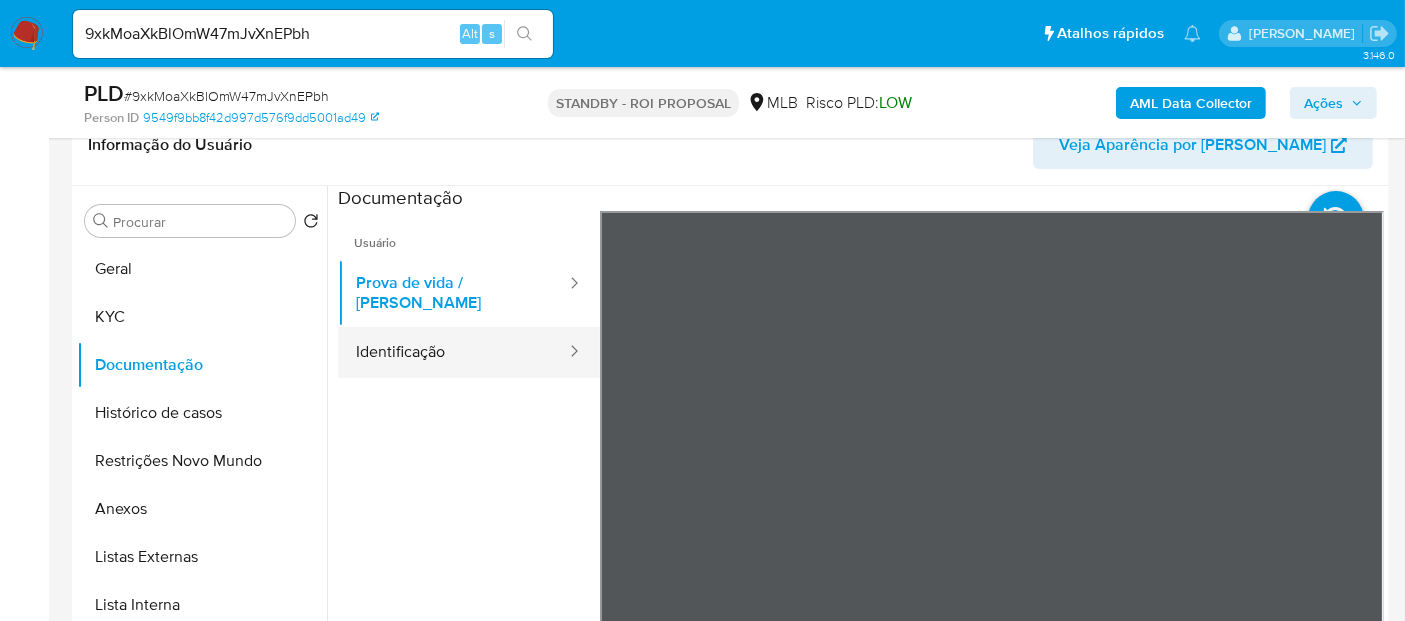click on "Identificação" at bounding box center [453, 352] 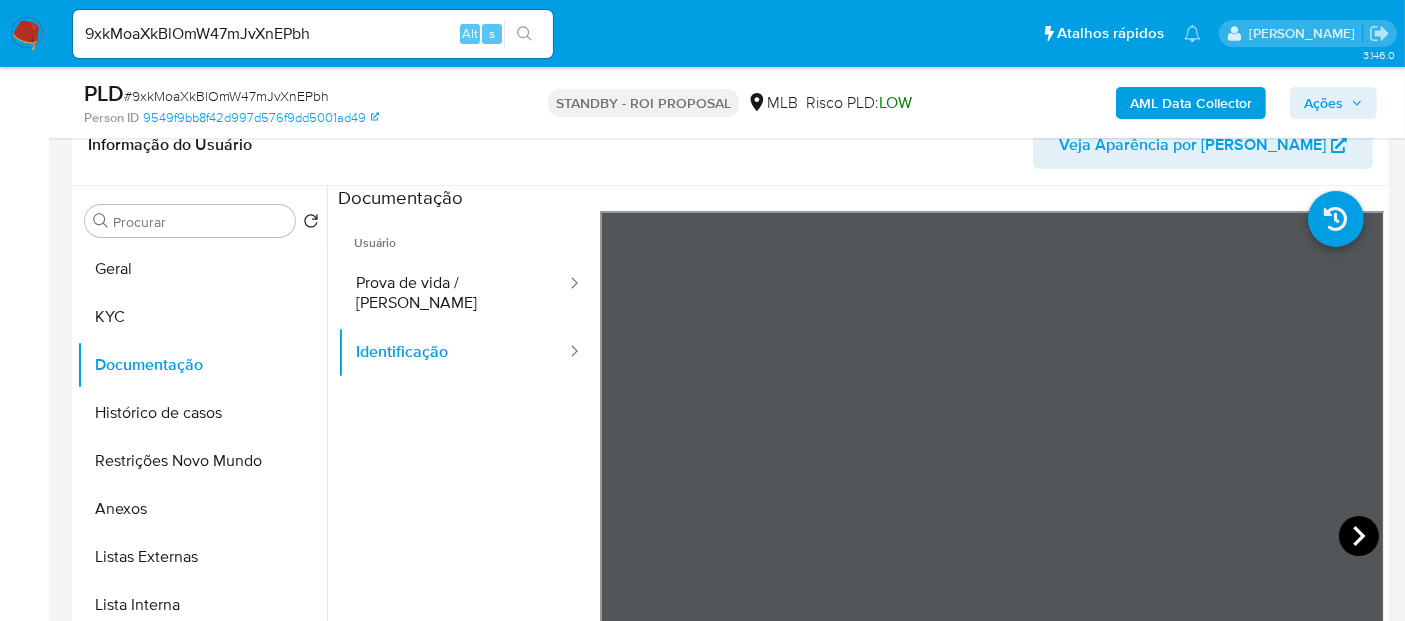 click 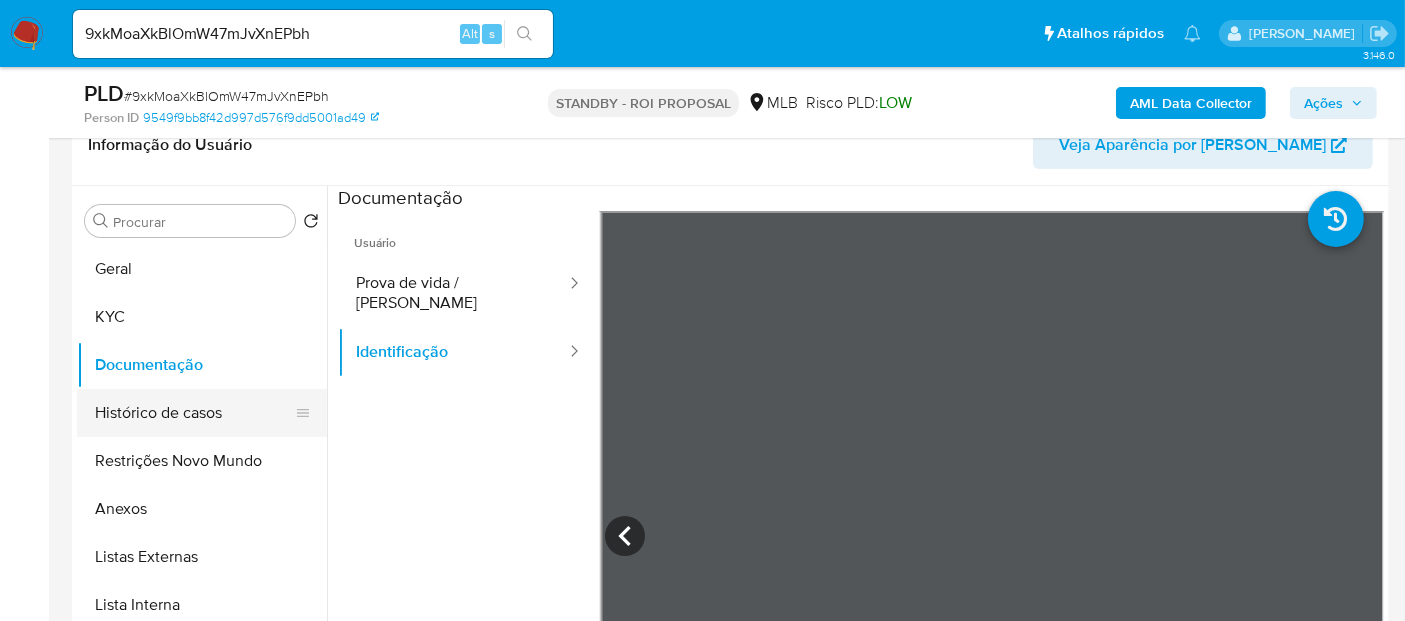 click on "Histórico de casos" at bounding box center [194, 413] 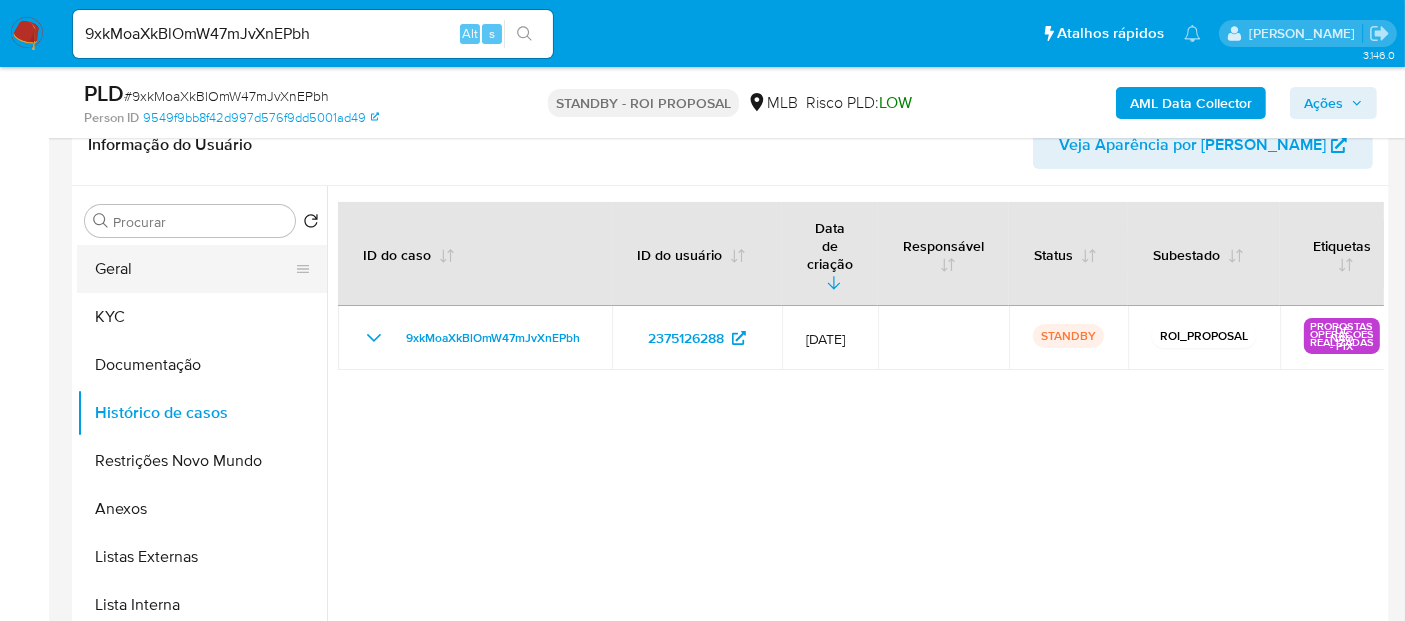click on "Geral" at bounding box center [194, 269] 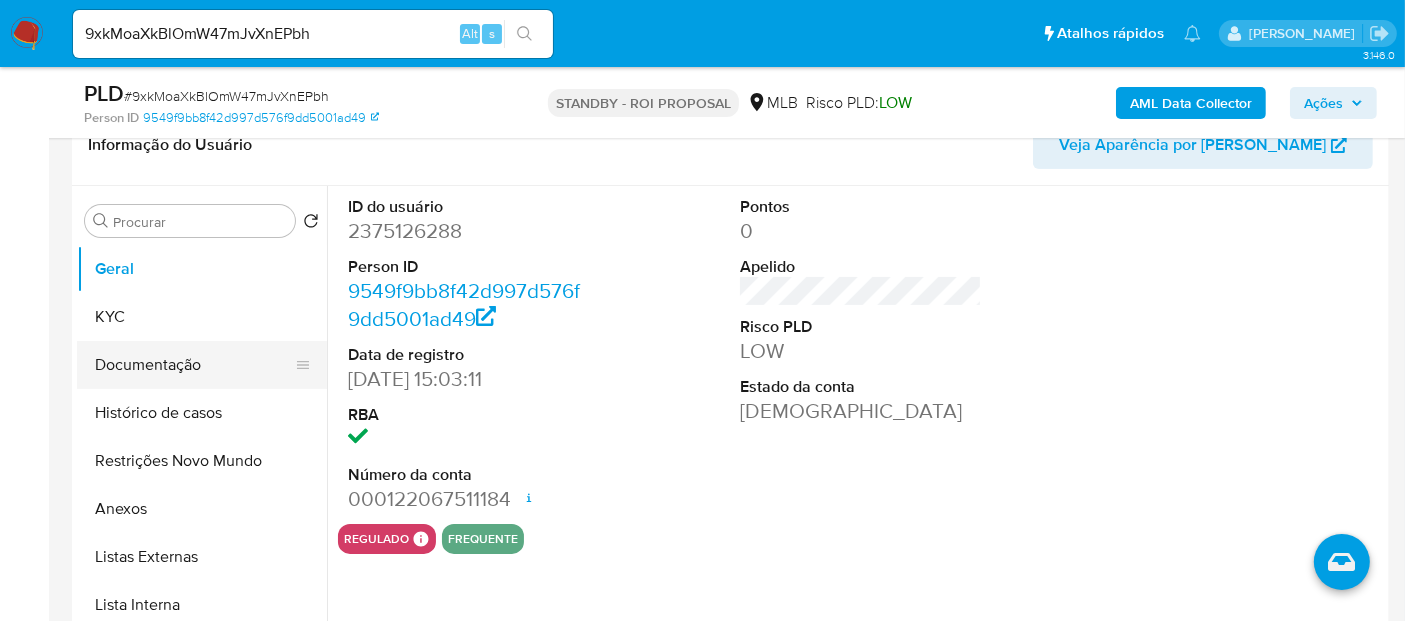 drag, startPoint x: 134, startPoint y: 366, endPoint x: 197, endPoint y: 374, distance: 63.505905 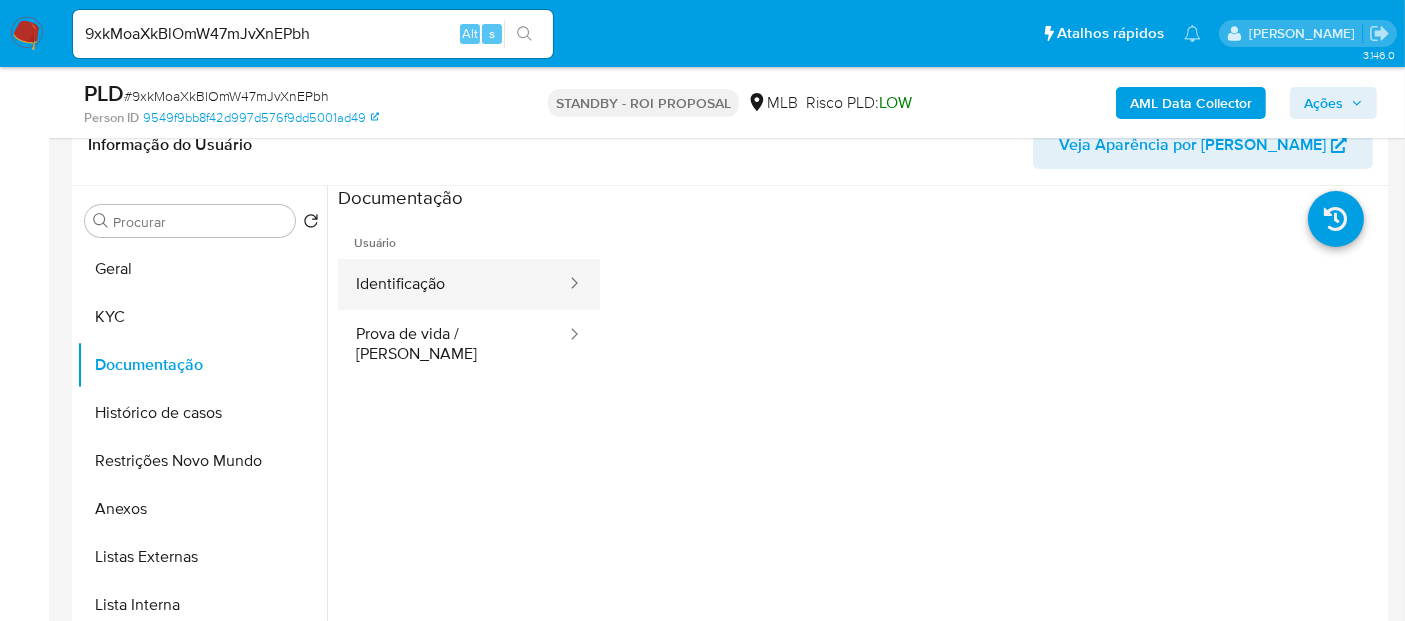 click on "Identificação" at bounding box center [453, 284] 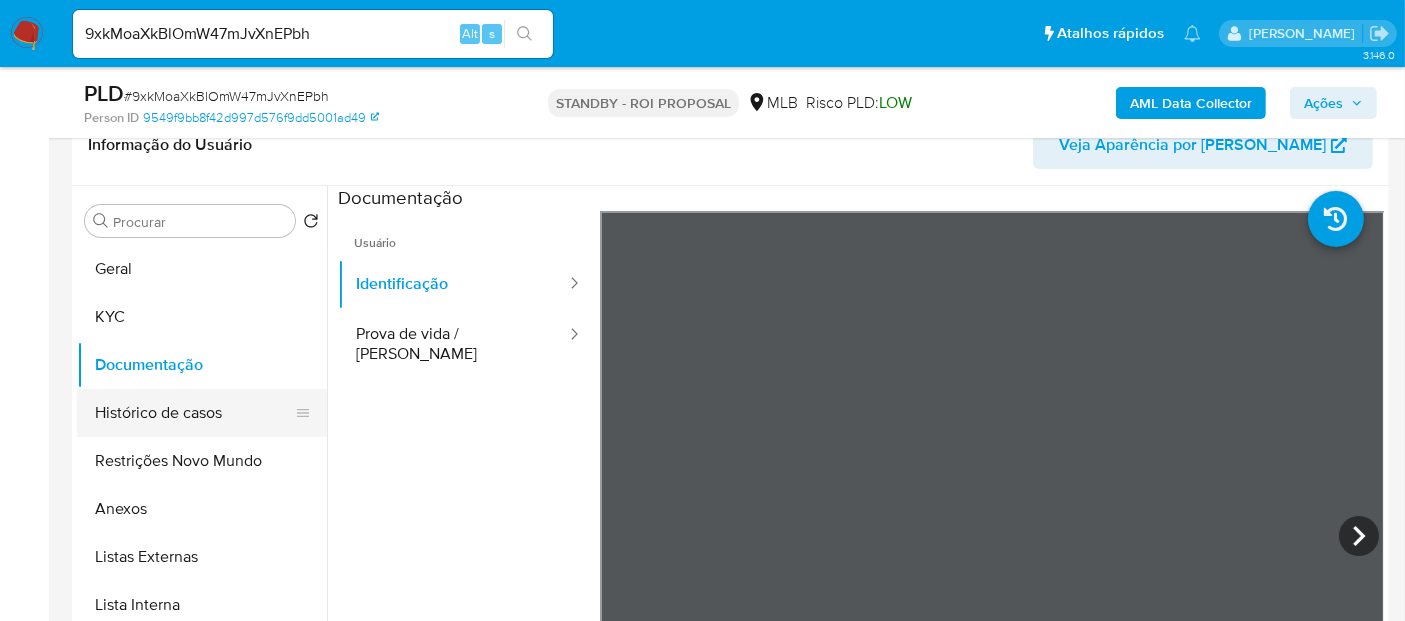 click on "Histórico de casos" at bounding box center [194, 413] 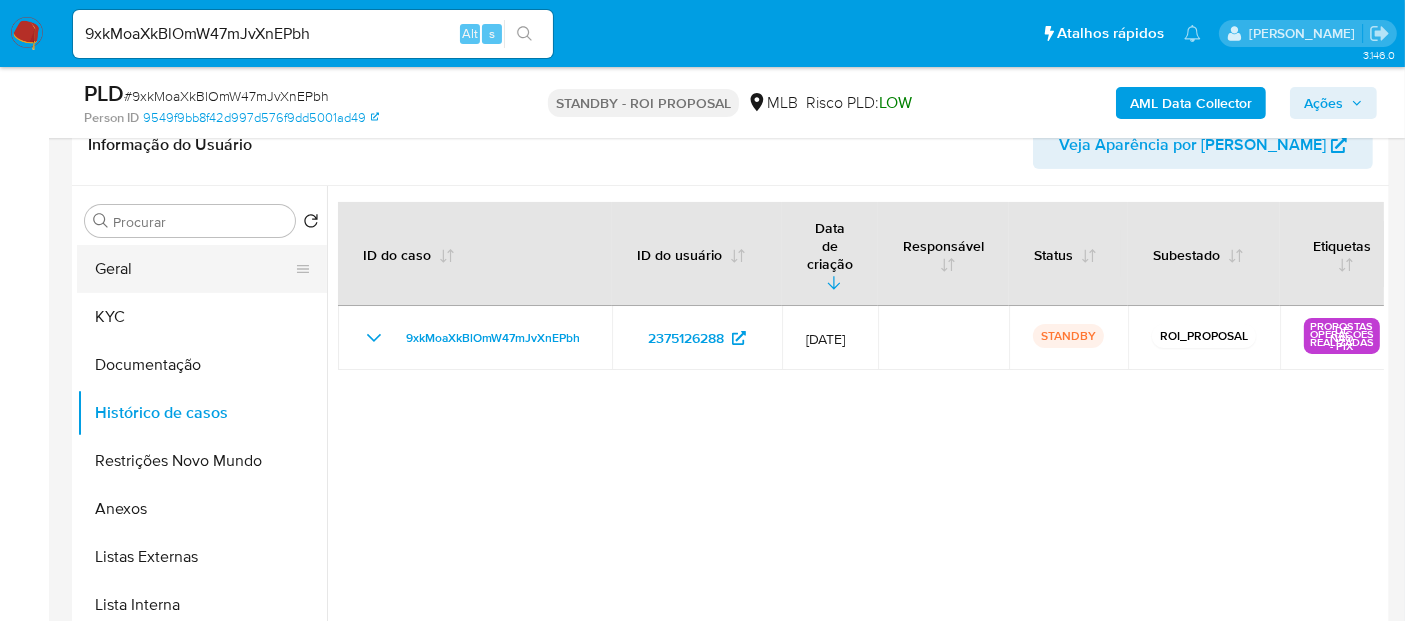 click on "Geral" at bounding box center [194, 269] 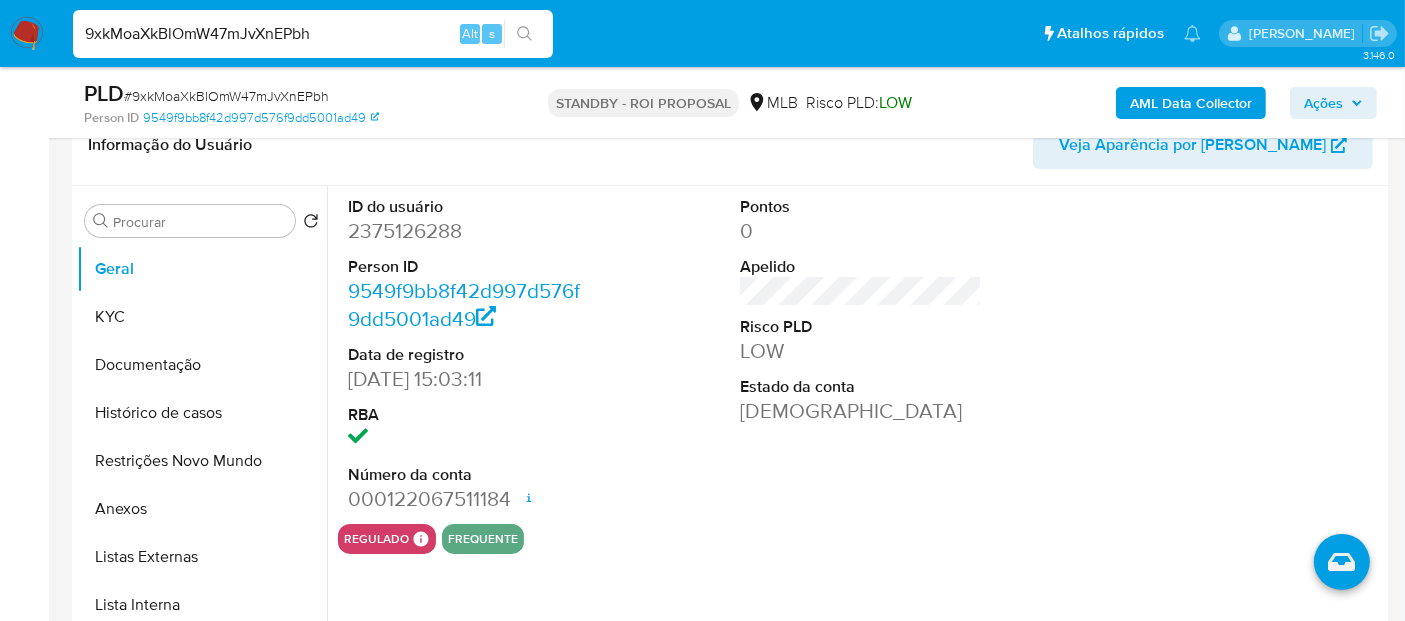 drag, startPoint x: 87, startPoint y: 32, endPoint x: 318, endPoint y: 42, distance: 231.21635 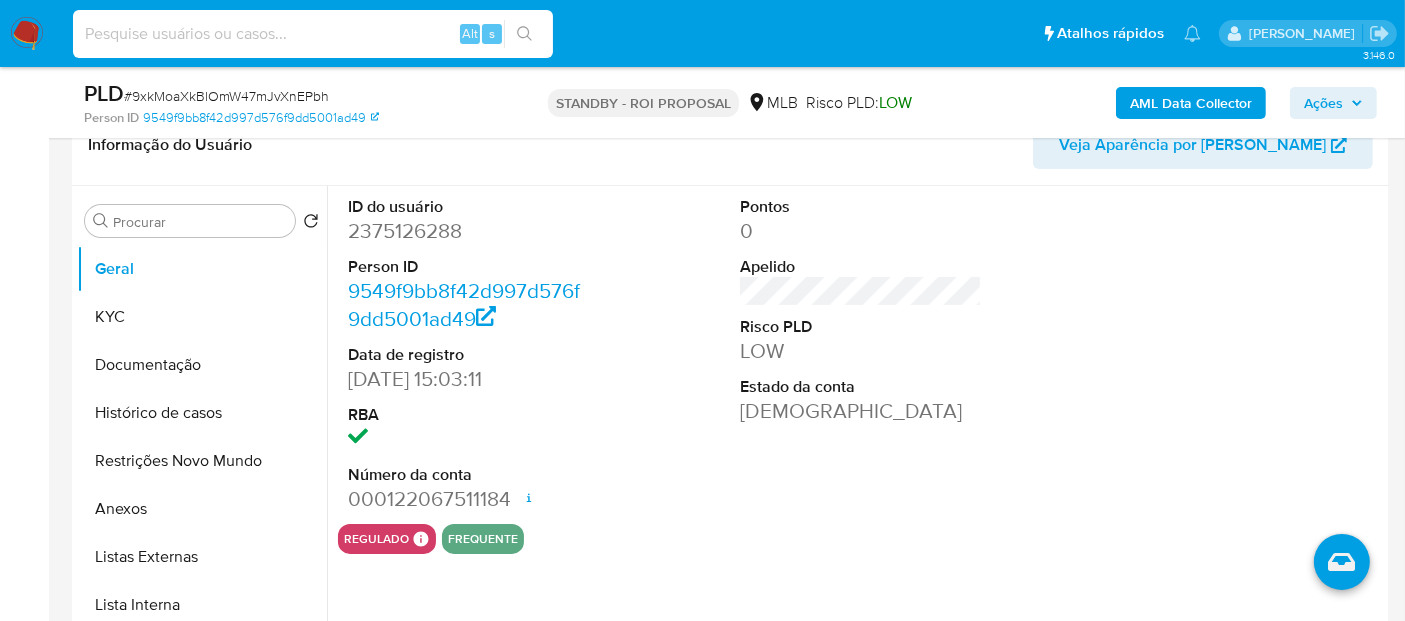 paste on "9xkMoaXkBlOmW47mJvXnEPbh" 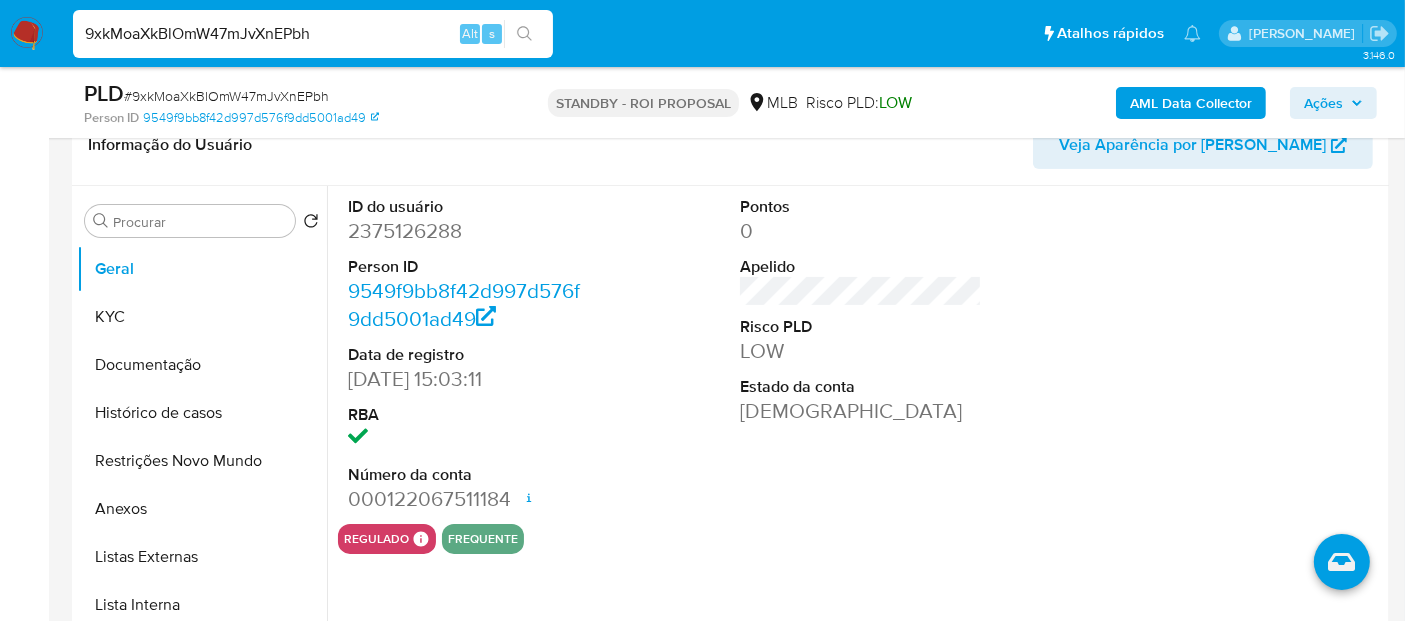click 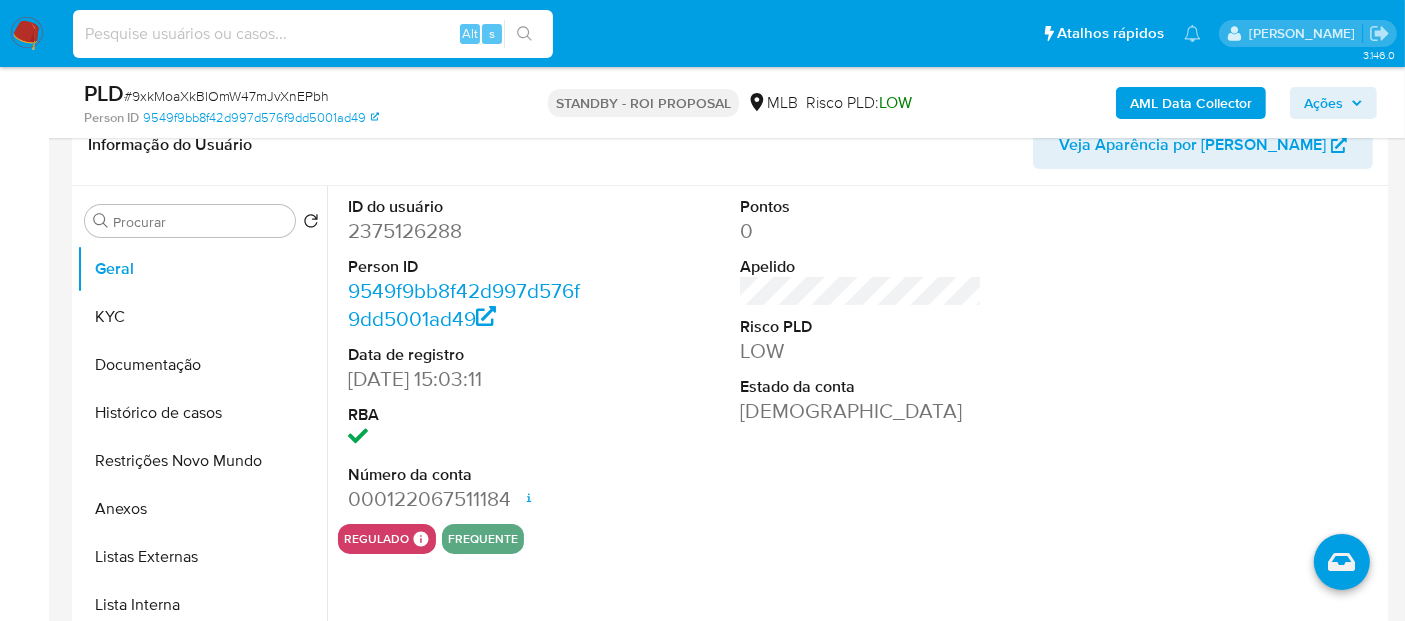 paste on "GjzkATLTDMd8O3n2FtaF71rC" 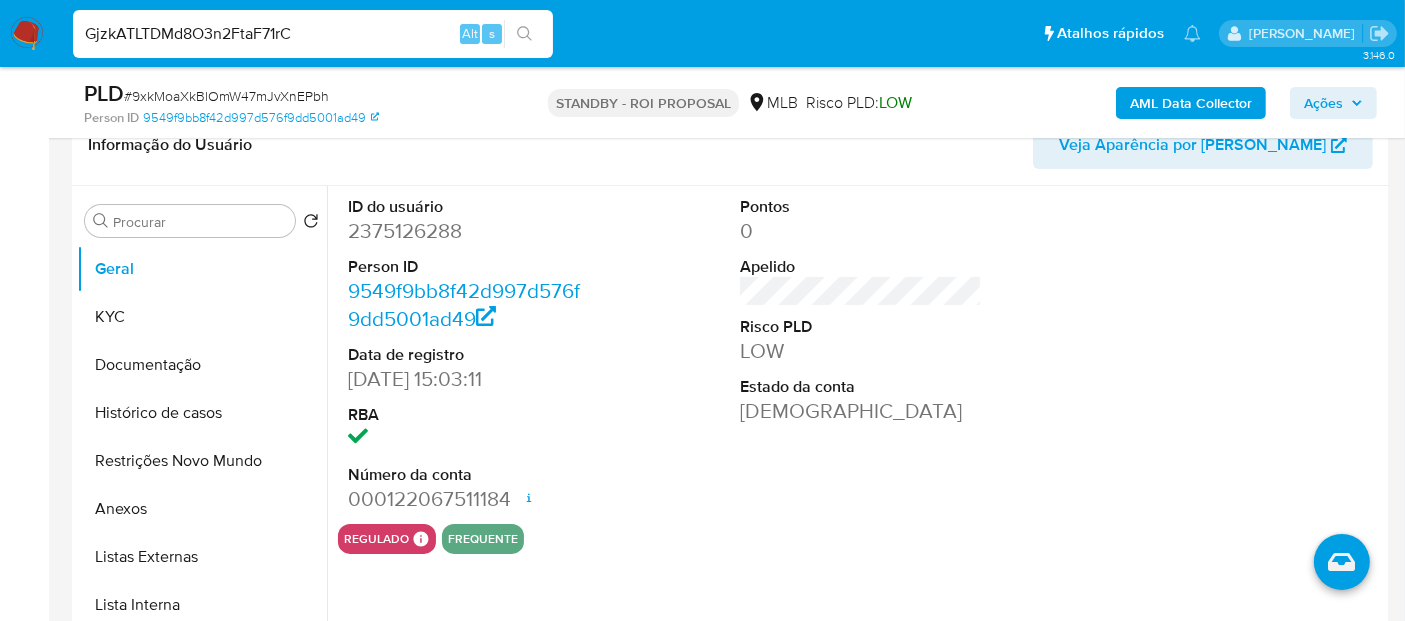 type on "GjzkATLTDMd8O3n2FtaF71rC" 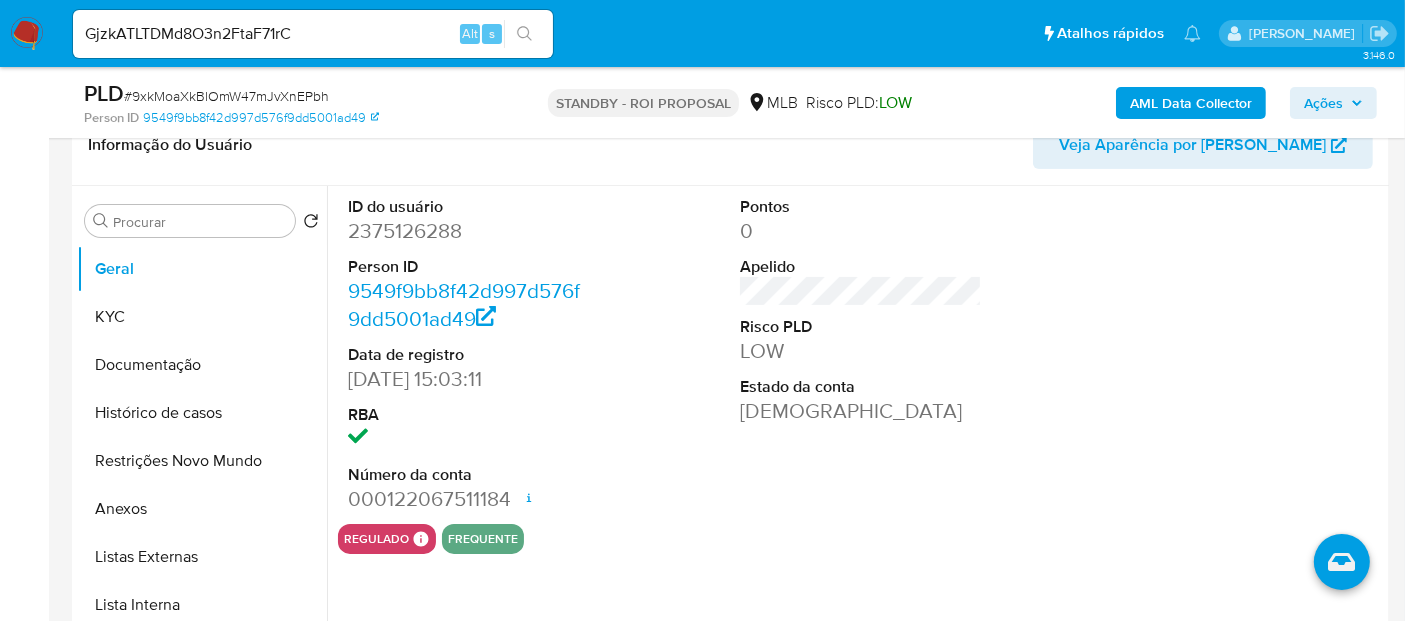click 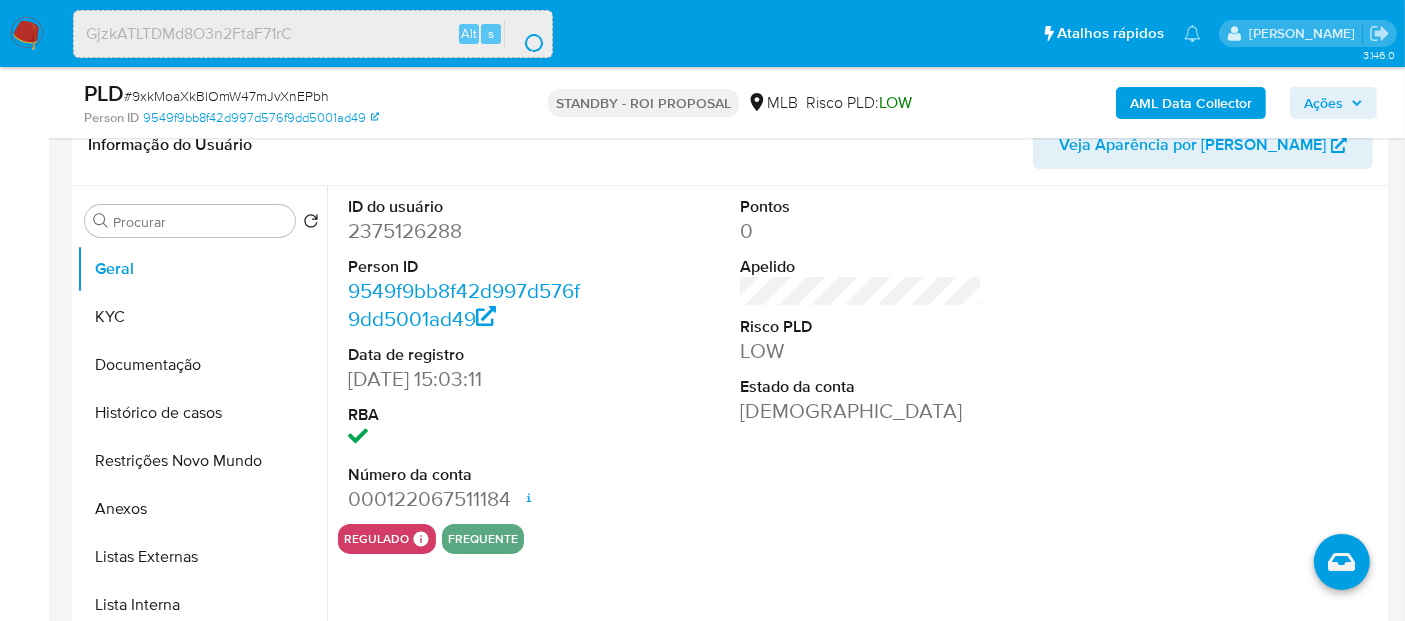 scroll, scrollTop: 0, scrollLeft: 0, axis: both 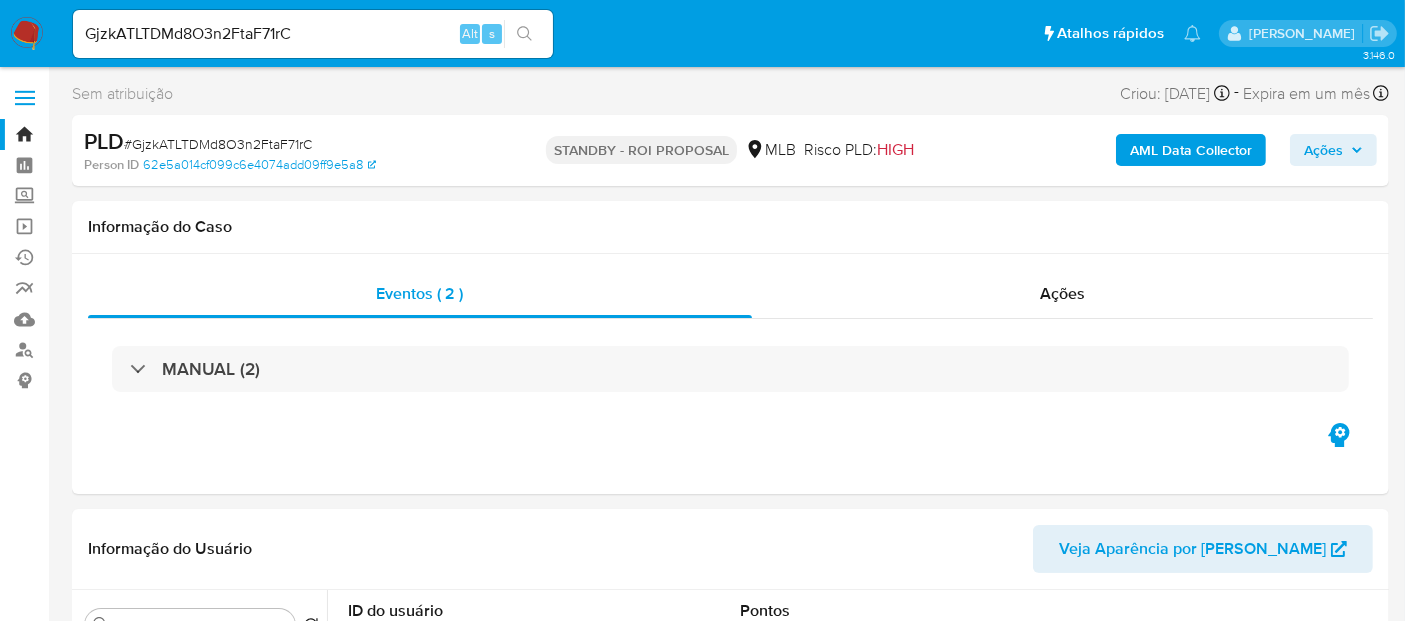 select on "10" 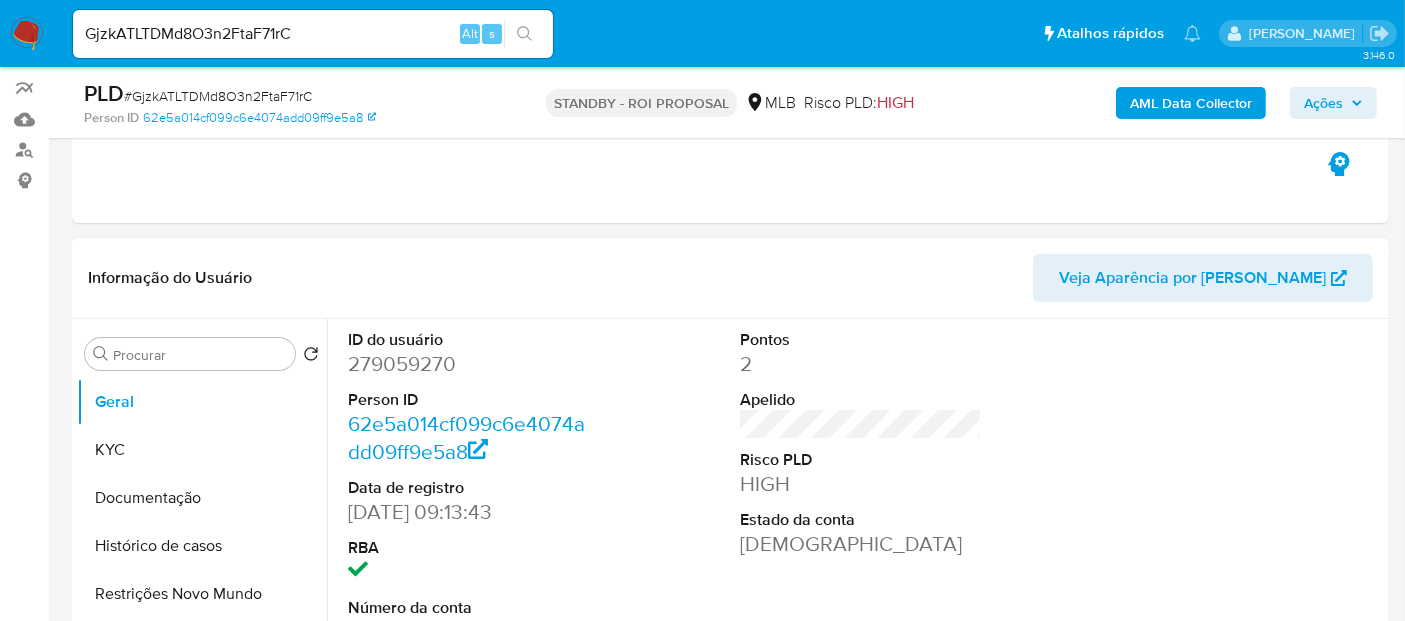 scroll, scrollTop: 222, scrollLeft: 0, axis: vertical 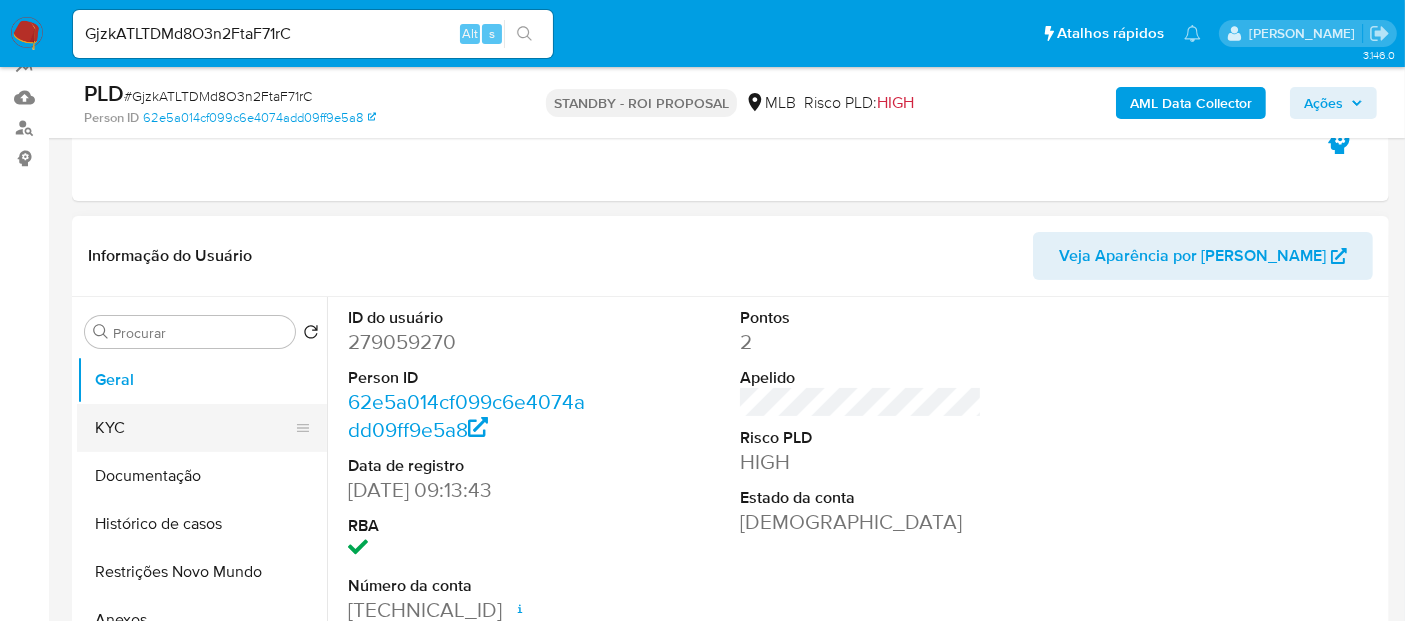 drag, startPoint x: 134, startPoint y: 432, endPoint x: 292, endPoint y: 433, distance: 158.00316 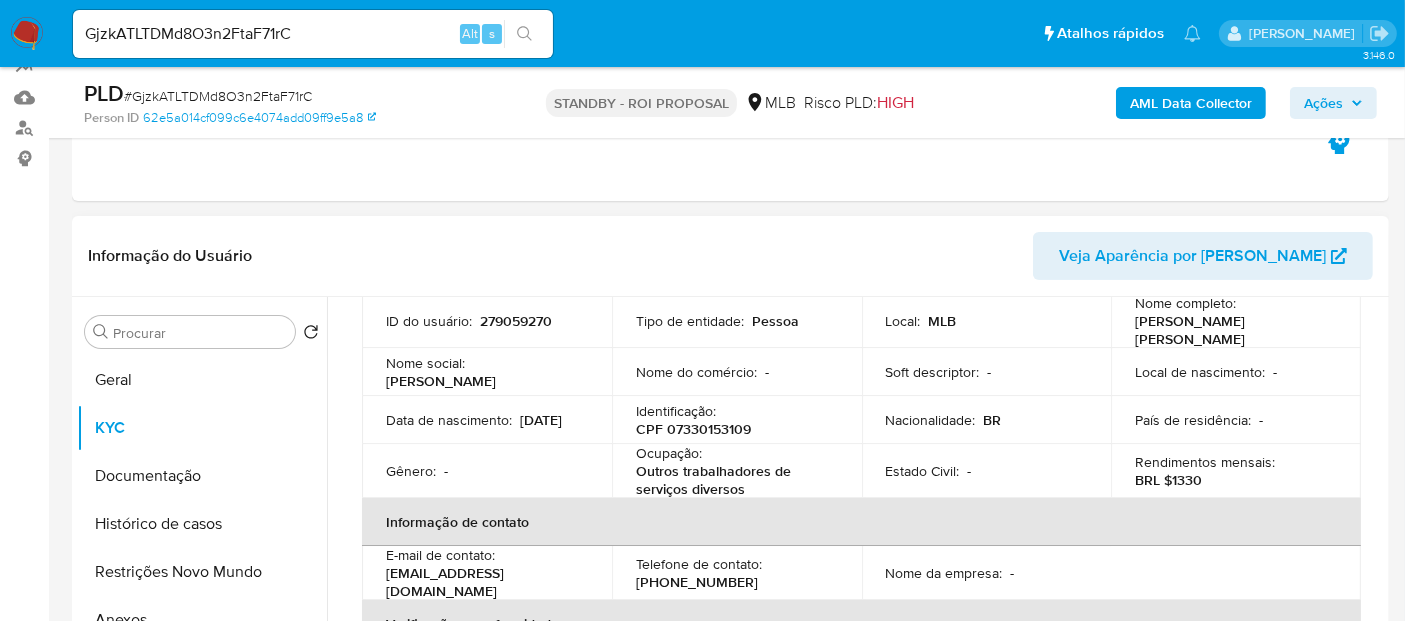 scroll, scrollTop: 111, scrollLeft: 0, axis: vertical 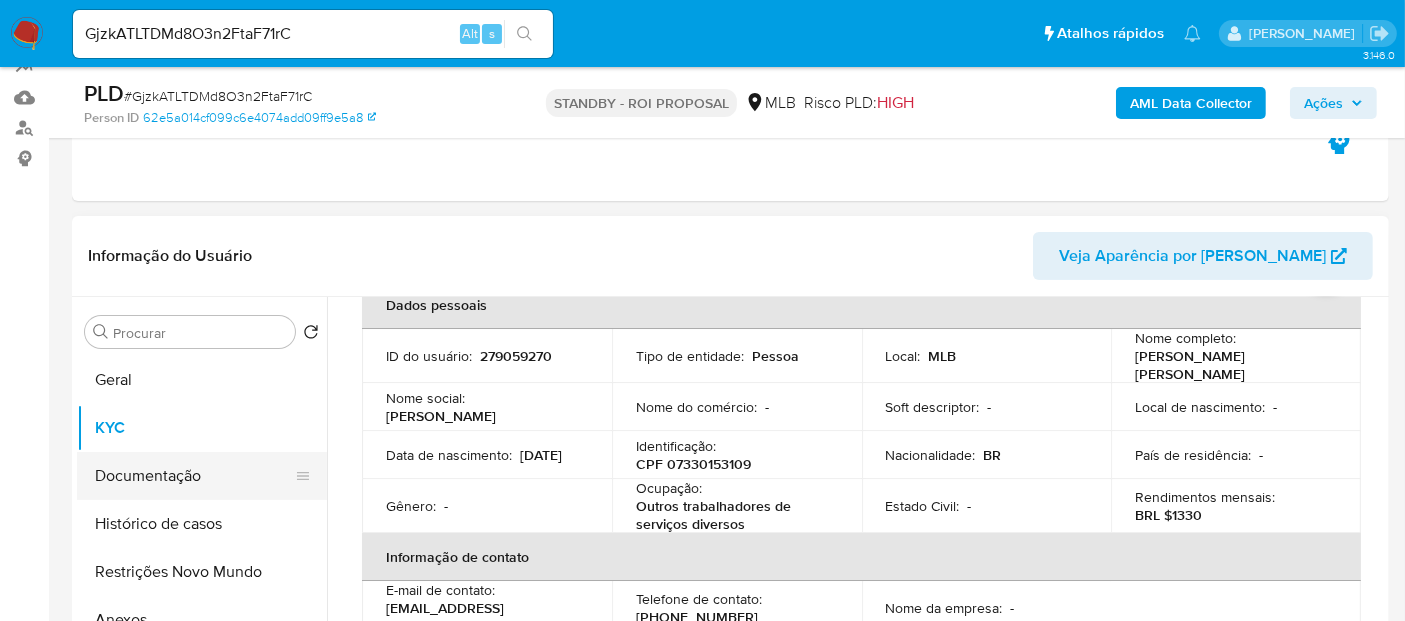 drag, startPoint x: 179, startPoint y: 470, endPoint x: 265, endPoint y: 467, distance: 86.05231 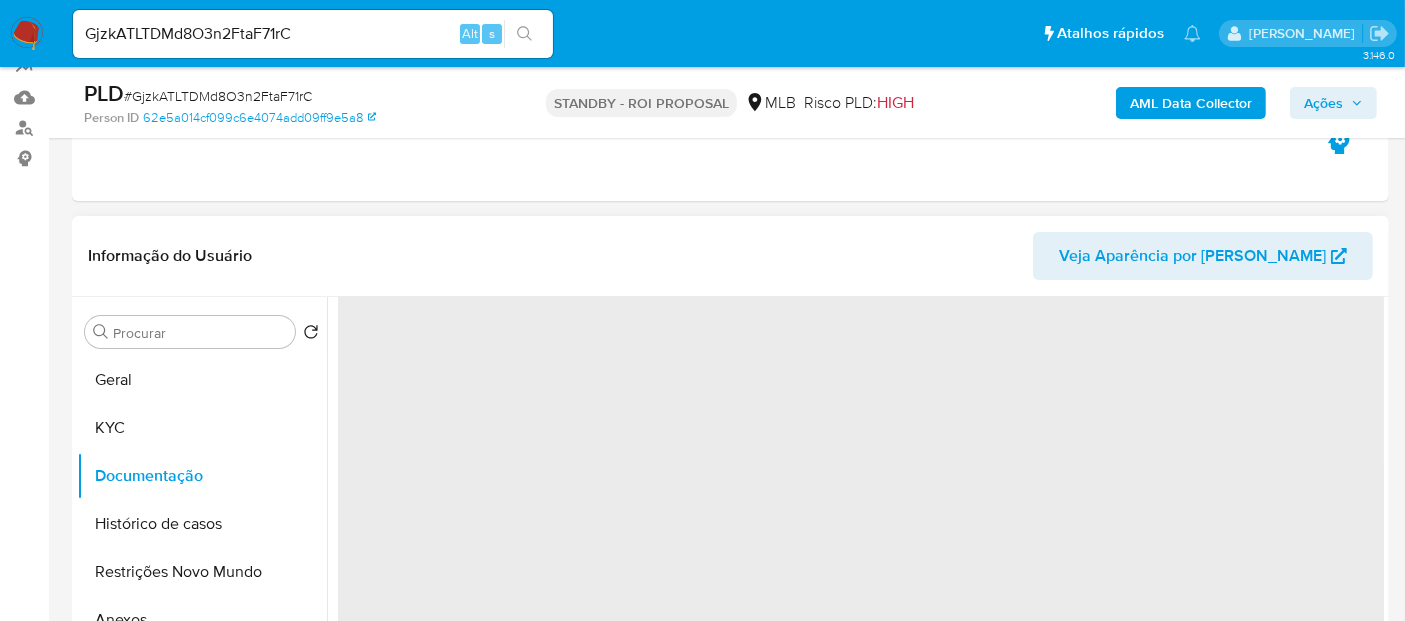 scroll, scrollTop: 0, scrollLeft: 0, axis: both 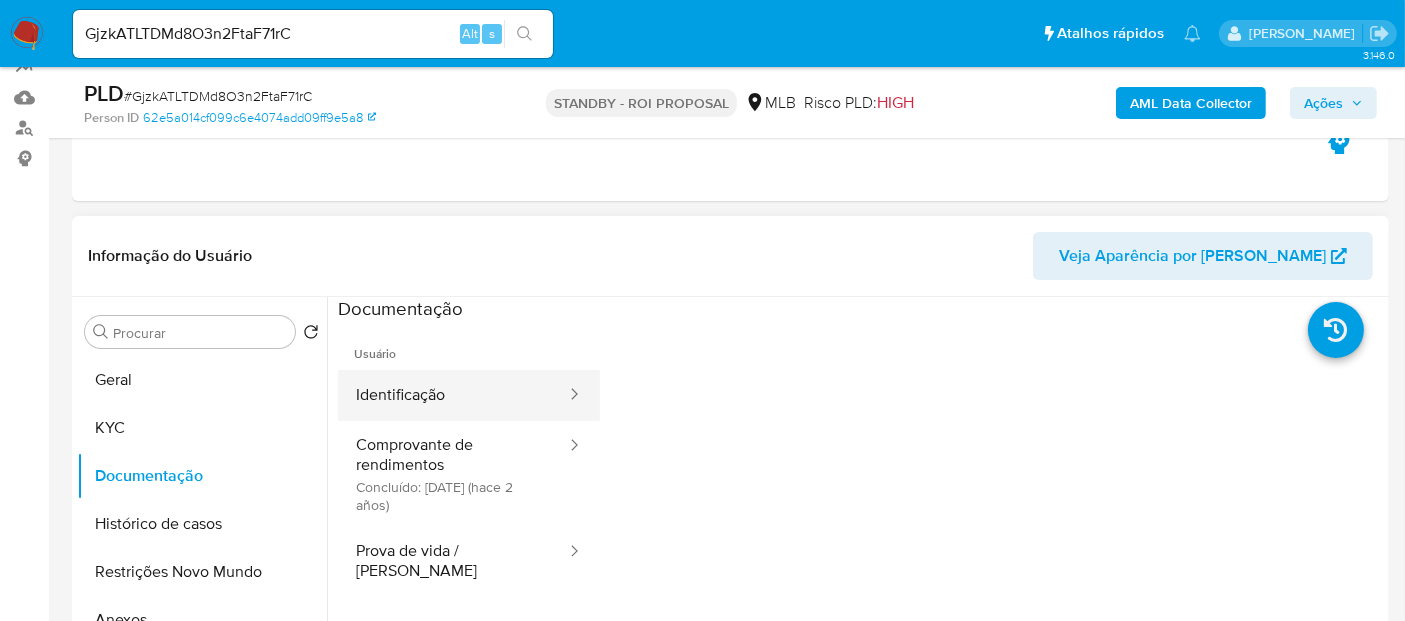 drag, startPoint x: 447, startPoint y: 392, endPoint x: 483, endPoint y: 394, distance: 36.05551 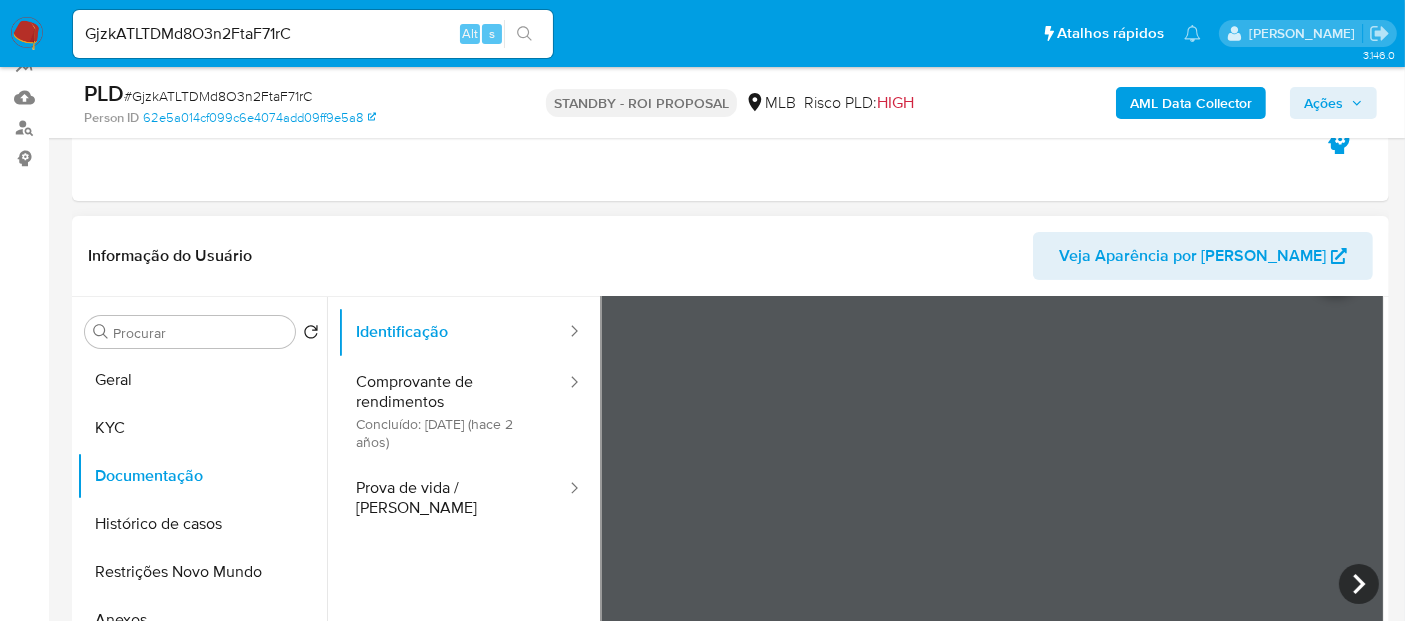 scroll, scrollTop: 111, scrollLeft: 0, axis: vertical 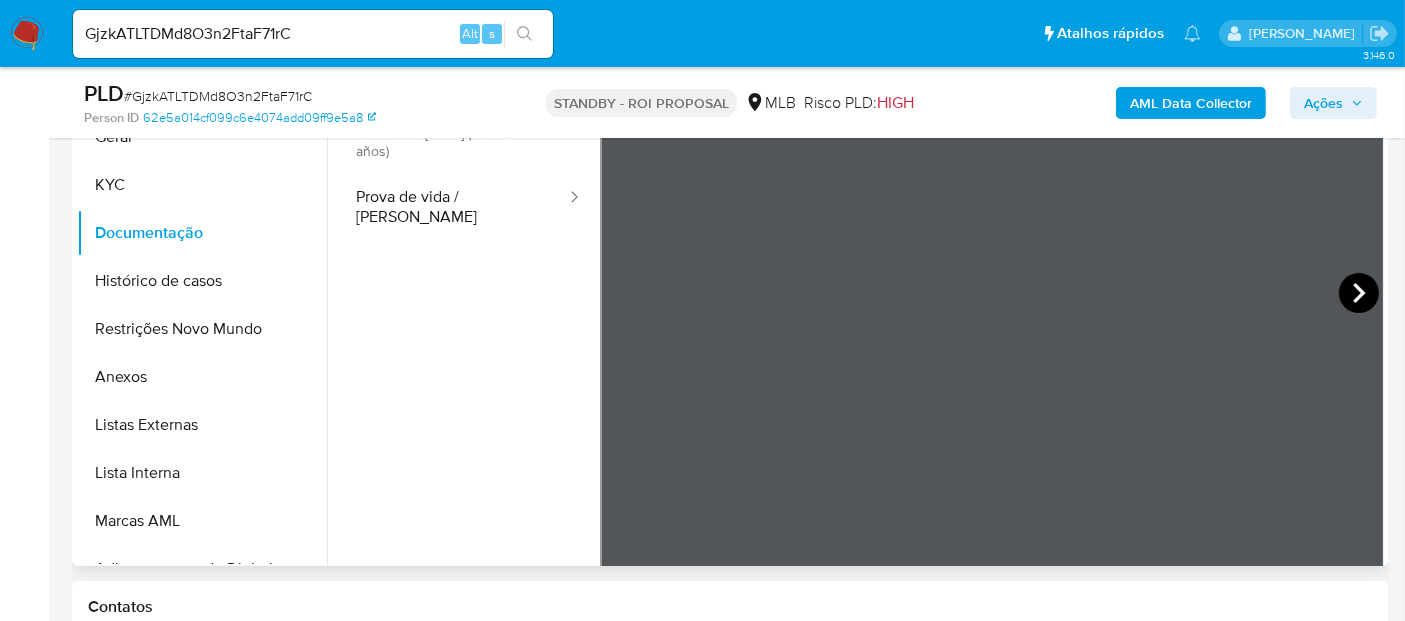 click 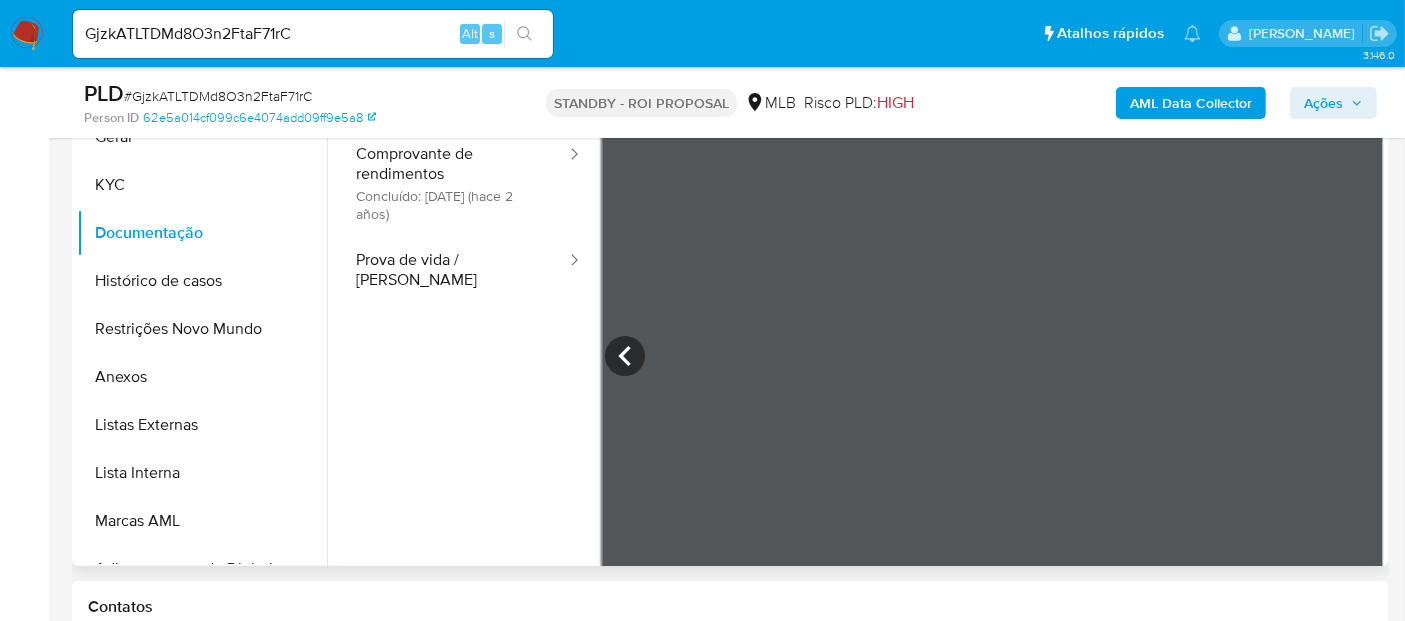 scroll, scrollTop: 0, scrollLeft: 0, axis: both 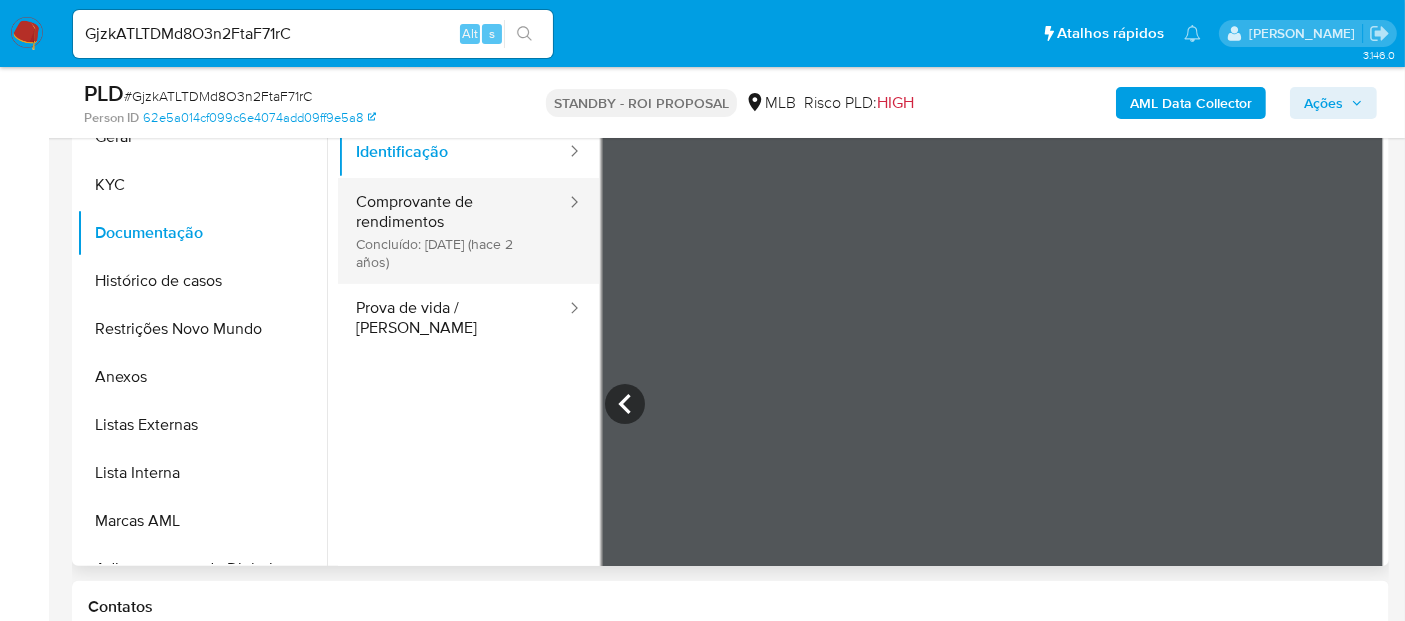 click on "Comprovante de rendimentos Concluído: [DATE] (hace 2 años)" at bounding box center (453, 231) 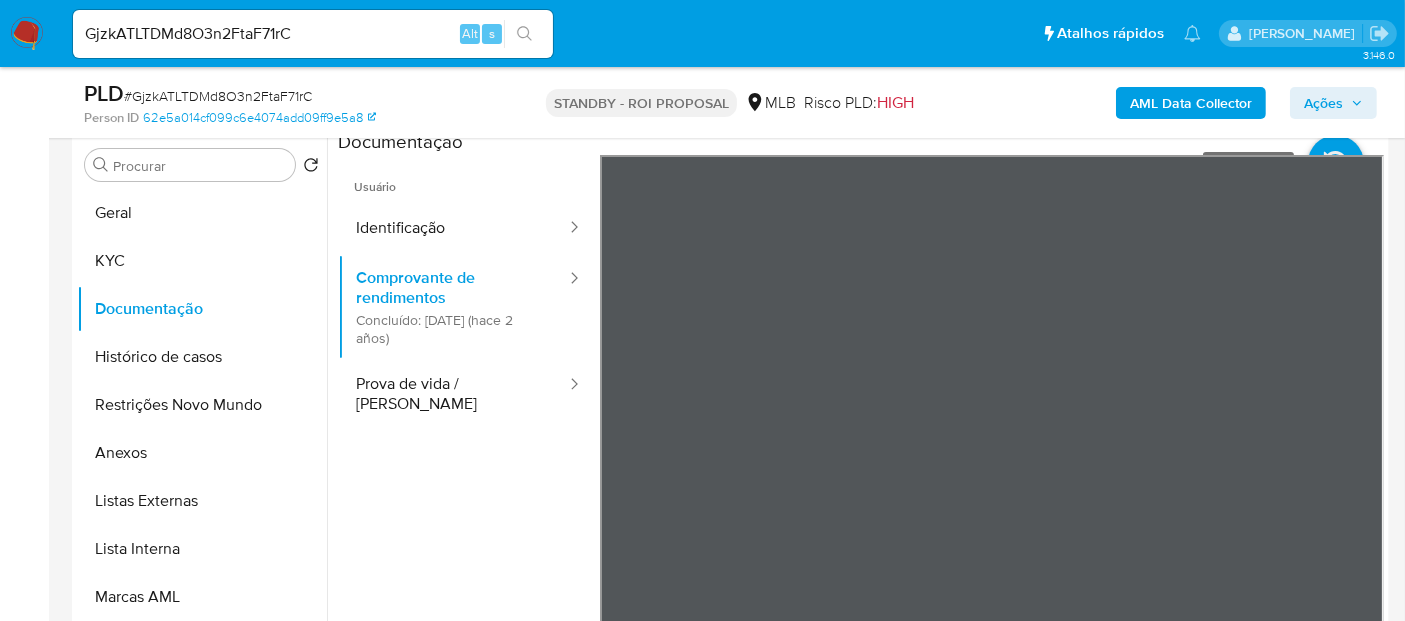 scroll, scrollTop: 357, scrollLeft: 0, axis: vertical 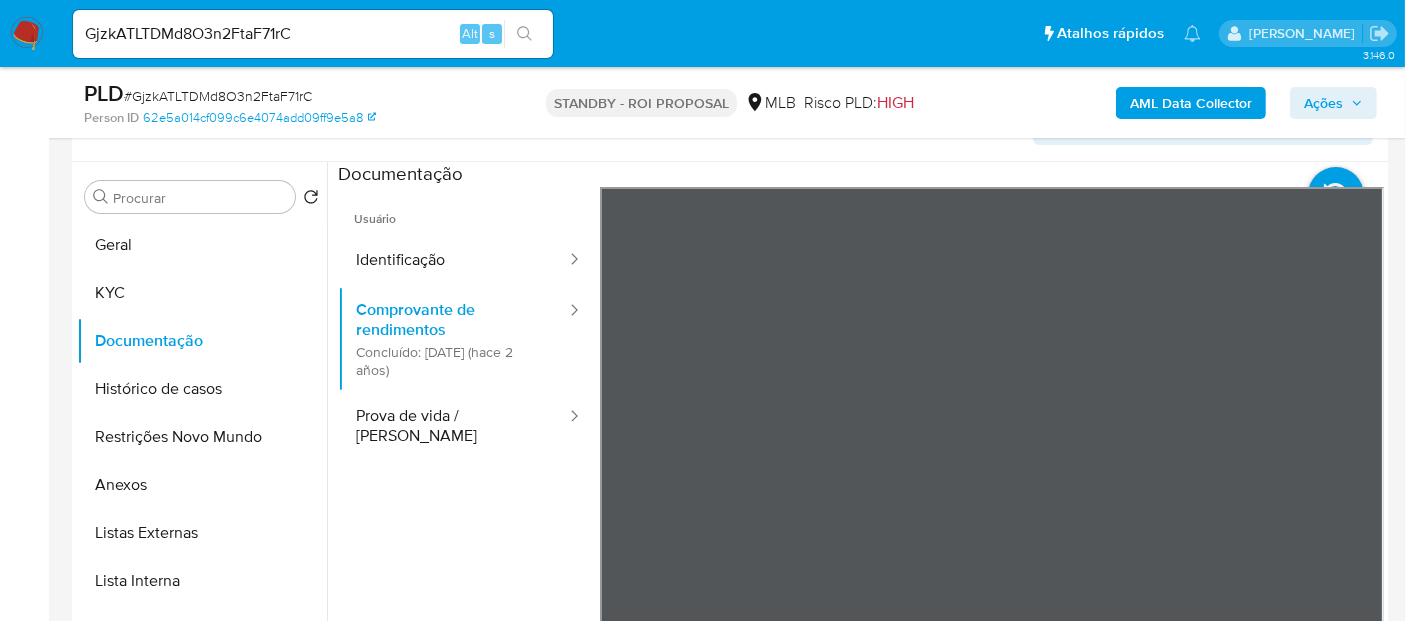 click at bounding box center [992, 515] 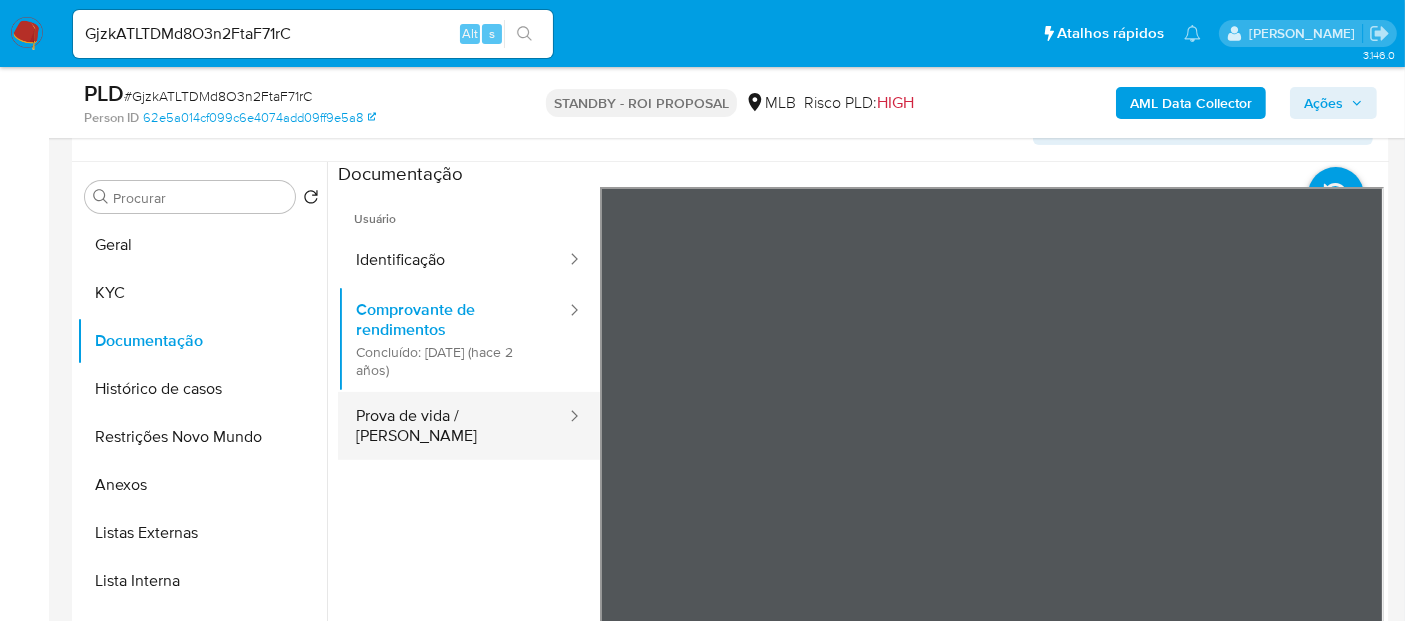 click on "Usuário Identificação Comprovante de rendimentos Concluído: [DATE] (hace 2 años) Prova de vida / [PERSON_NAME]" at bounding box center [861, 507] 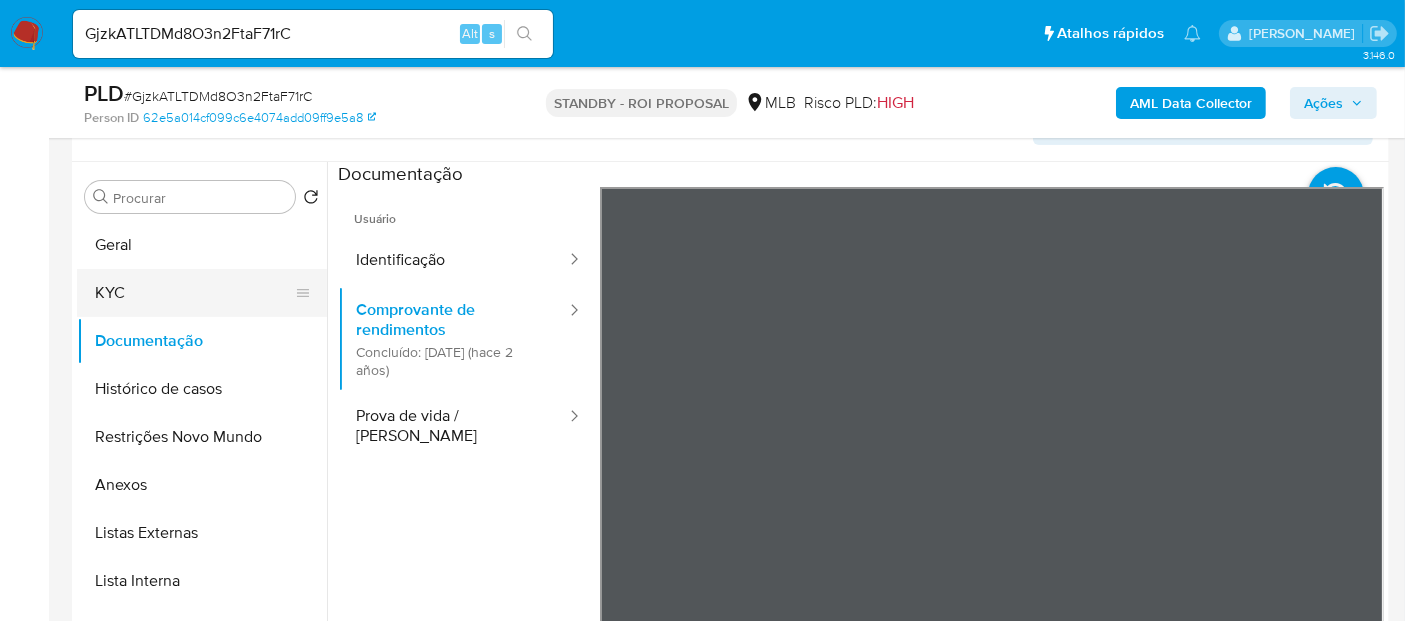 click on "KYC" at bounding box center [194, 293] 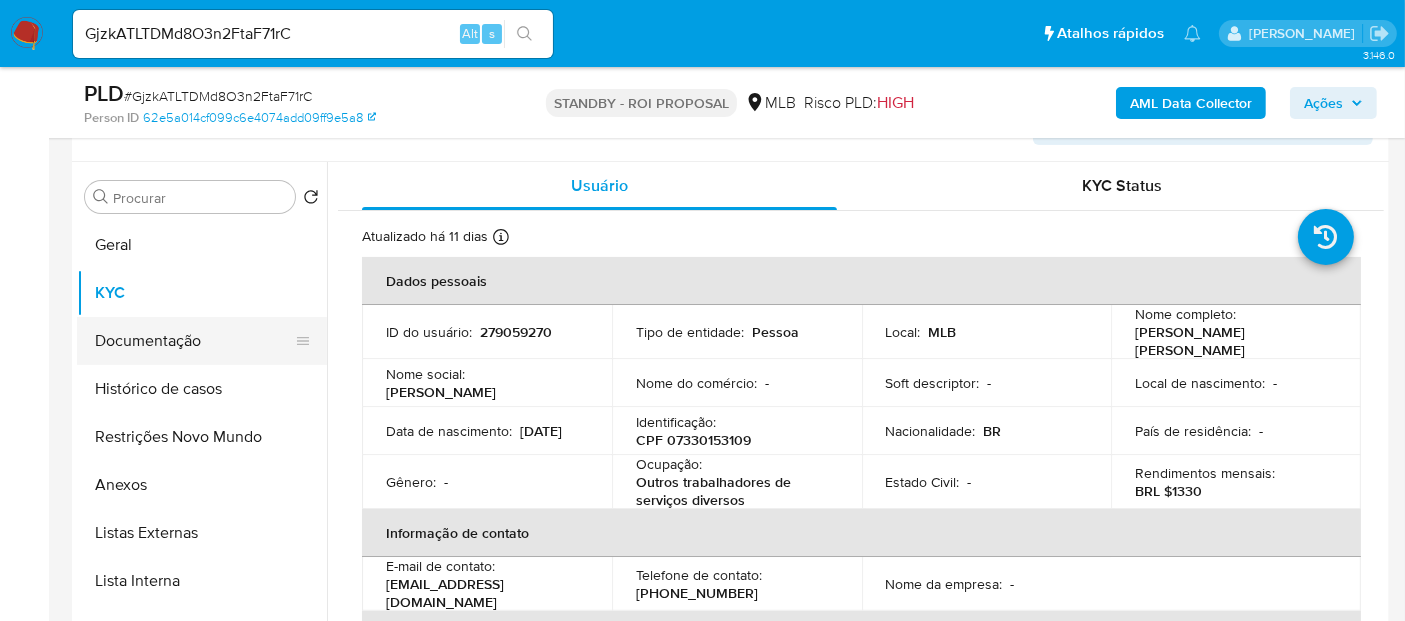 click on "Documentação" at bounding box center (194, 341) 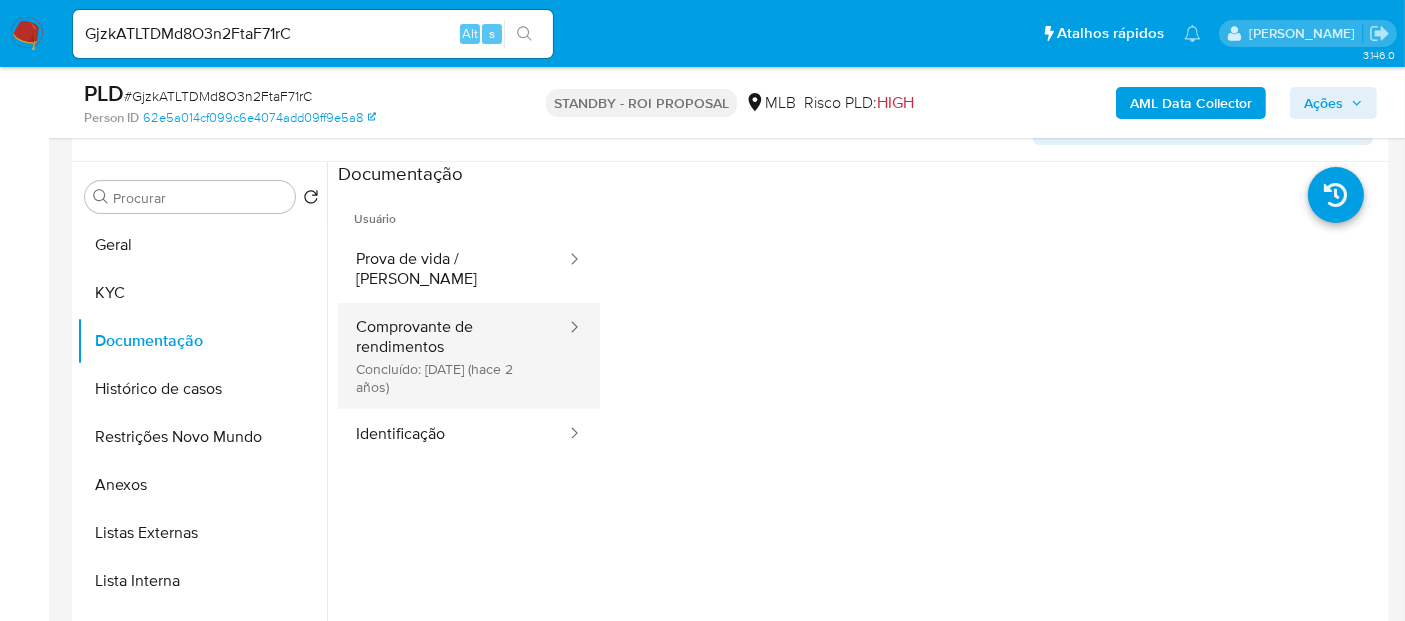 click on "Comprovante de rendimentos Concluído: [DATE] (hace 2 años)" at bounding box center (453, 356) 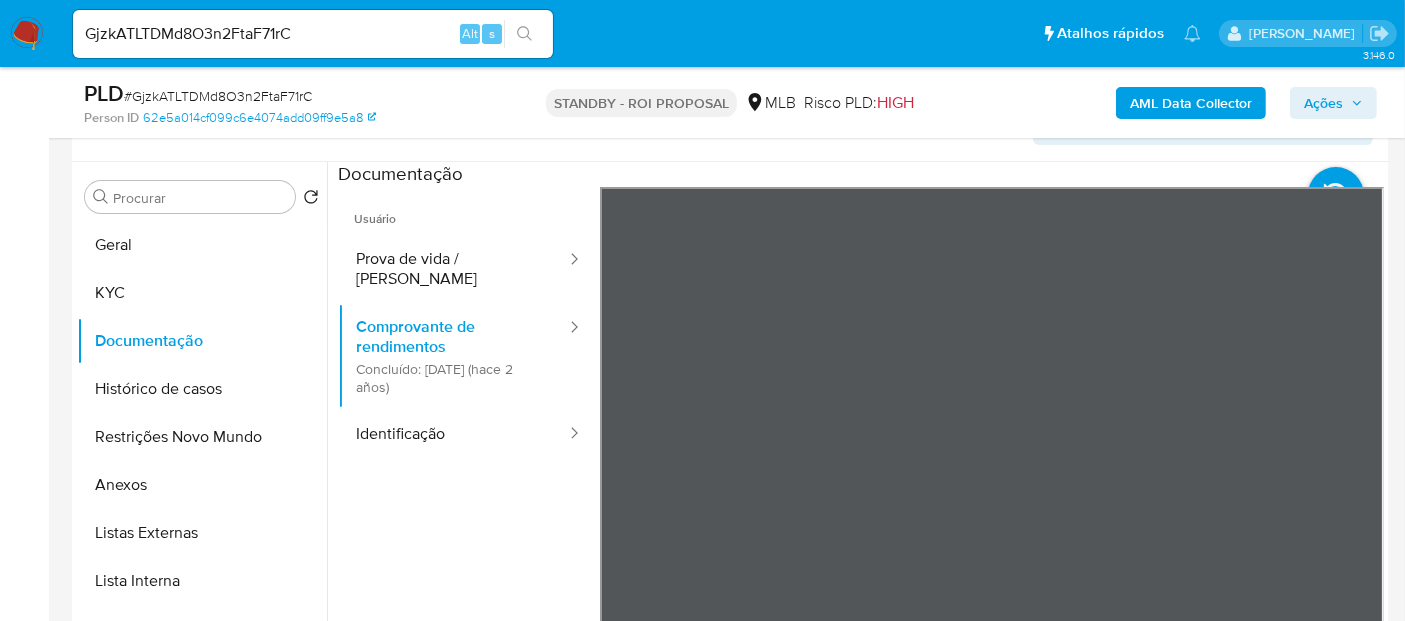 click on "Pausado Ver notificaciones GjzkATLTDMd8O3n2FtaF71rC Alt s Atalhos rápidos   Presiona las siguientes teclas para acceder a algunas de las funciones Pesquisar caso ou usuário Alt s Voltar para casa Alt h Adicione um comentário Alt c Adicionar um anexo Alt a [PERSON_NAME] Bandeja Painel Screening Pesquisa em Listas Watchlist Ferramentas Operações [PERSON_NAME] Ejecuções automáticas relatórios Mulan Localizador de pessoas Consolidado 3.146.0 Sem atribuição   Asignado el: [DATE] 15:35:32 Criou: [DATE]   Criou: [DATE] 15:35:32 - Expira em um mês   Expira em [DATE] 15:35:33 PLD # GjzkATLTDMd8O3n2FtaF71rC Person ID 62e5a014cf099c6e4074add09ff9e5a8 STANDBY - ROI PROPOSAL  MLB Risco PLD:  HIGH AML Data Collector Ações Informação do Caso Eventos ( 2 ) Ações MANUAL (2) Informação do Usuário Veja Aparência por Pessoa Procurar   Retornar ao pedido padrão [PERSON_NAME] Documentação Histórico de casos Restrições Novo Mundo Anexos Listas Externas Lista Interna Marcas AML Cartões Endereços" at bounding box center (702, 1469) 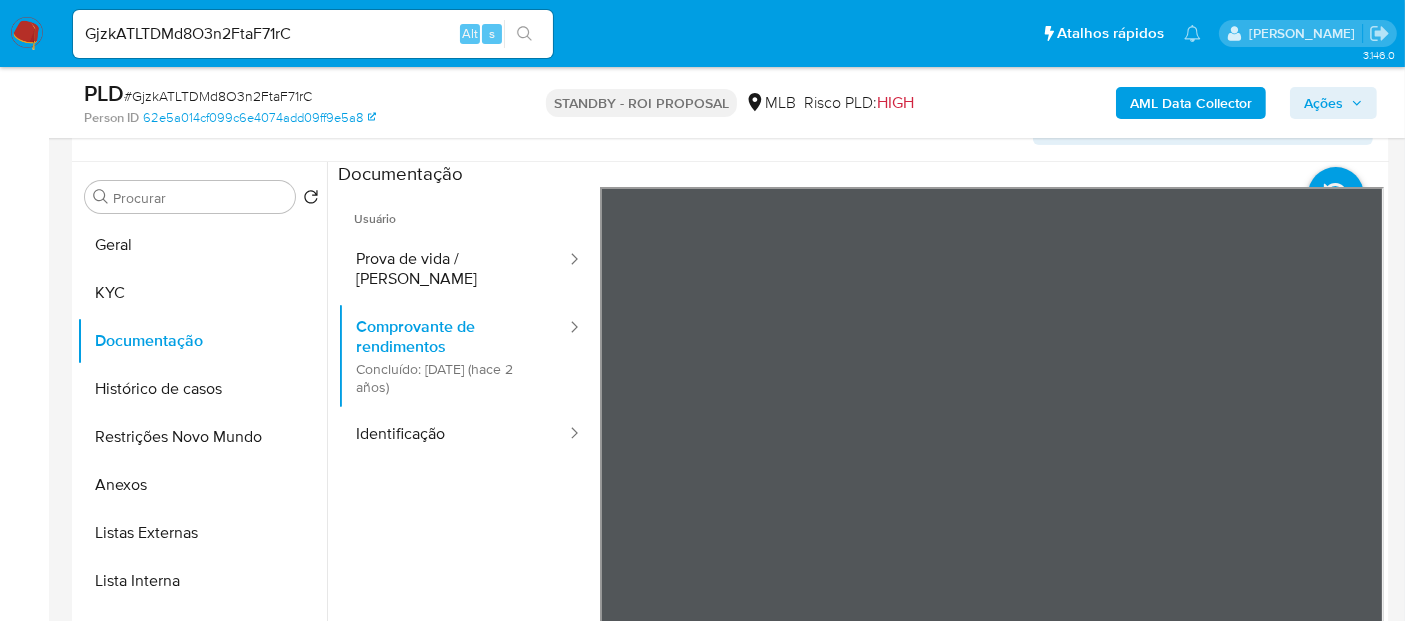 click on "Sem atribuição   Asignado el: [DATE] 15:35:32 Criou: [DATE]   Criou: [DATE] 15:35:32 - Expira em um mês   Expira em [DATE] 15:35:33 PLD # GjzkATLTDMd8O3n2FtaF71rC Person ID 62e5a014cf099c6e4074add09ff9e5a8 STANDBY - ROI PROPOSAL  MLB Risco PLD:  HIGH AML Data Collector Ações Informação do Caso Eventos ( 2 ) Ações MANUAL (2) Informação do Usuário Veja Aparência por Pessoa Procurar   Retornar ao pedido padrão [PERSON_NAME] Documentação Histórico de casos Restrições Novo Mundo Anexos Listas Externas Lista Interna Marcas AML Adiantamentos de Dinheiro Cartões Contas Bancárias Dados Modificados Detalhe da geolocalização Devices Geolocation Dispositivos Point Empréstimos Endereços Fecha Compliant Financiamento de Veículos Histórico [PERSON_NAME] PLD Histórico de conversas IV Challenges Insurtech Items Perfis Relacionados Contatos Histórico CX Soluções Bate-papo Id Estado Data de criação Origem Processo" at bounding box center [730, 1495] 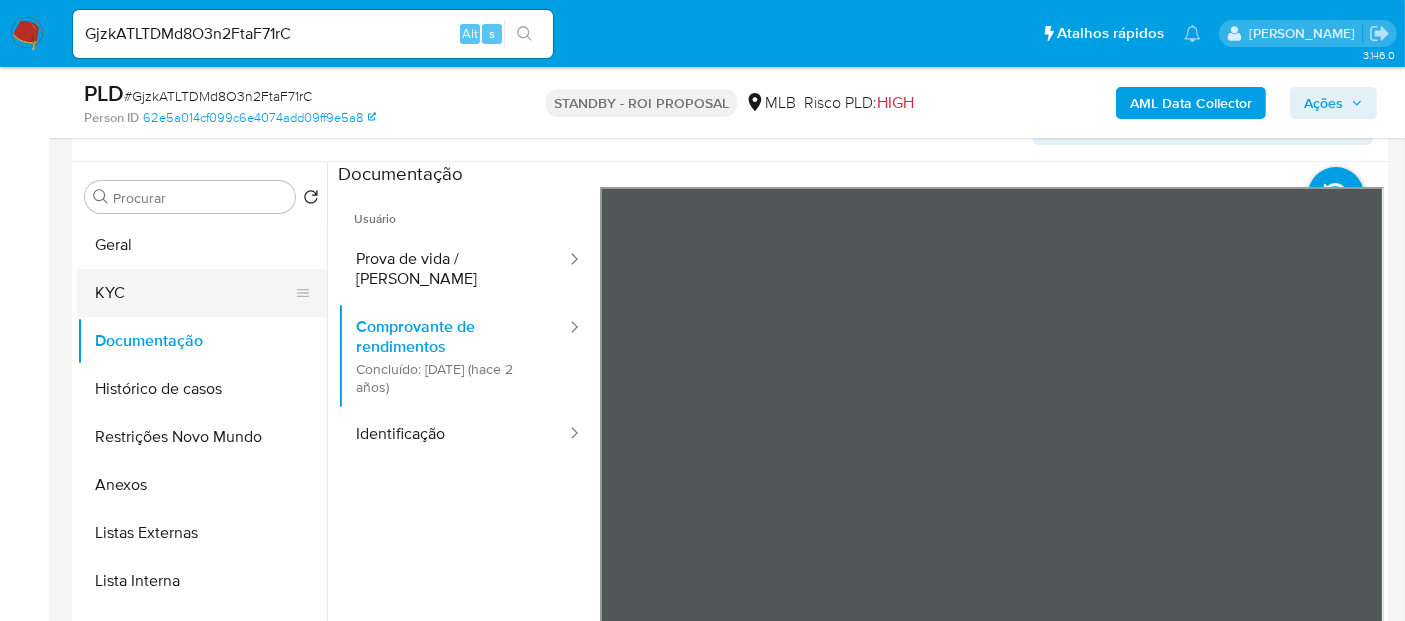 click on "KYC" at bounding box center [194, 293] 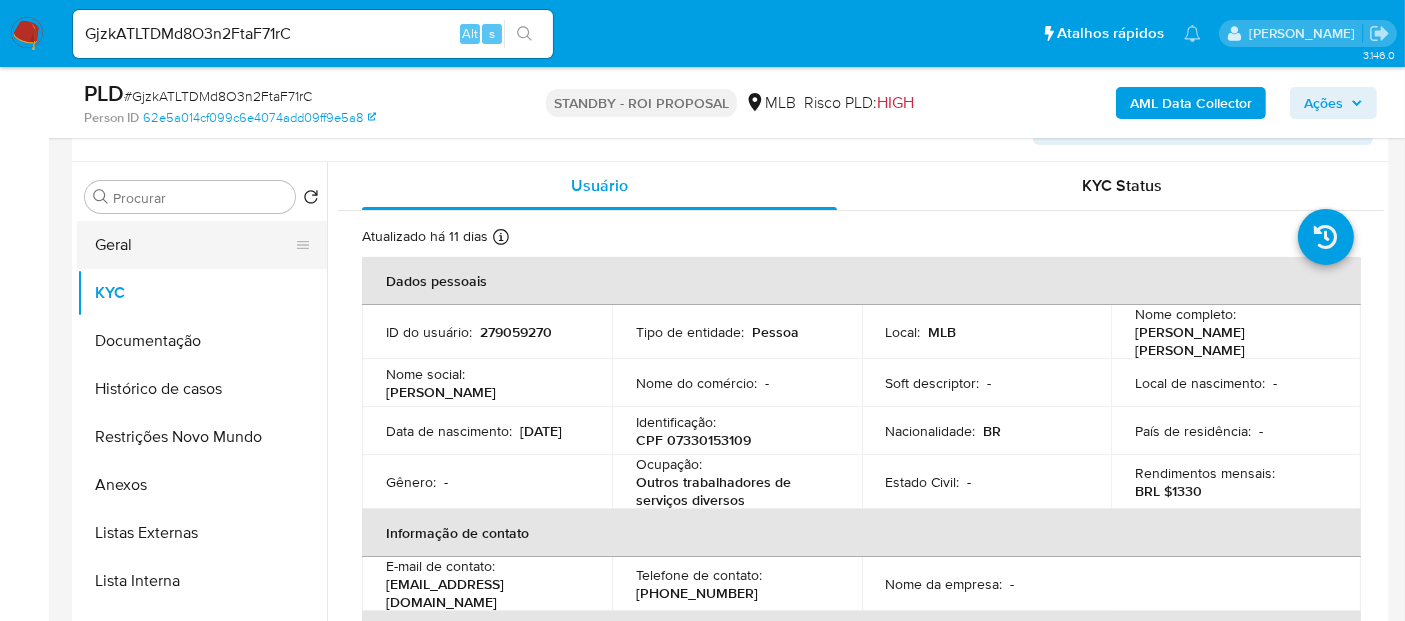 click on "Geral" at bounding box center (194, 245) 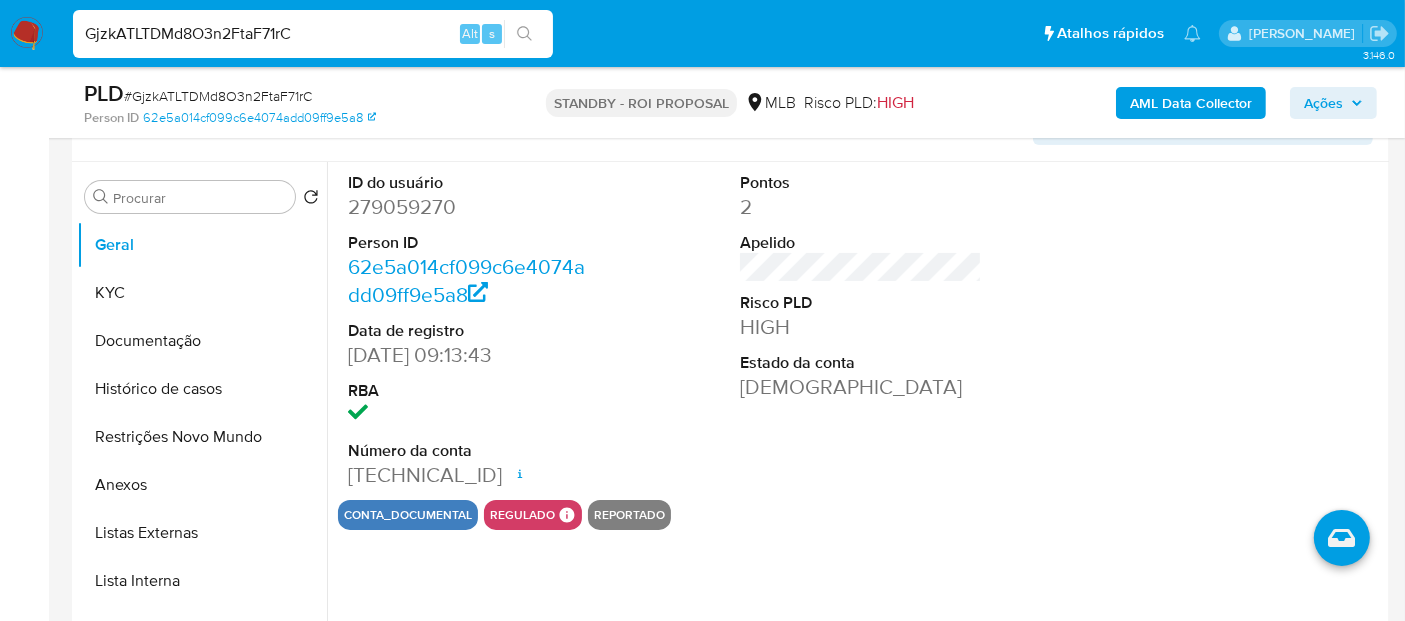 drag, startPoint x: 293, startPoint y: 43, endPoint x: 0, endPoint y: 33, distance: 293.1706 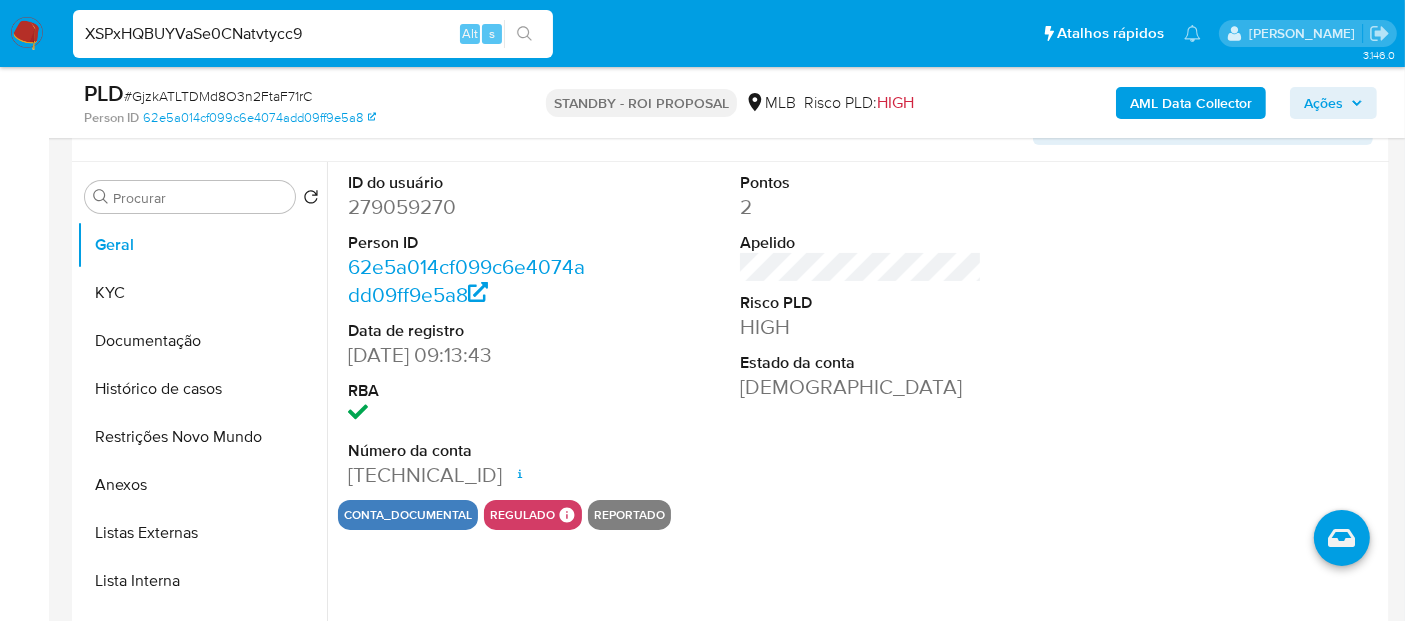 type on "XSPxHQBUYVaSe0CNatvtycc9" 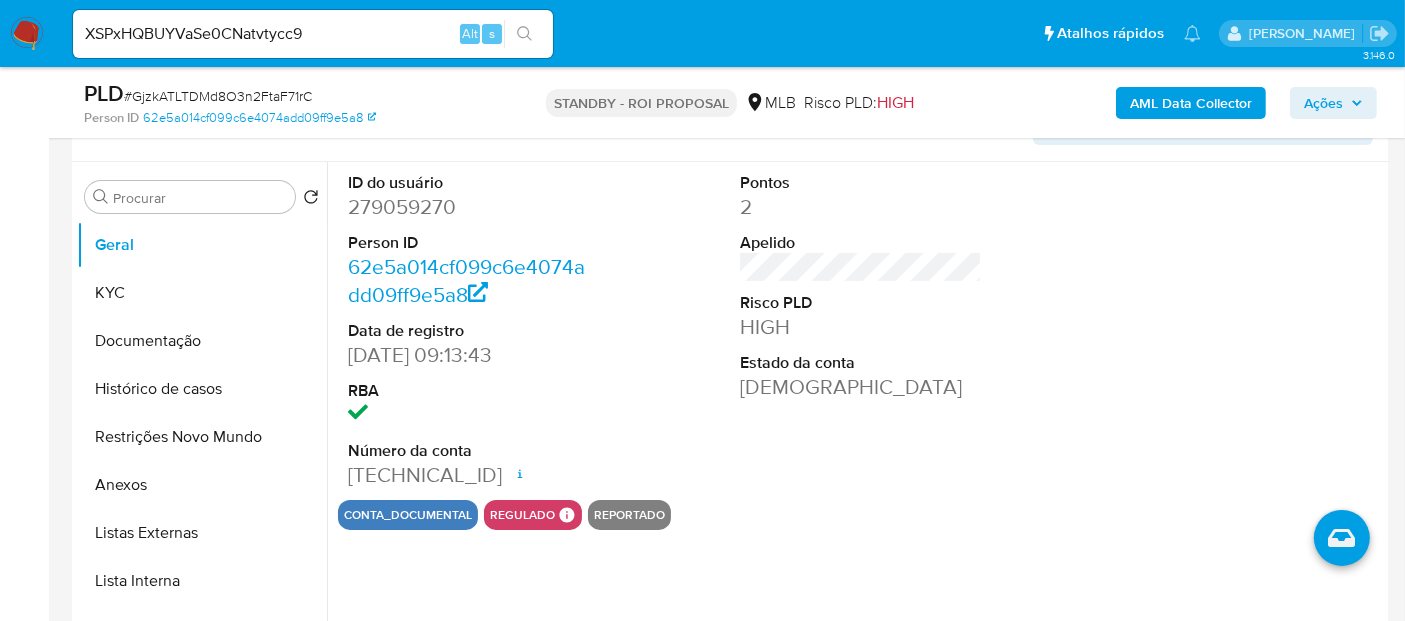 click at bounding box center (524, 34) 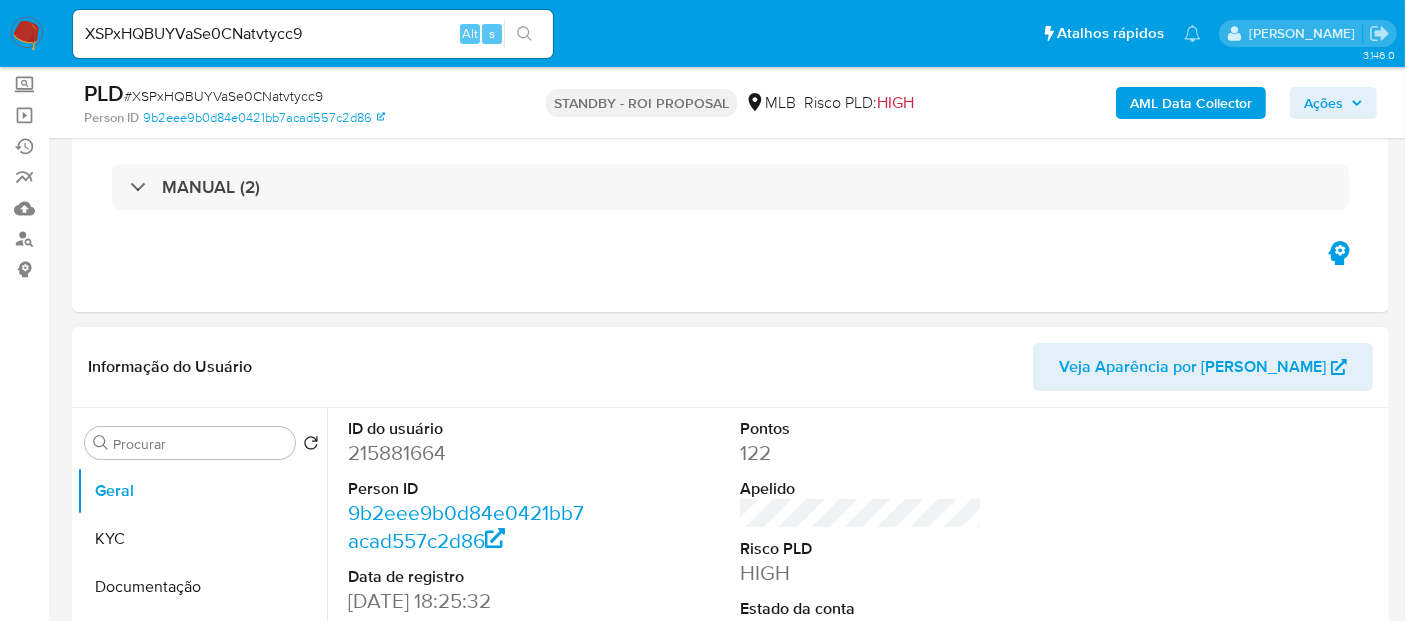 scroll, scrollTop: 222, scrollLeft: 0, axis: vertical 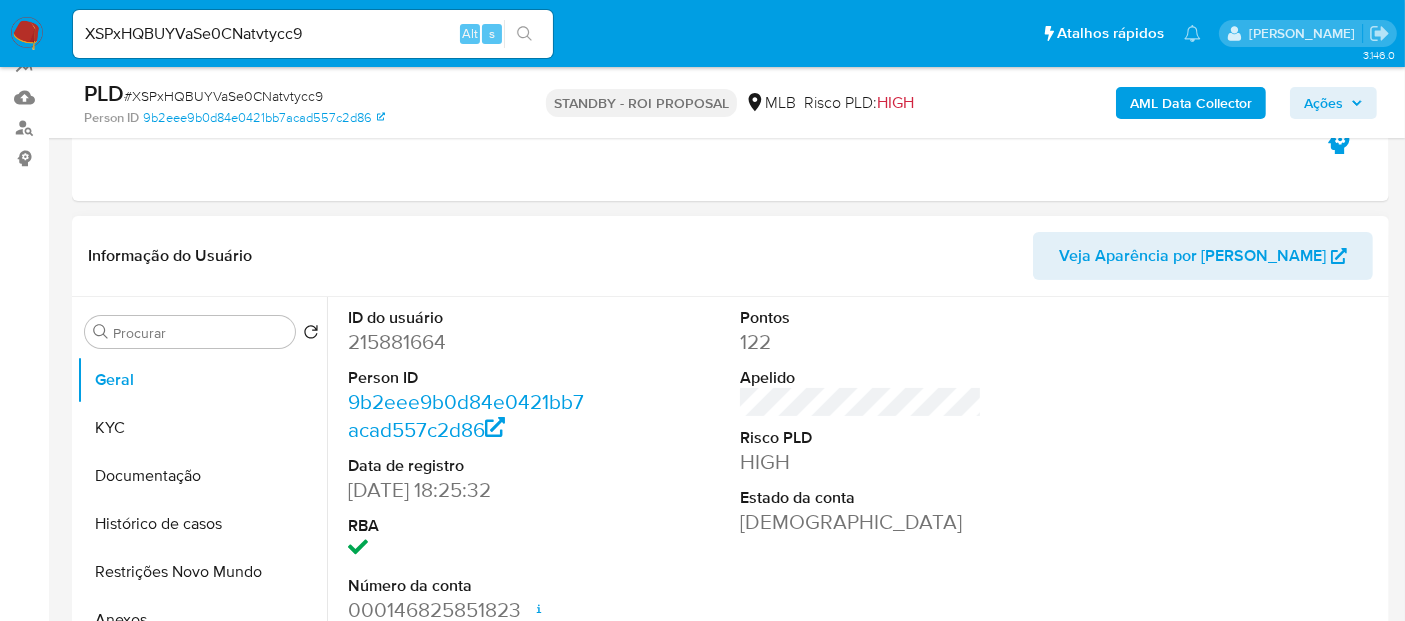 select on "10" 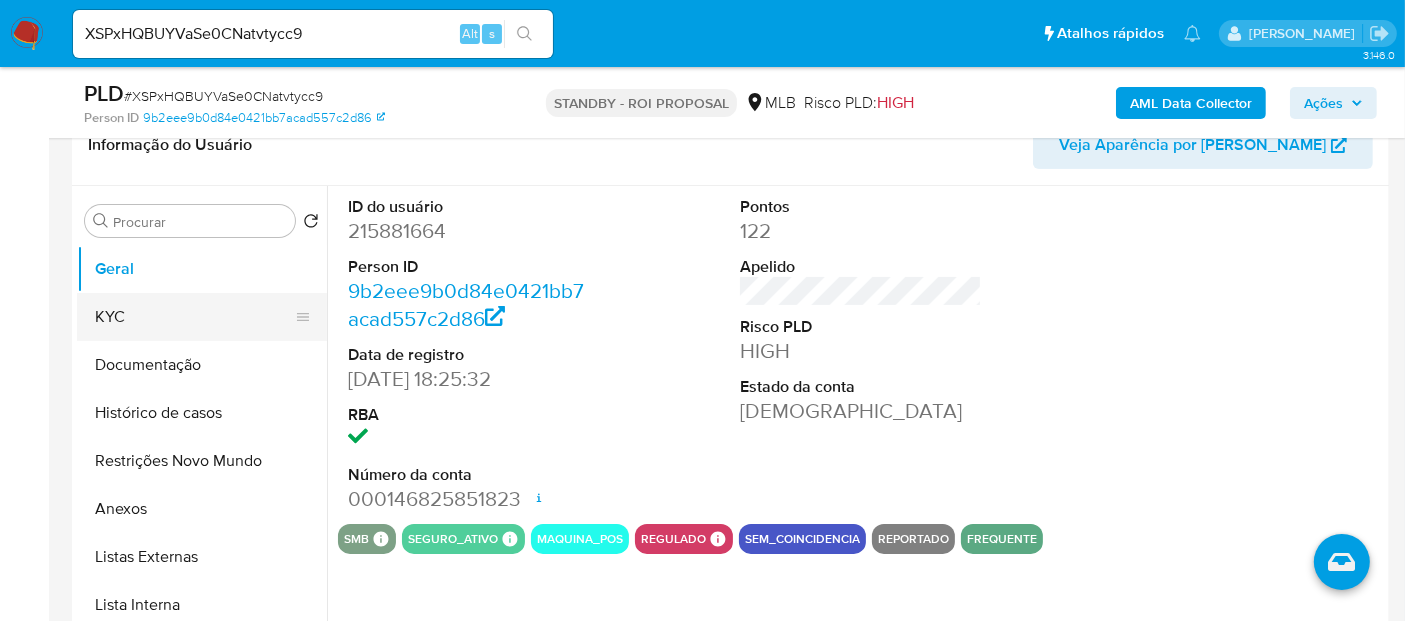click on "KYC" at bounding box center (194, 317) 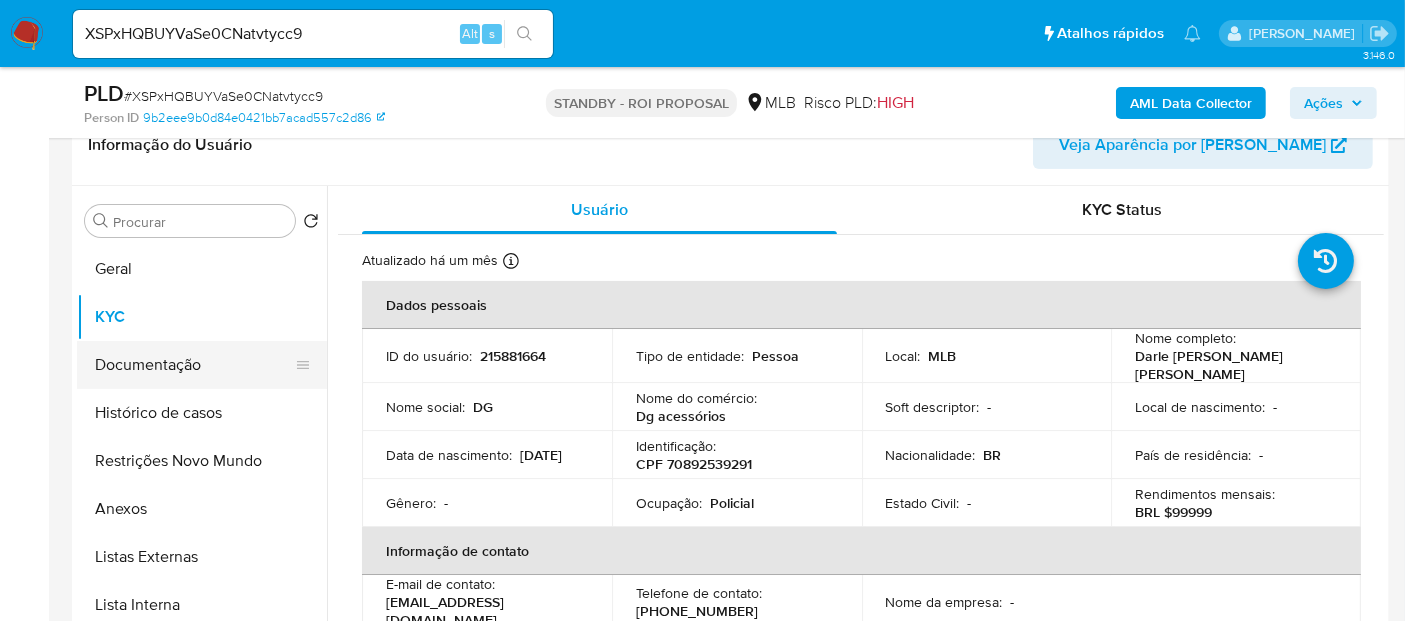 click on "Documentação" at bounding box center [194, 365] 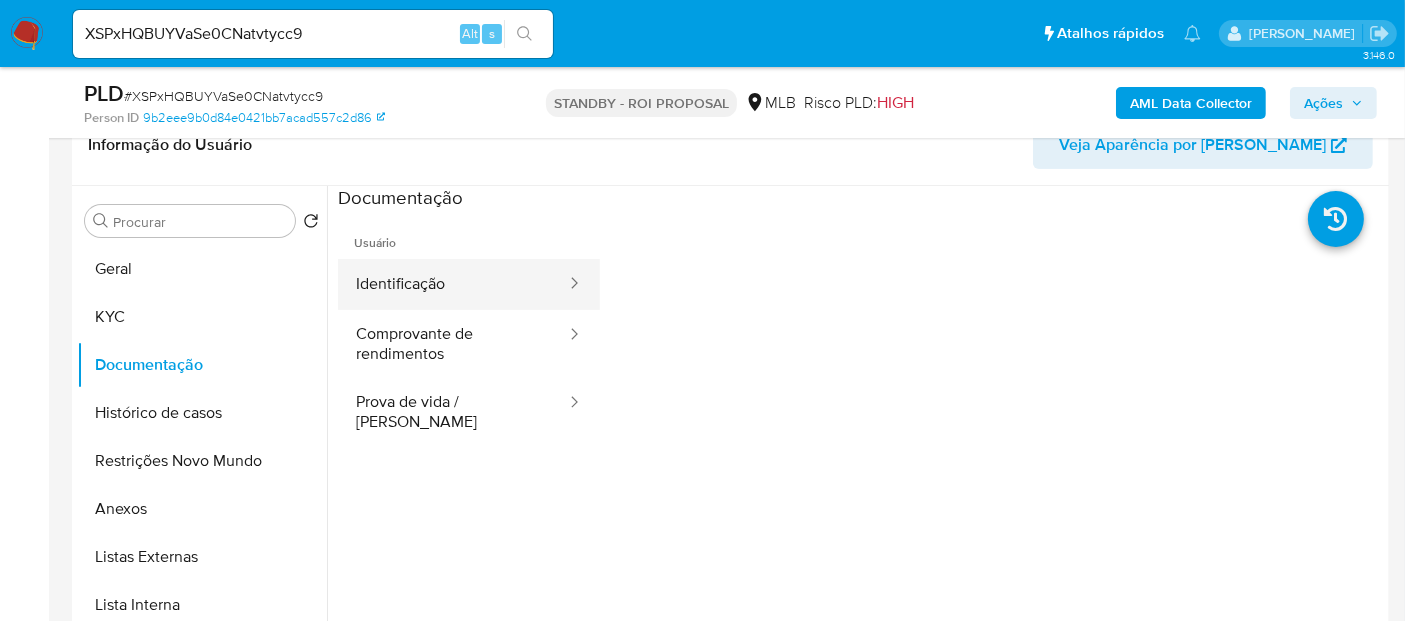 click on "Identificação" at bounding box center [453, 284] 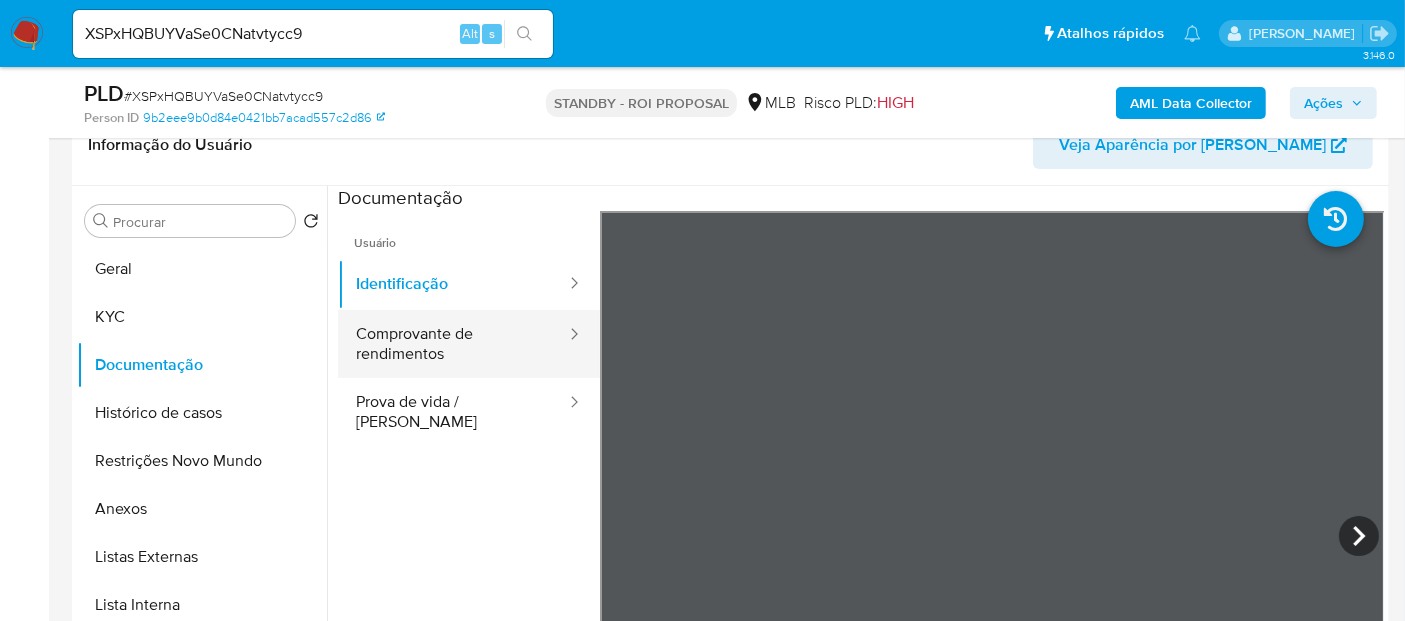 click on "Comprovante de rendimentos" at bounding box center (453, 344) 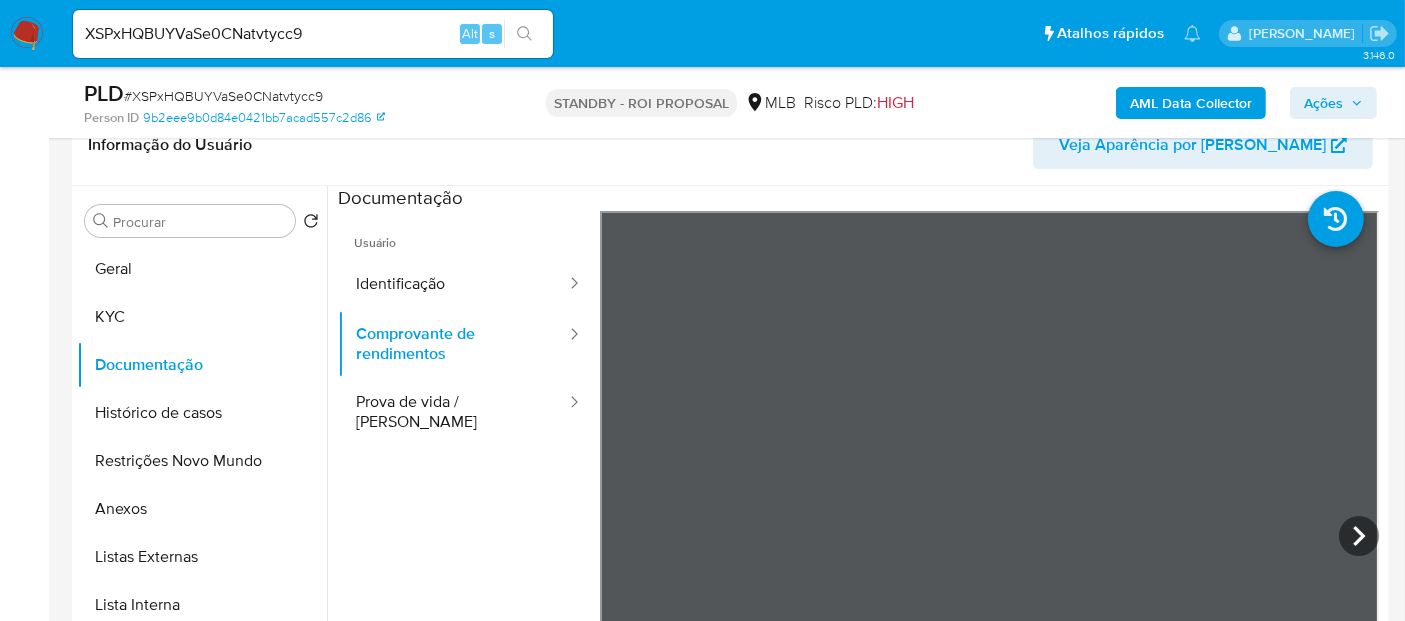 scroll, scrollTop: 111, scrollLeft: 0, axis: vertical 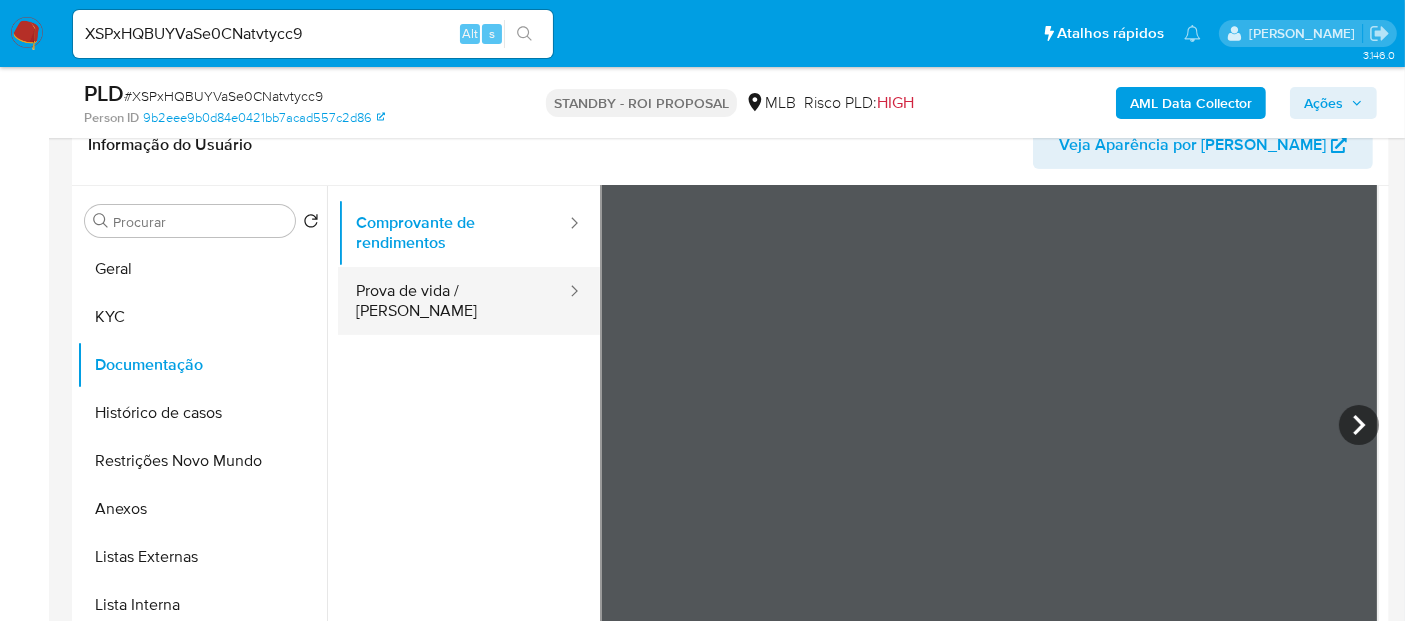 click on "Prova de vida / [PERSON_NAME]" at bounding box center (453, 301) 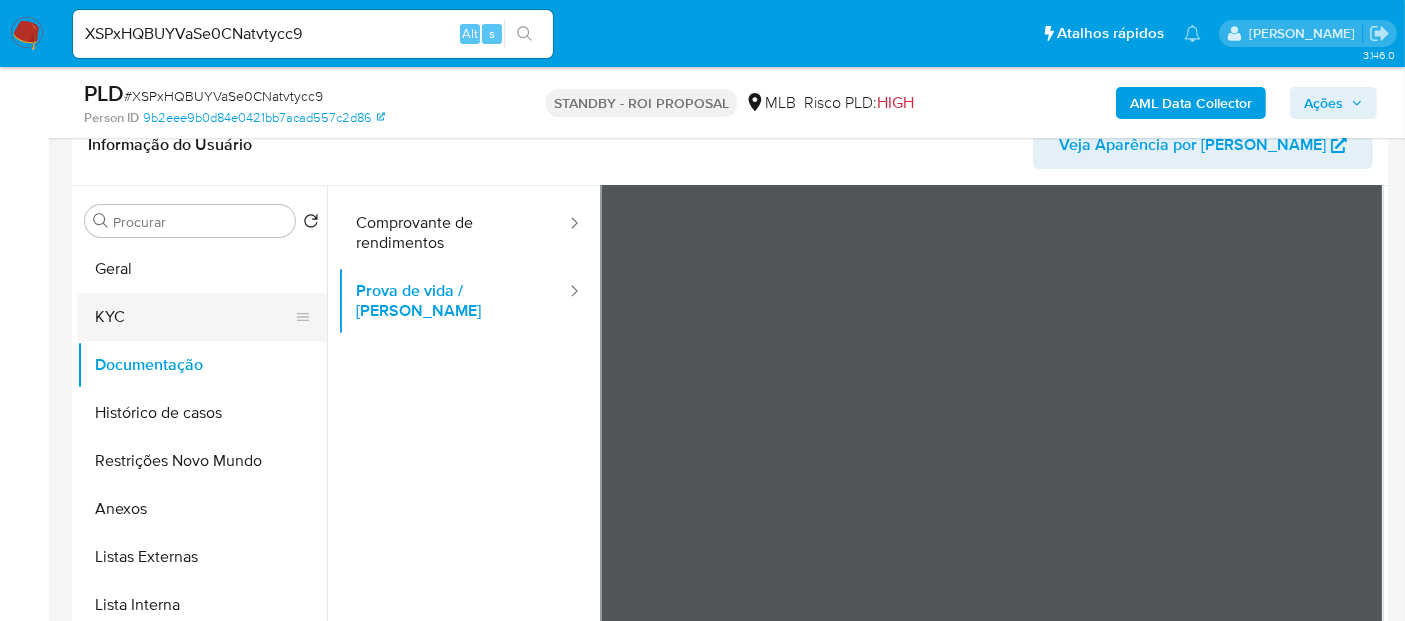 click on "KYC" at bounding box center (194, 317) 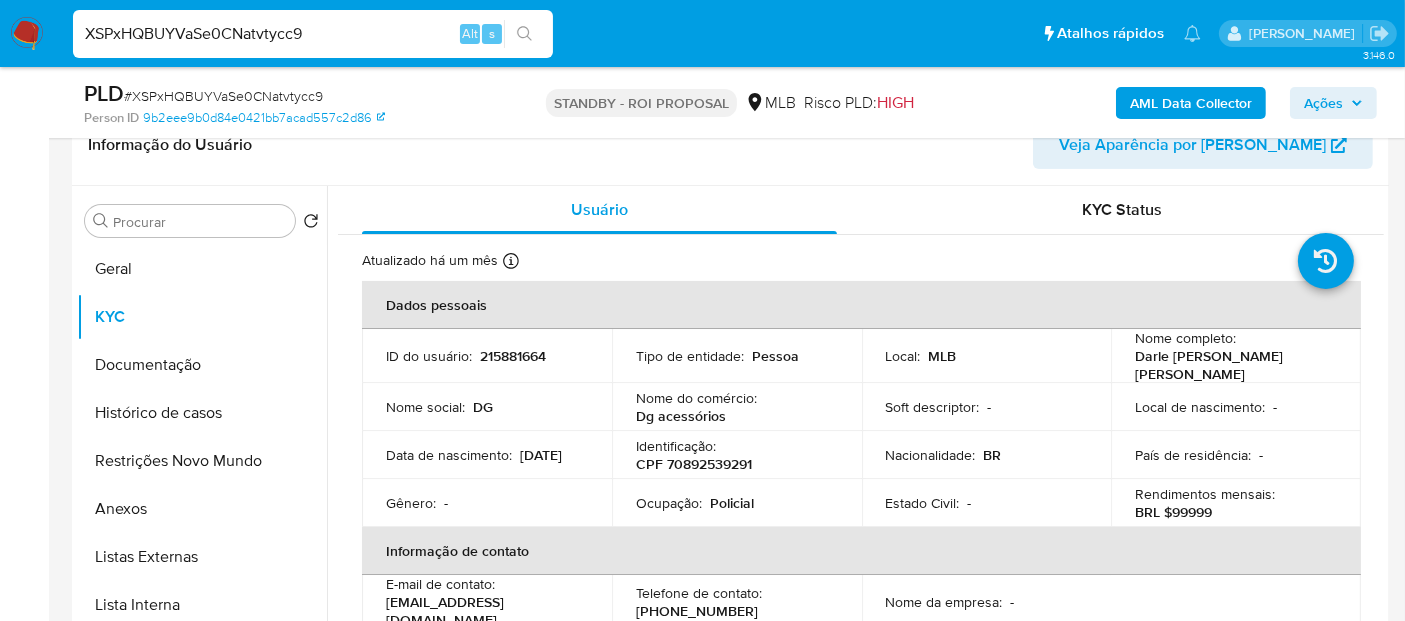 drag, startPoint x: 87, startPoint y: 32, endPoint x: 306, endPoint y: 36, distance: 219.03653 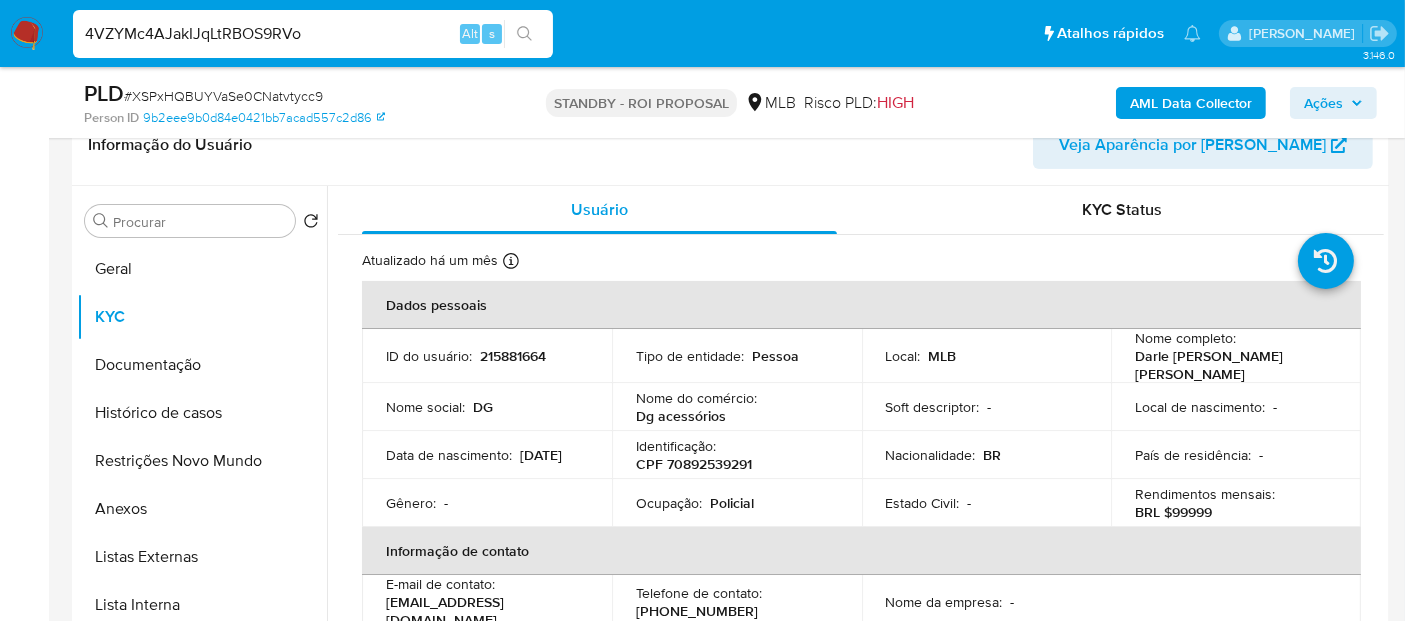 type on "4VZYMc4AJakIJqLtRBOS9RVo" 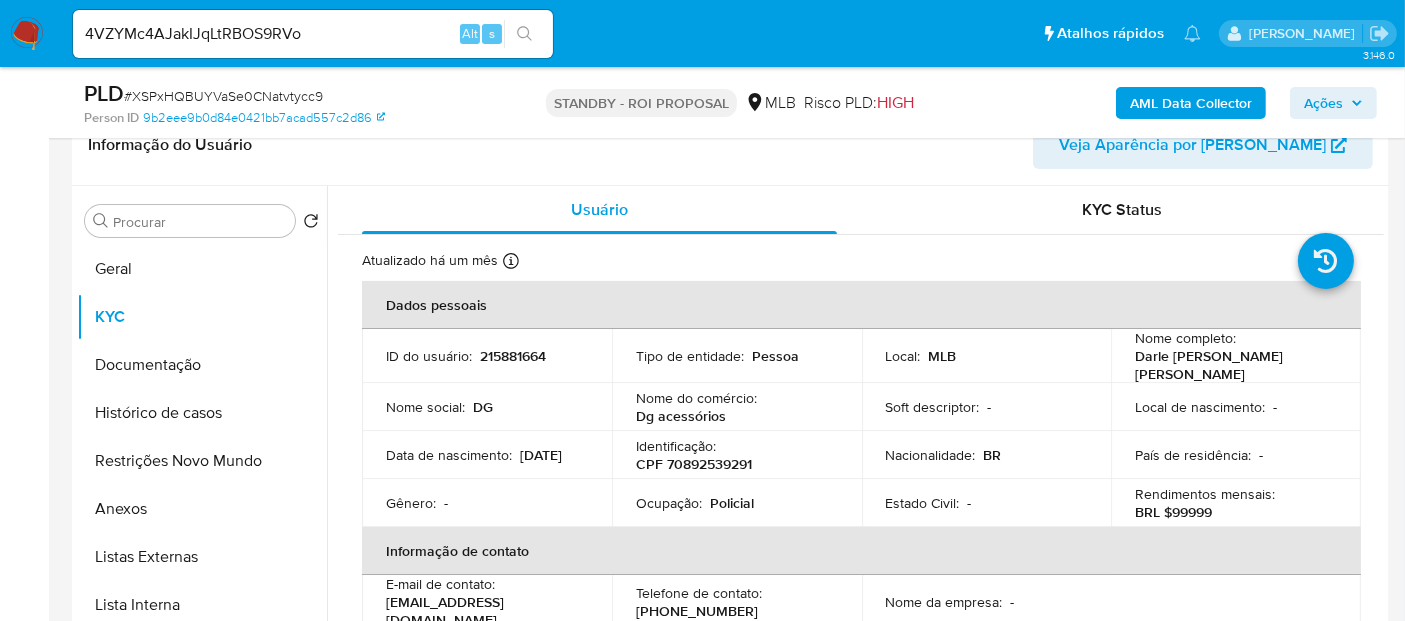 click 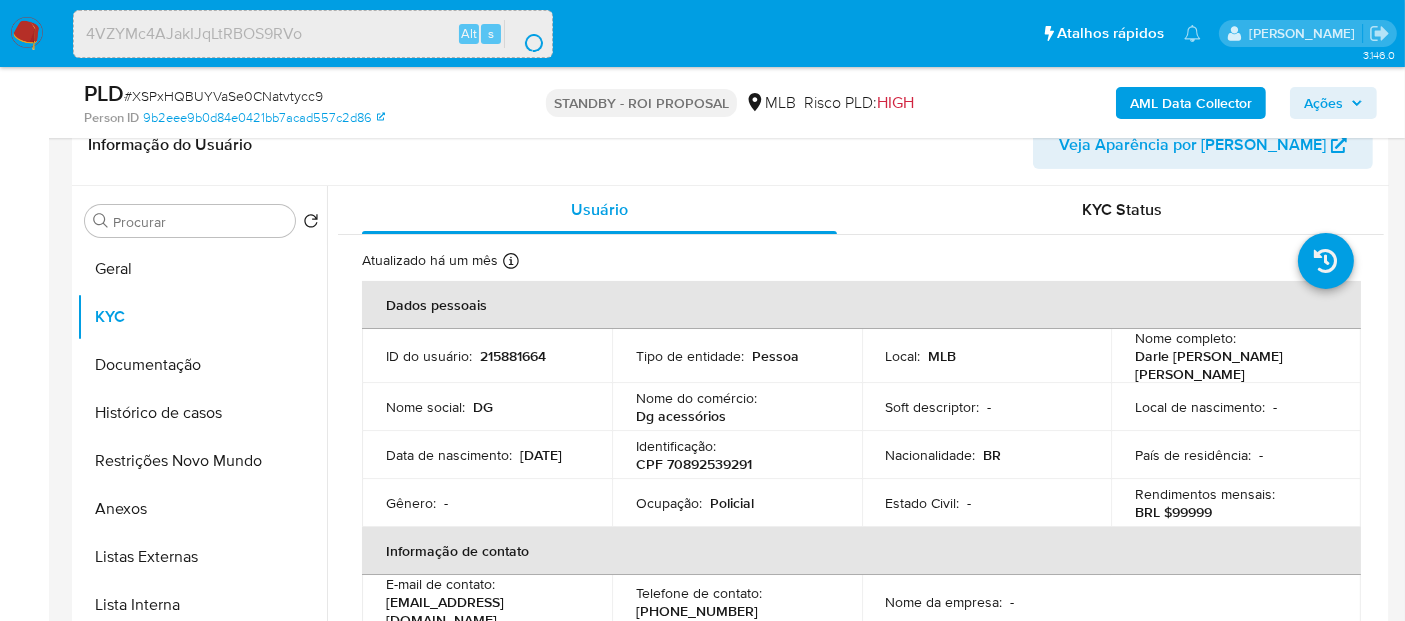 scroll, scrollTop: 0, scrollLeft: 0, axis: both 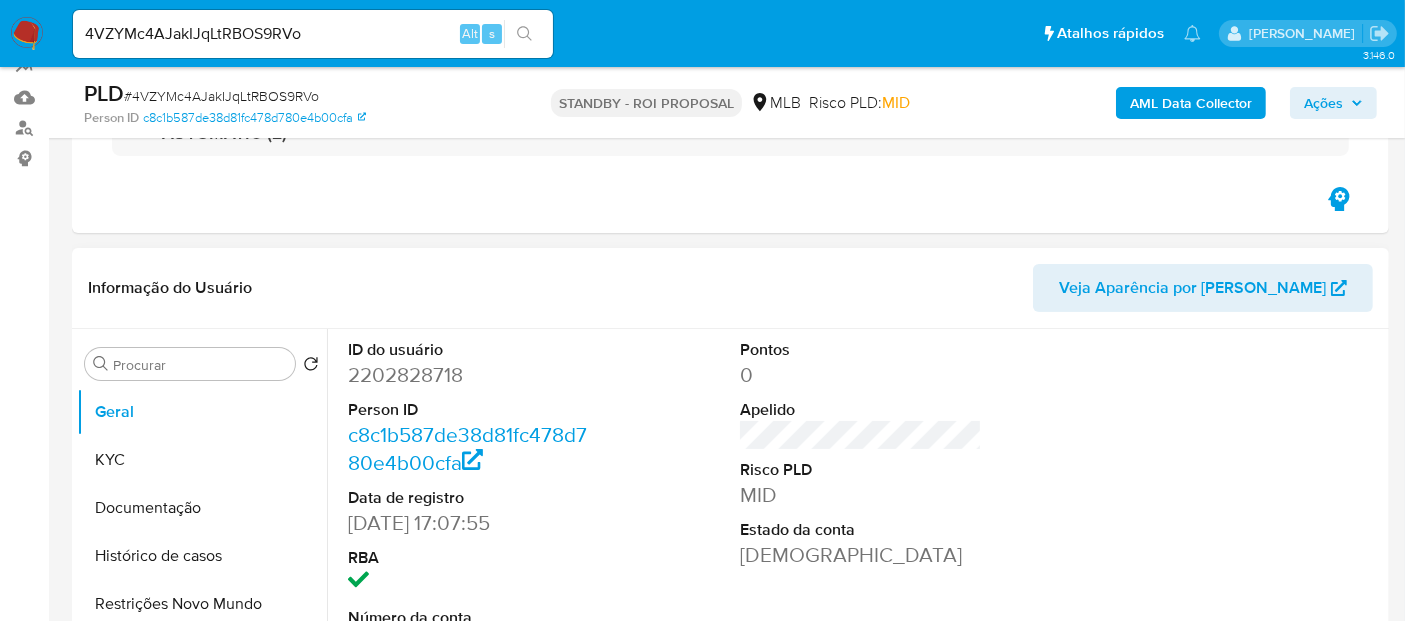 select on "10" 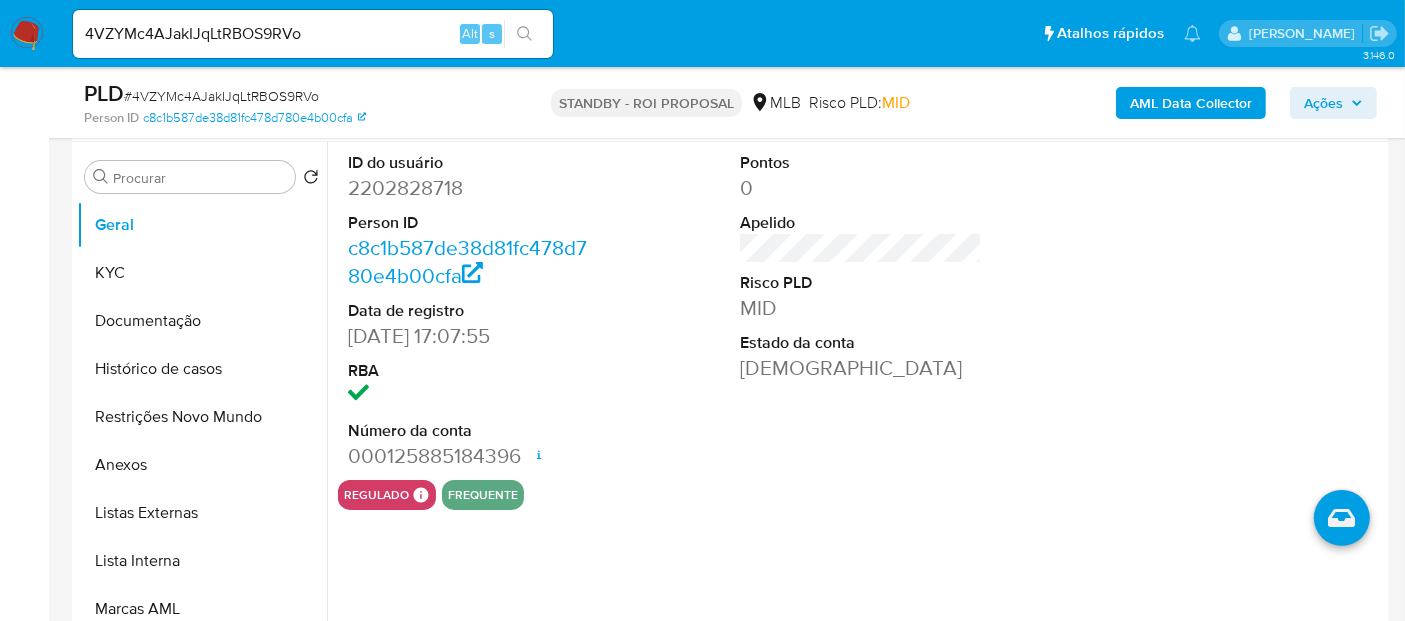 scroll, scrollTop: 444, scrollLeft: 0, axis: vertical 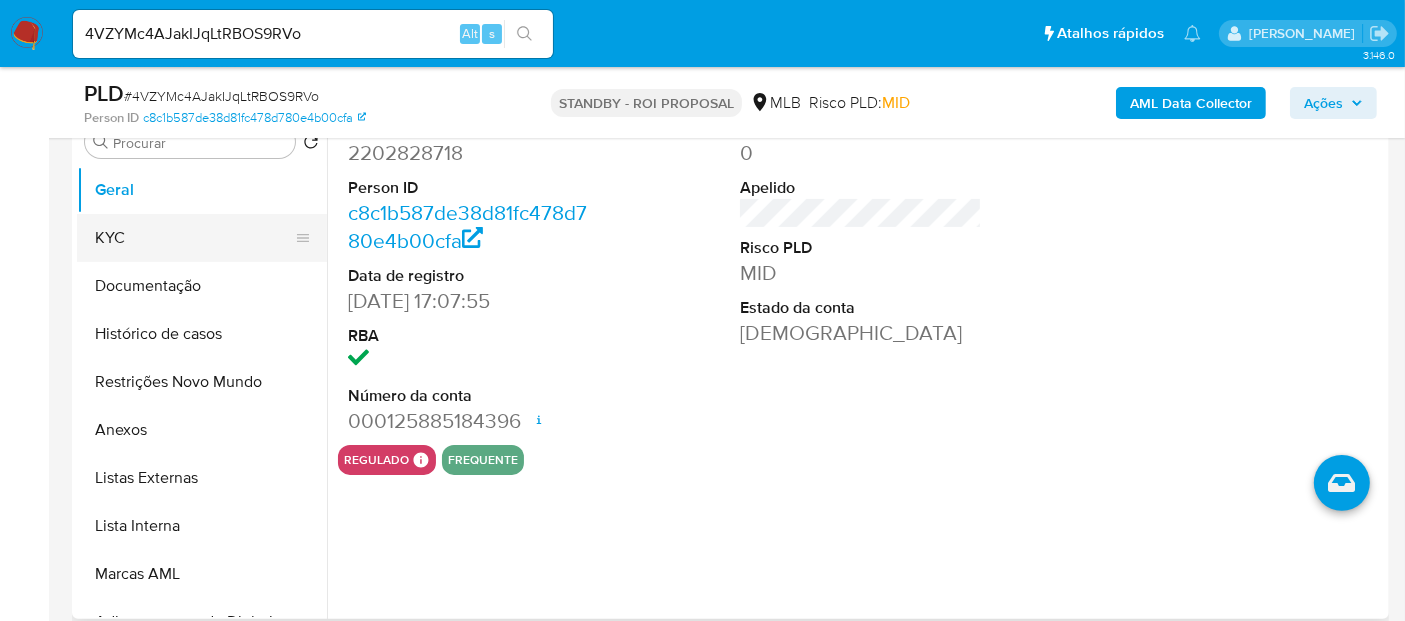 click on "KYC" at bounding box center (194, 238) 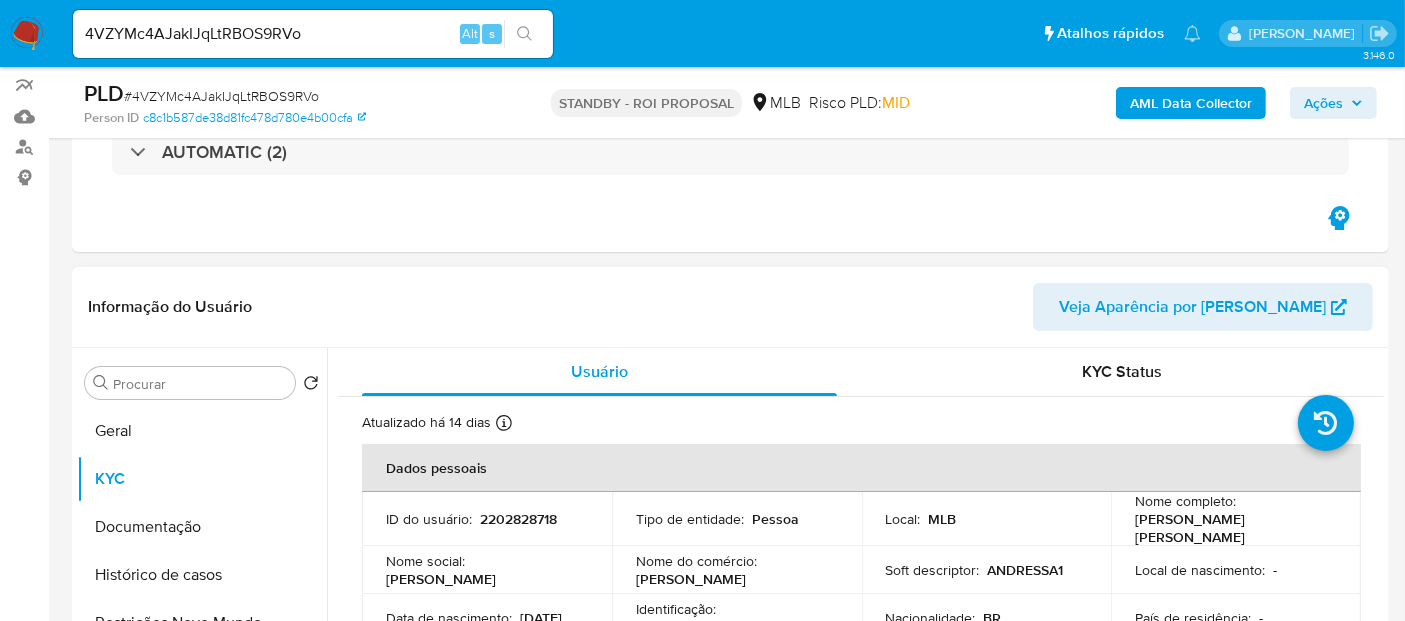 scroll, scrollTop: 333, scrollLeft: 0, axis: vertical 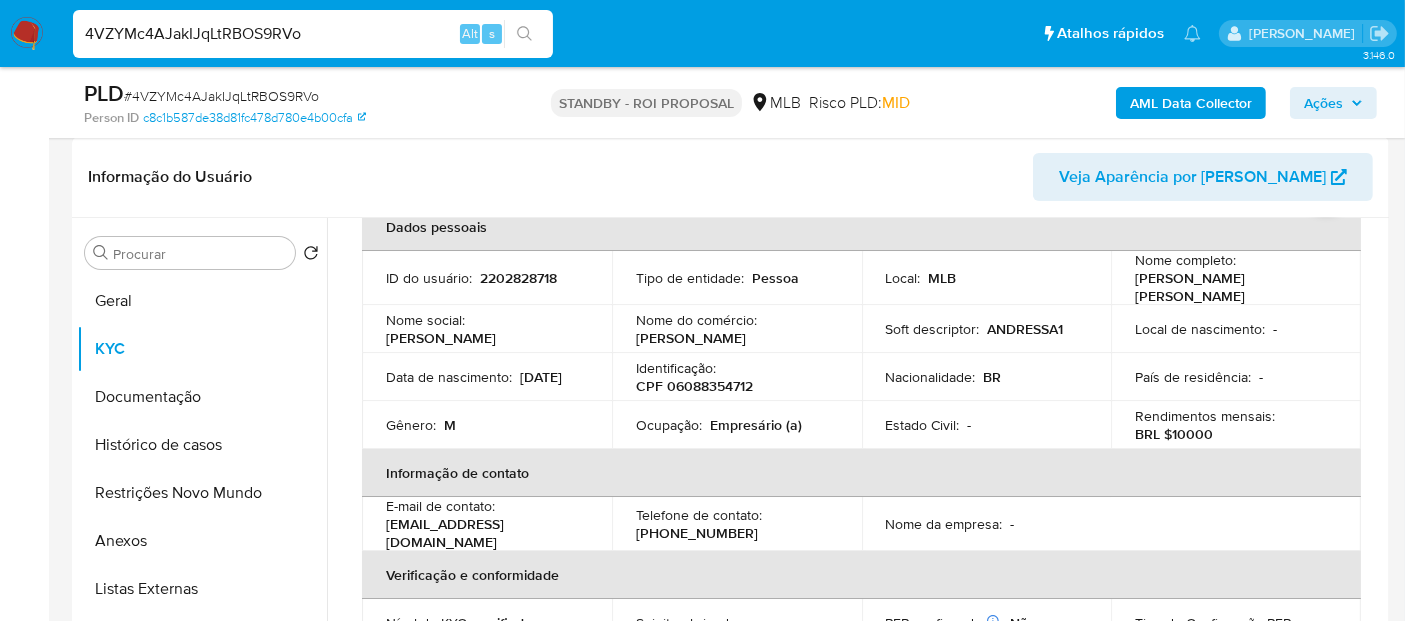 click on "Pausado Ver notificaciones 4VZYMc4AJakIJqLtRBOS9RVo Alt s Atalhos rápidos   Presiona las siguientes teclas para acceder a algunas de las funciones Pesquisar caso ou usuário Alt s Voltar para casa Alt h Adicione um comentário Alt c Adicionar um anexo Alt a [PERSON_NAME]" at bounding box center (702, 33) 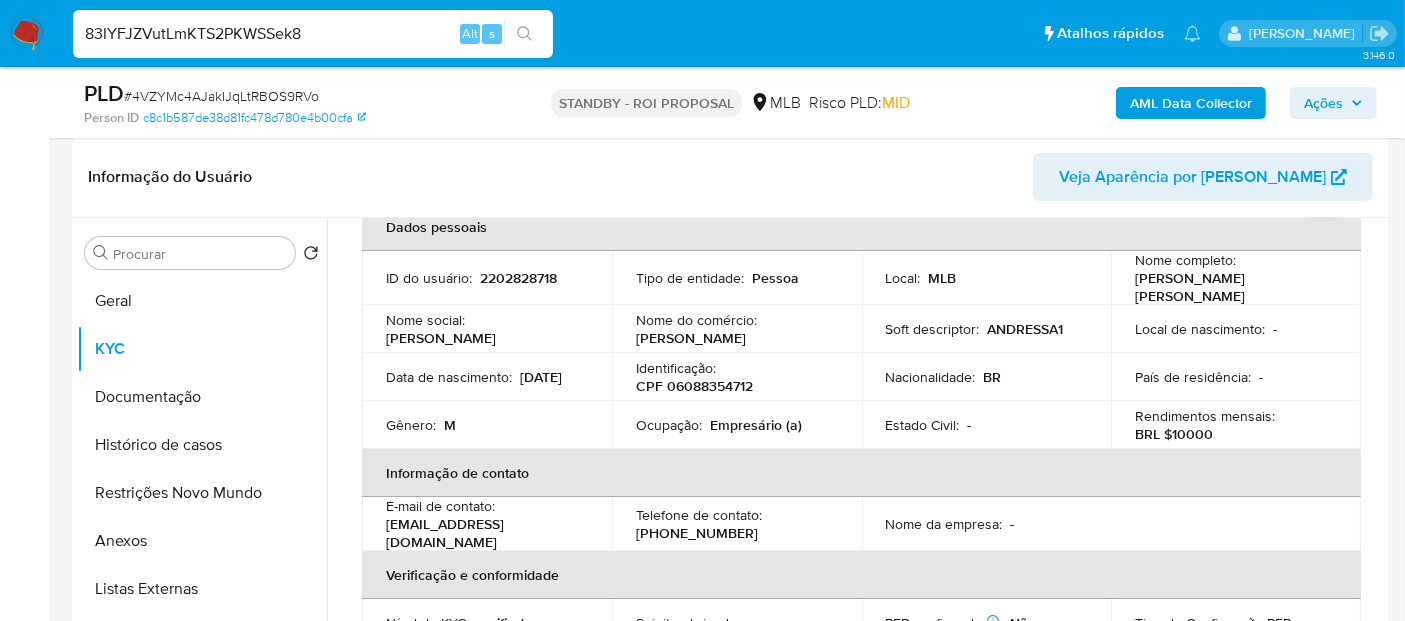 type on "83IYFJZVutLmKTS2PKWSSek8" 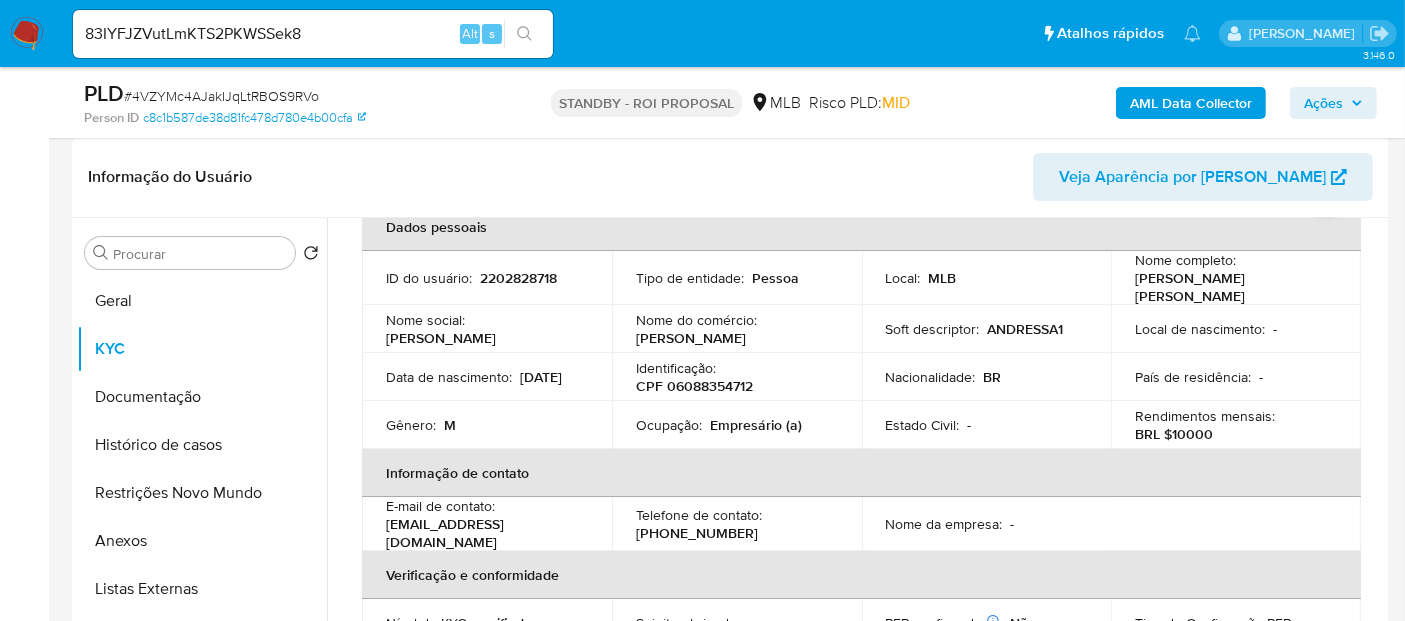 click 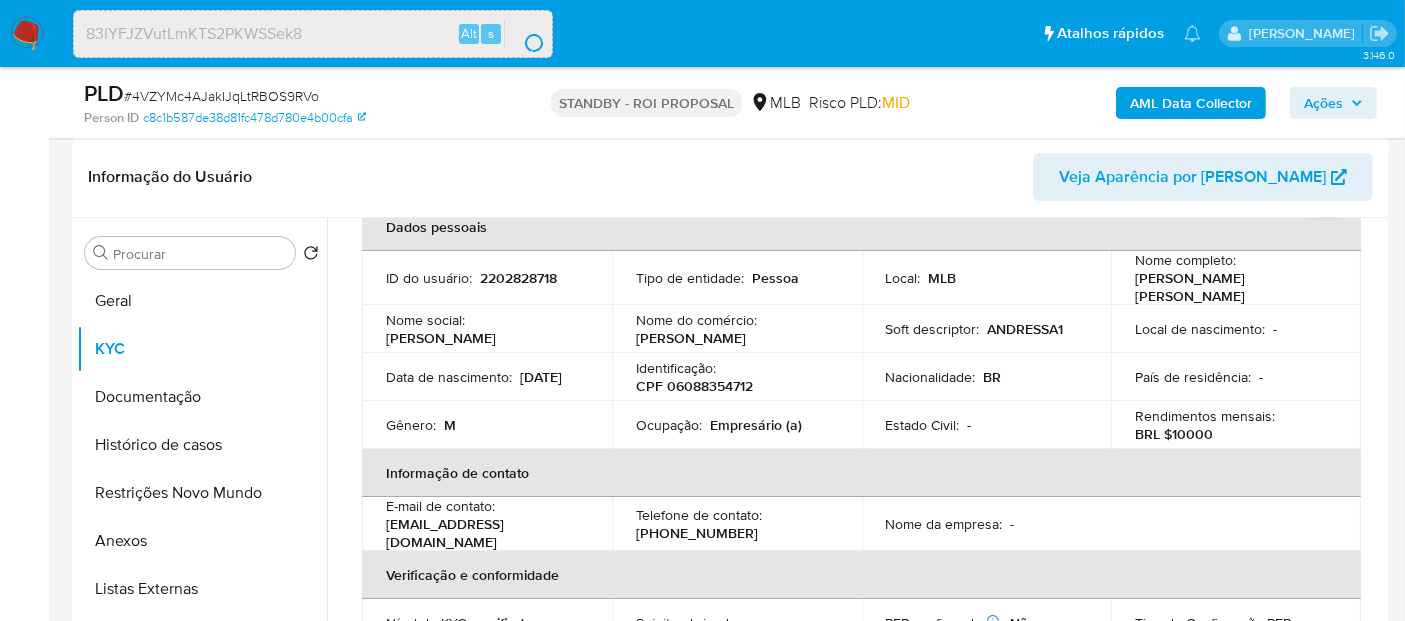 scroll, scrollTop: 0, scrollLeft: 0, axis: both 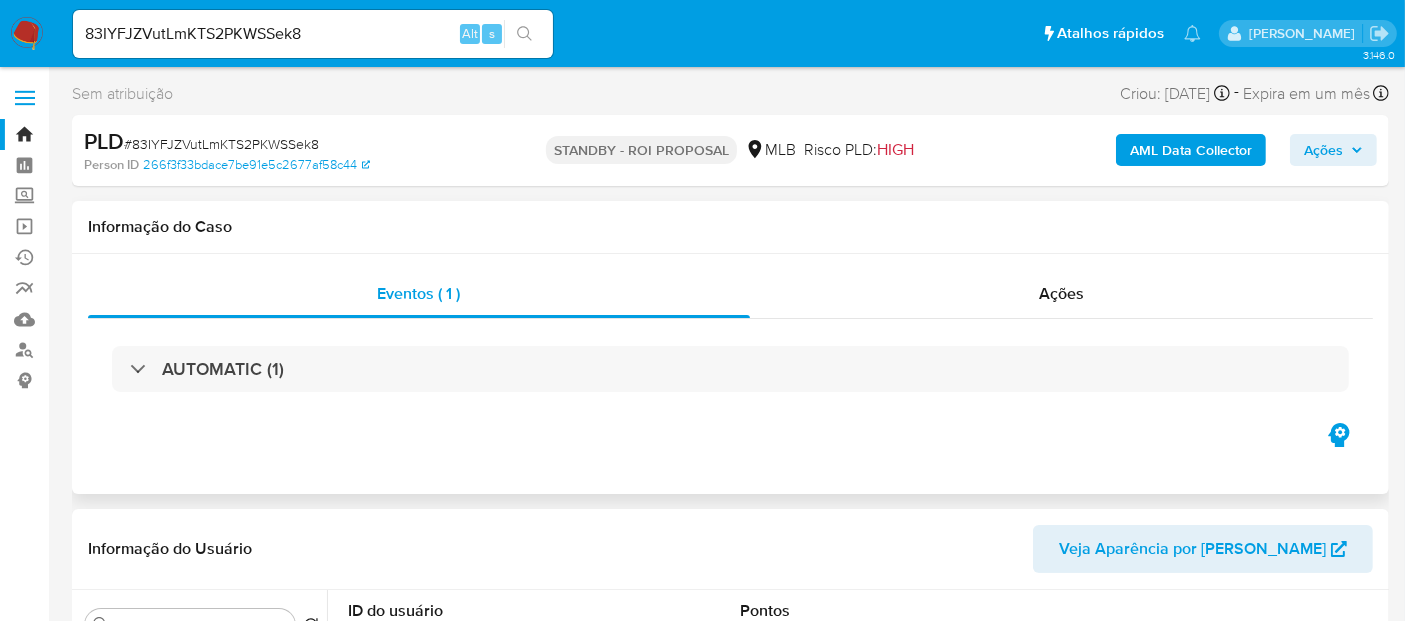 select on "10" 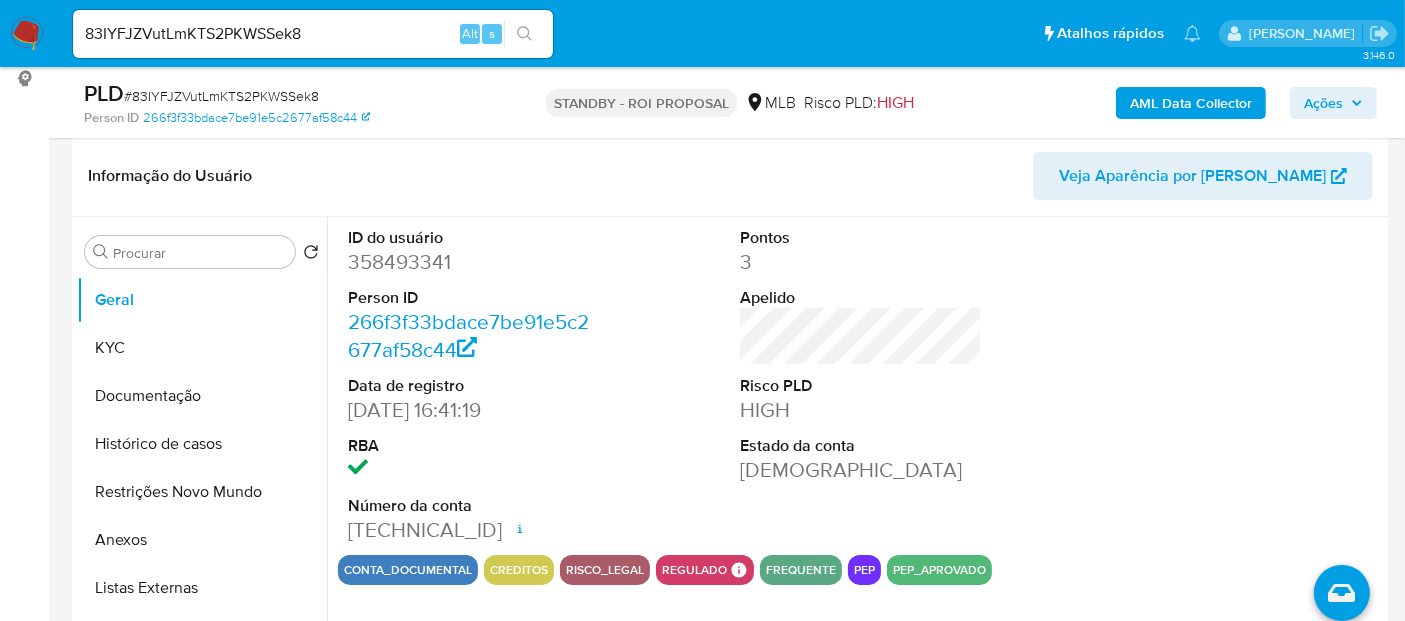 scroll, scrollTop: 333, scrollLeft: 0, axis: vertical 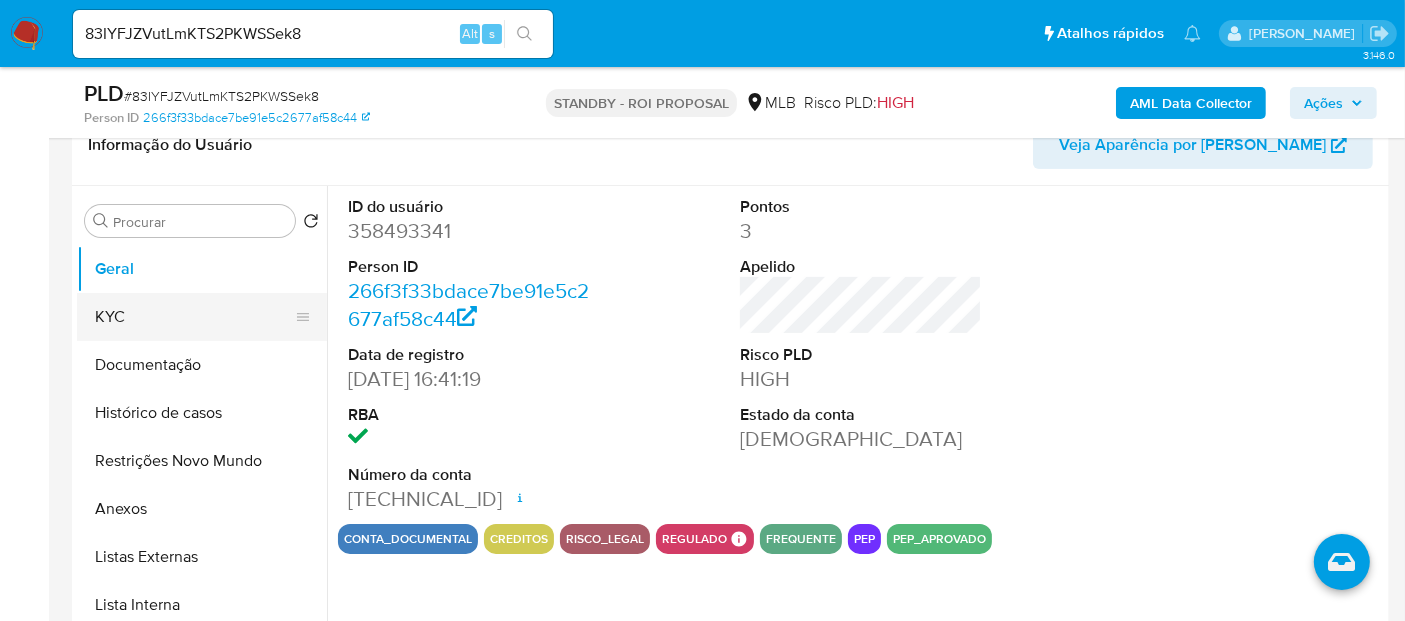 click on "KYC" at bounding box center [194, 317] 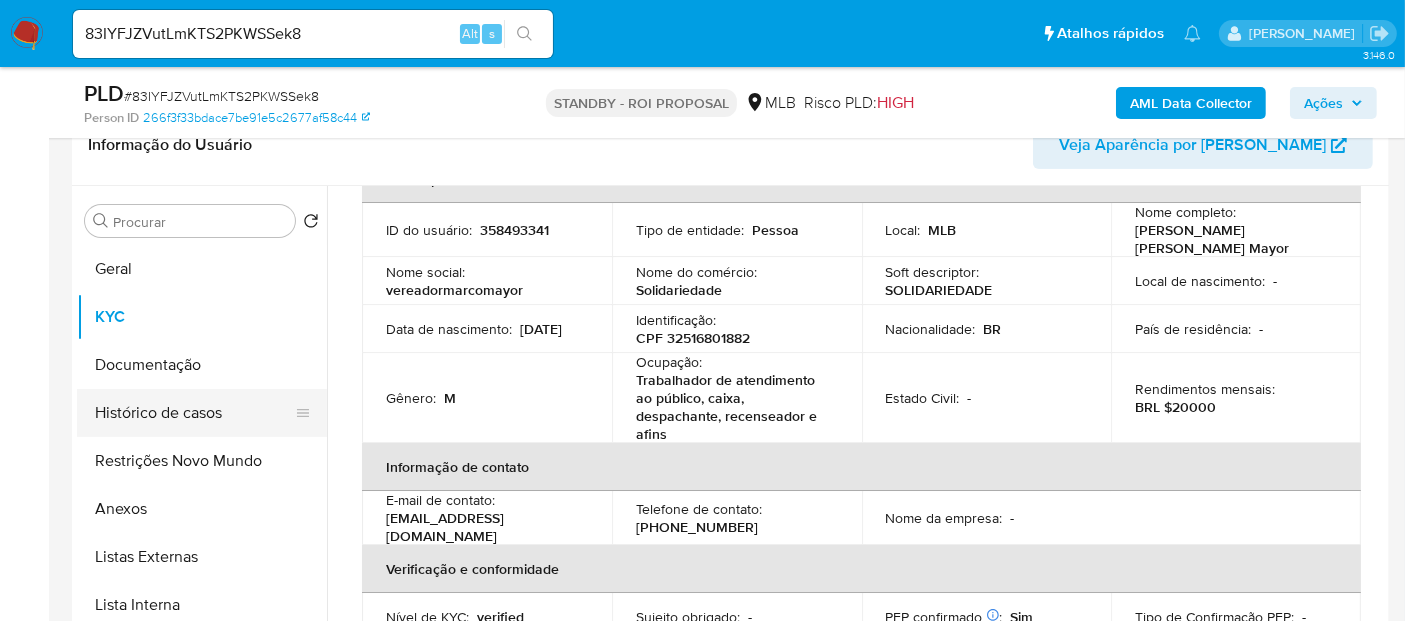 scroll, scrollTop: 111, scrollLeft: 0, axis: vertical 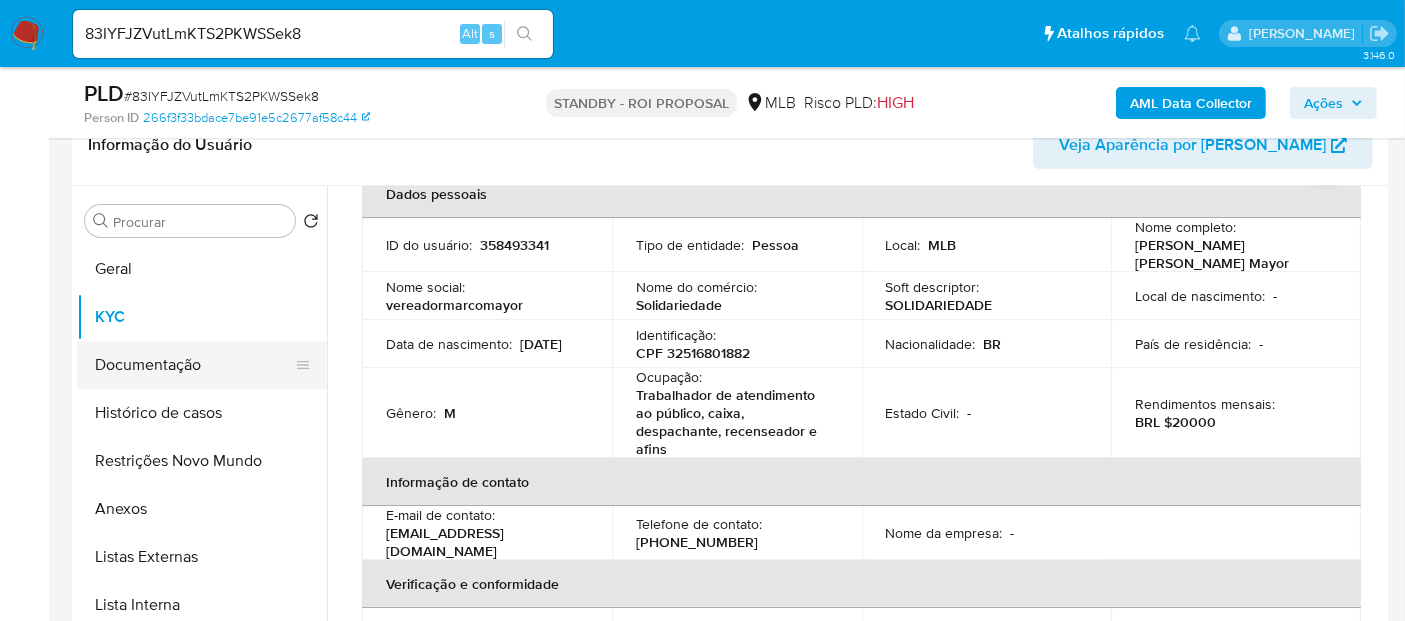 click on "Documentação" at bounding box center (194, 365) 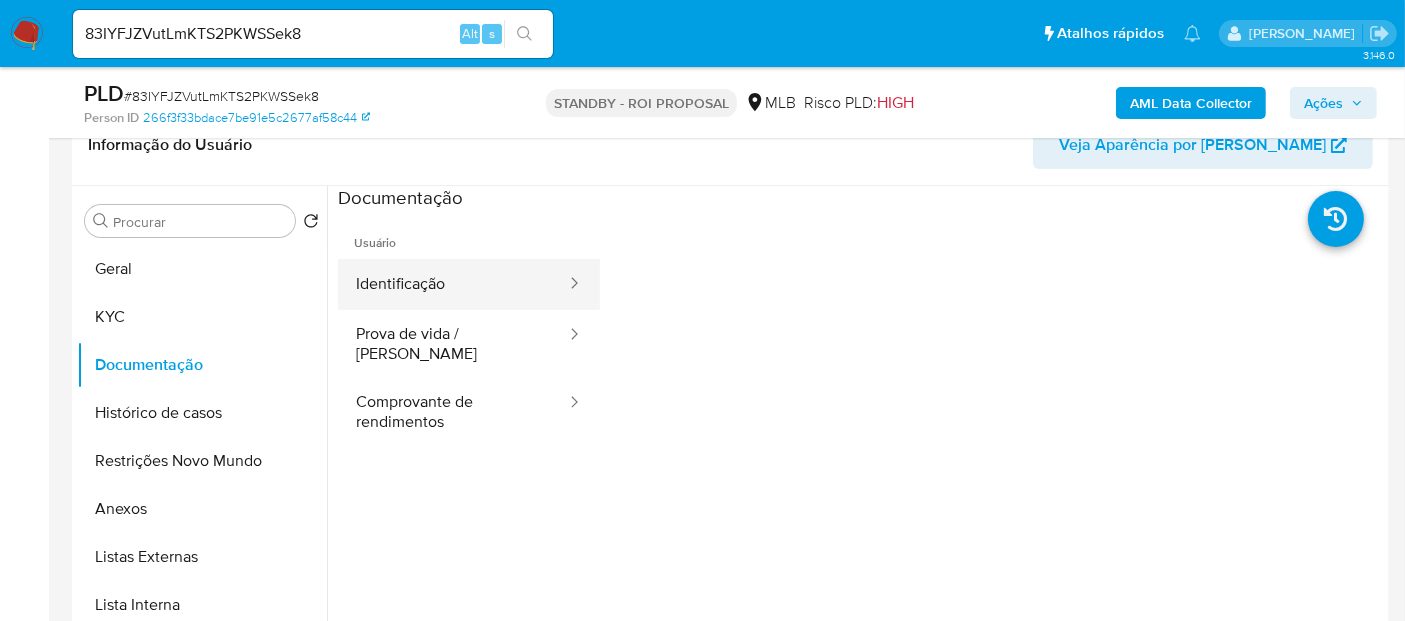 click on "Identificação" at bounding box center (453, 284) 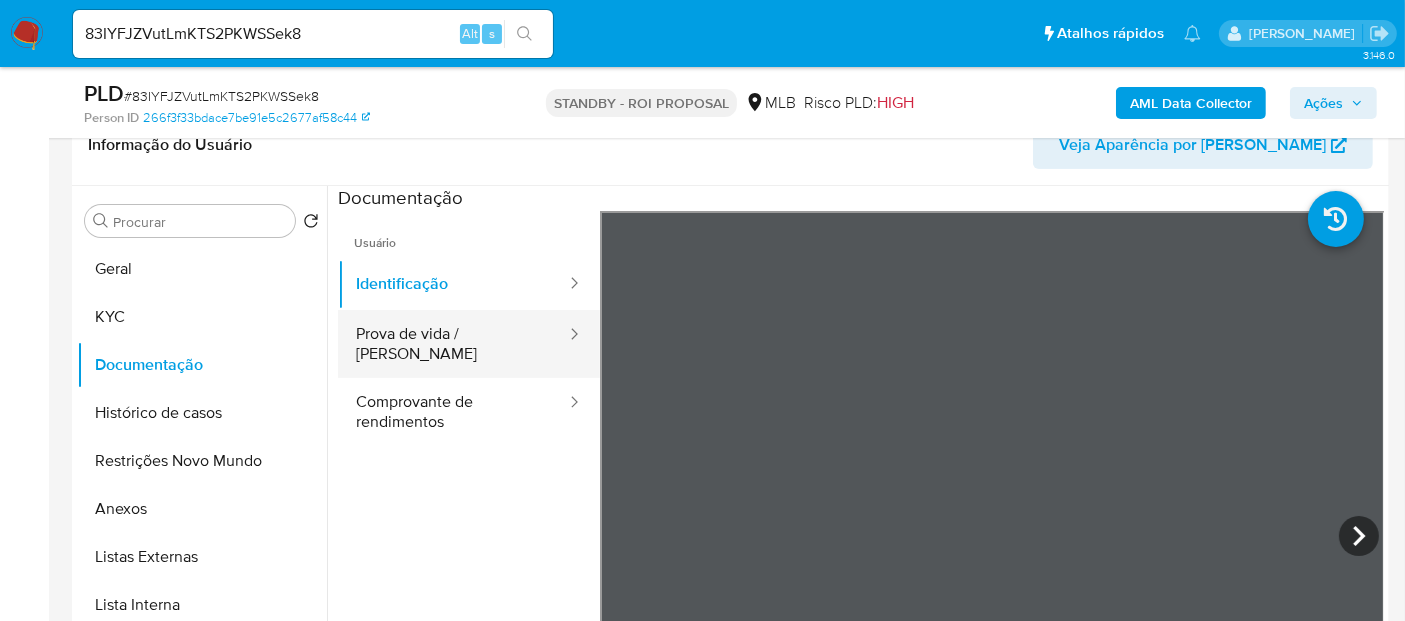 click on "Prova de vida / [PERSON_NAME]" at bounding box center [453, 344] 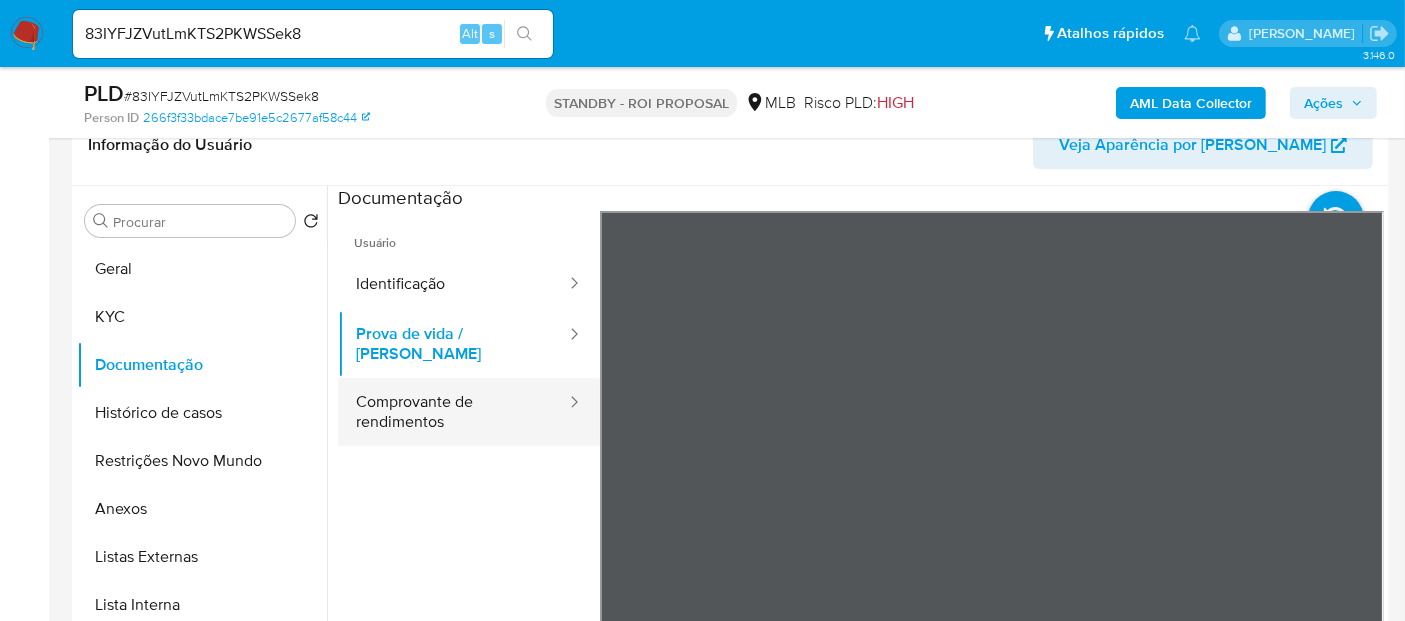 drag, startPoint x: 413, startPoint y: 387, endPoint x: 440, endPoint y: 387, distance: 27 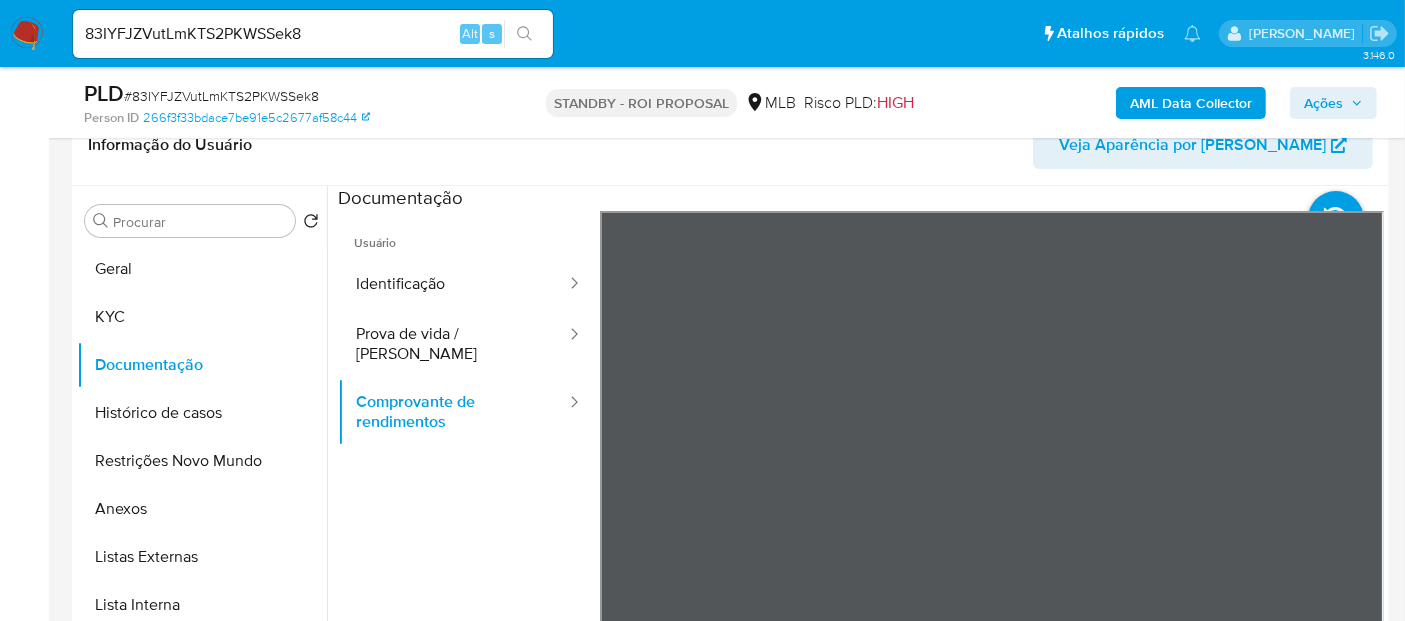 scroll, scrollTop: 0, scrollLeft: 0, axis: both 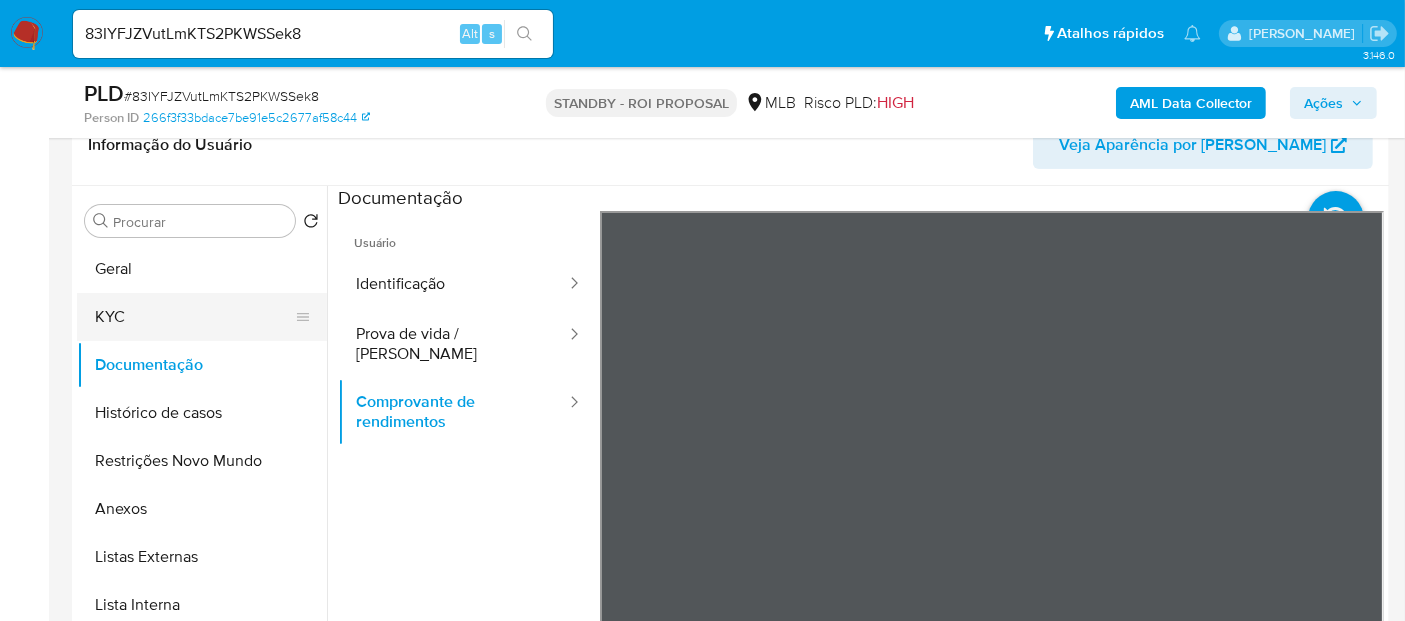 click on "KYC" at bounding box center [194, 317] 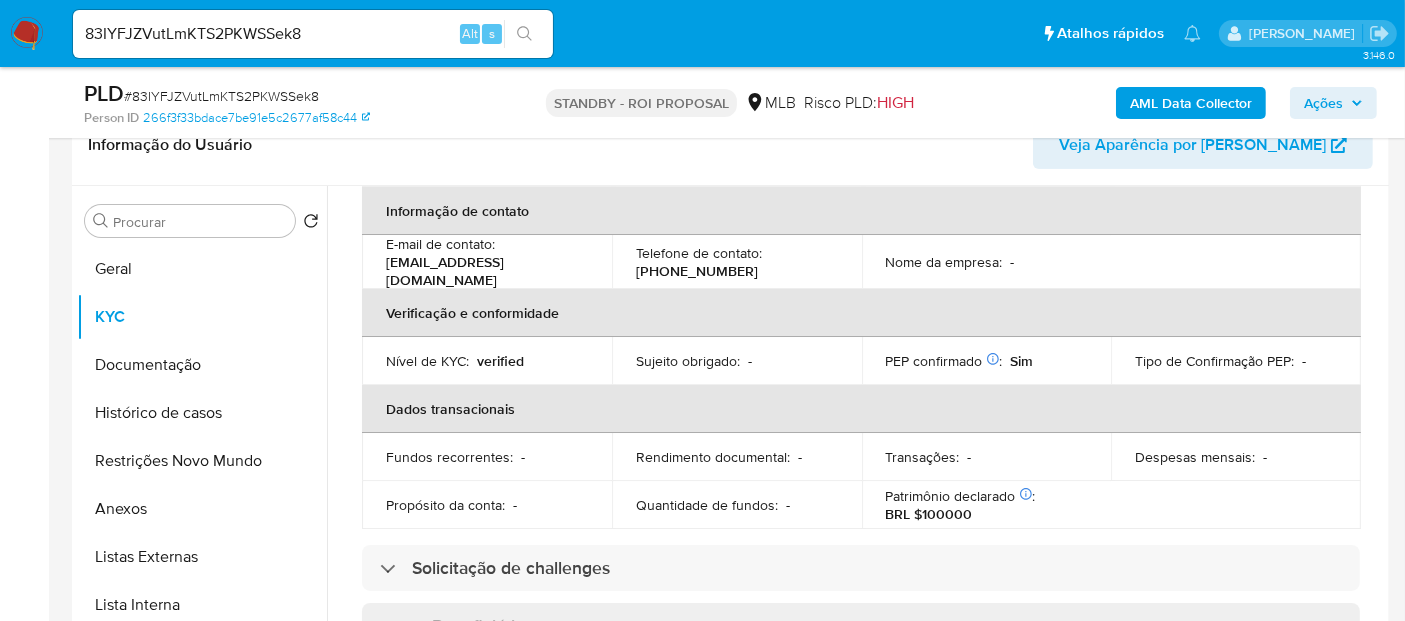 scroll, scrollTop: 0, scrollLeft: 0, axis: both 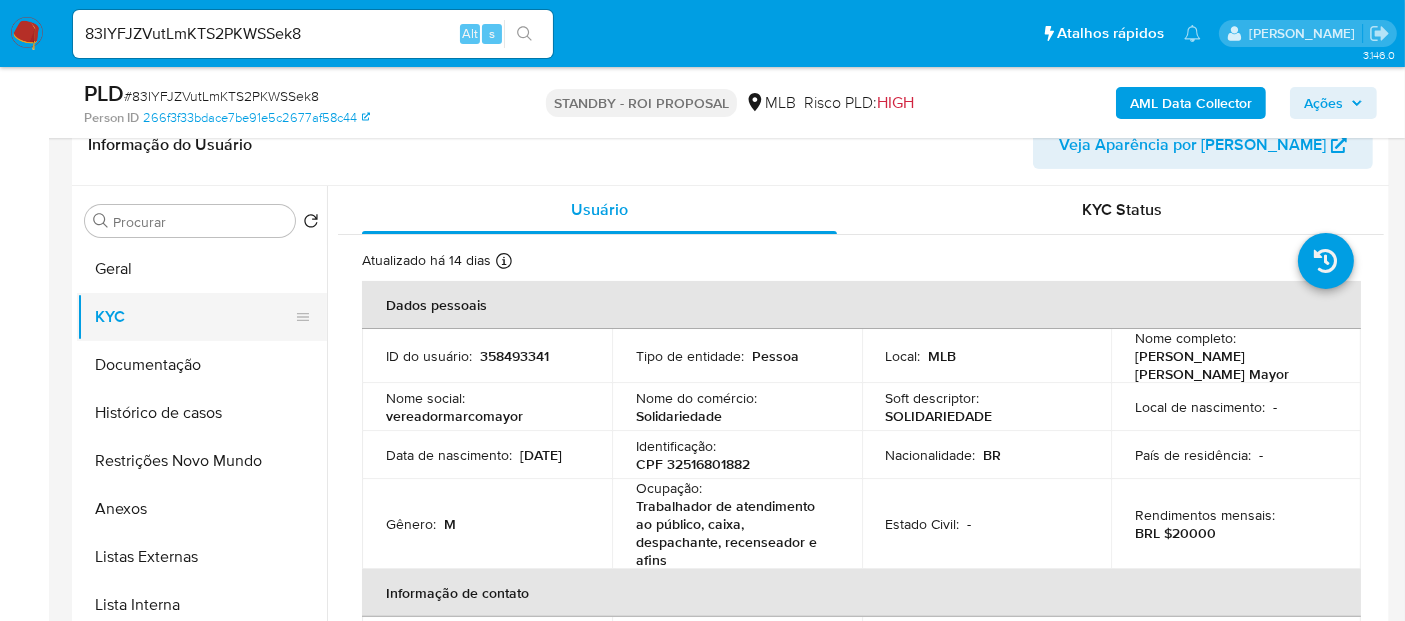 click on "KYC" at bounding box center (194, 317) 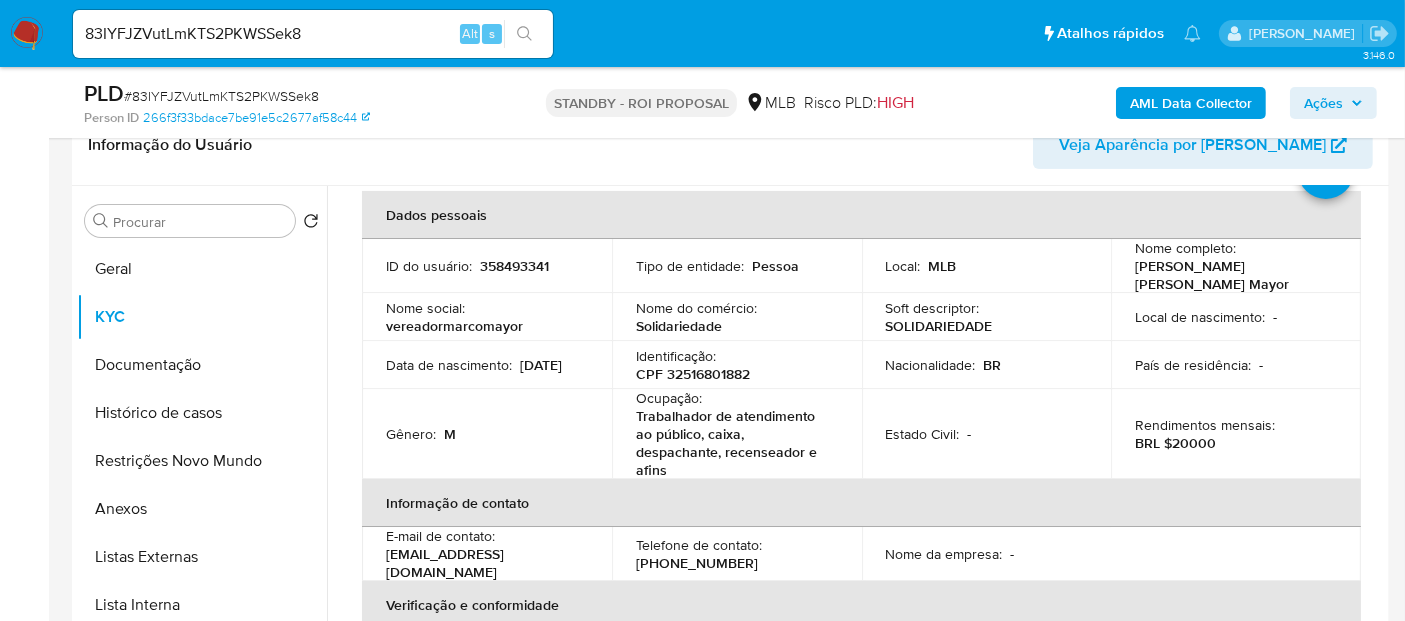 scroll, scrollTop: 111, scrollLeft: 0, axis: vertical 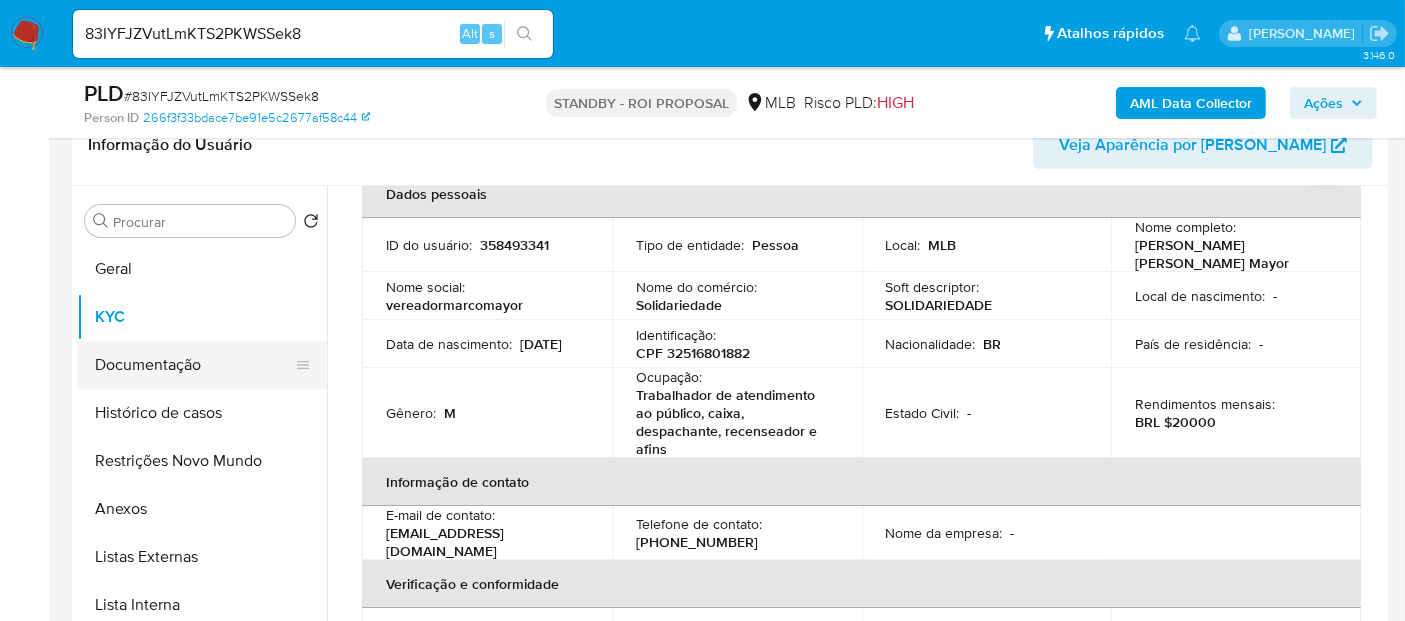 click on "Documentação" at bounding box center [194, 365] 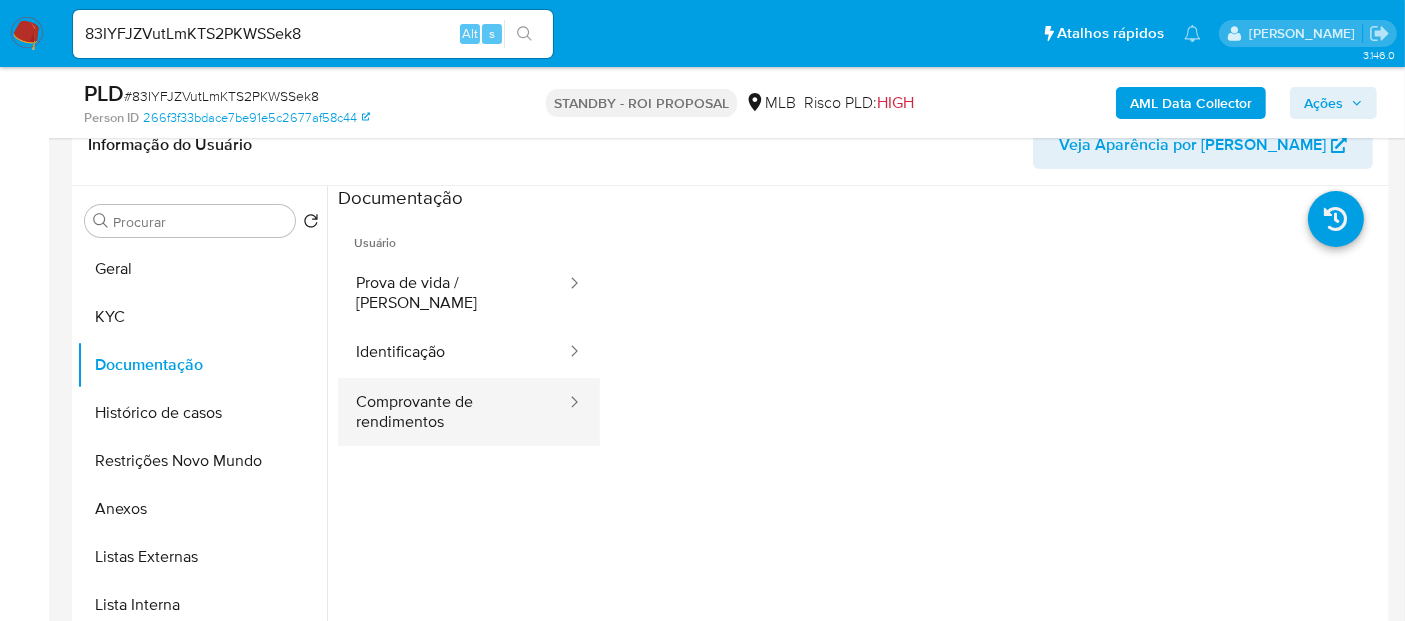 click on "Comprovante de rendimentos" at bounding box center [453, 412] 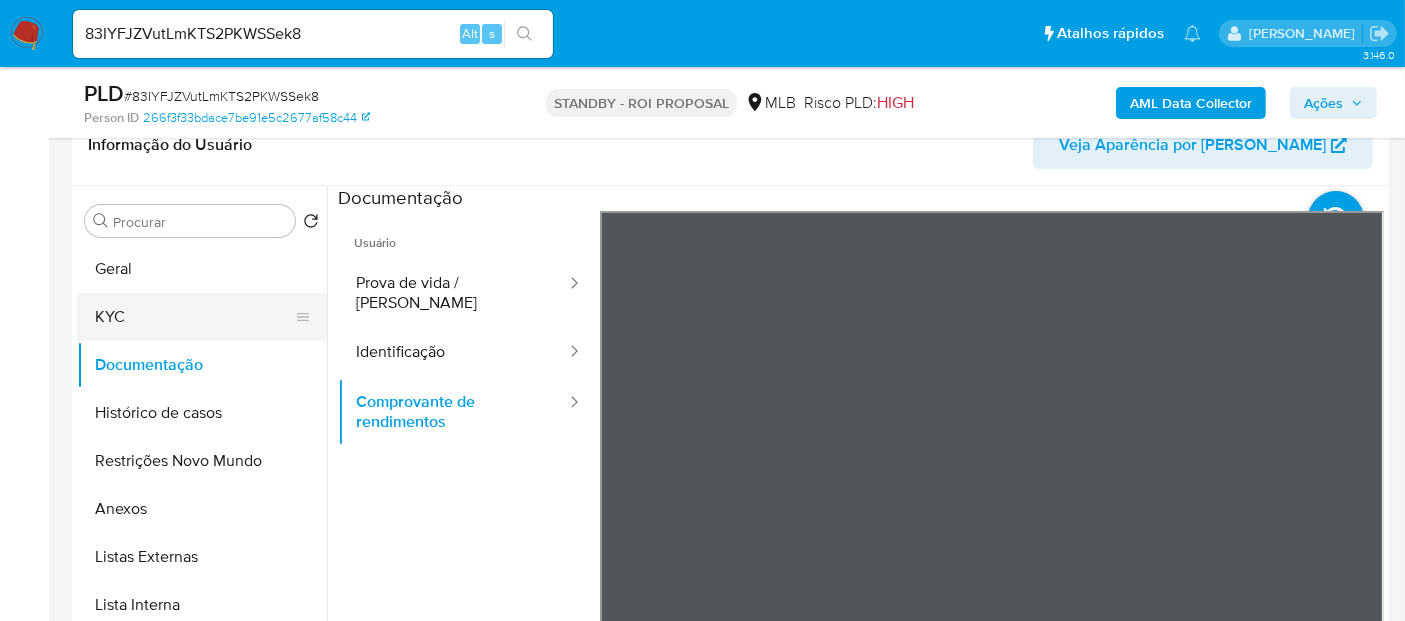click on "KYC" at bounding box center [194, 317] 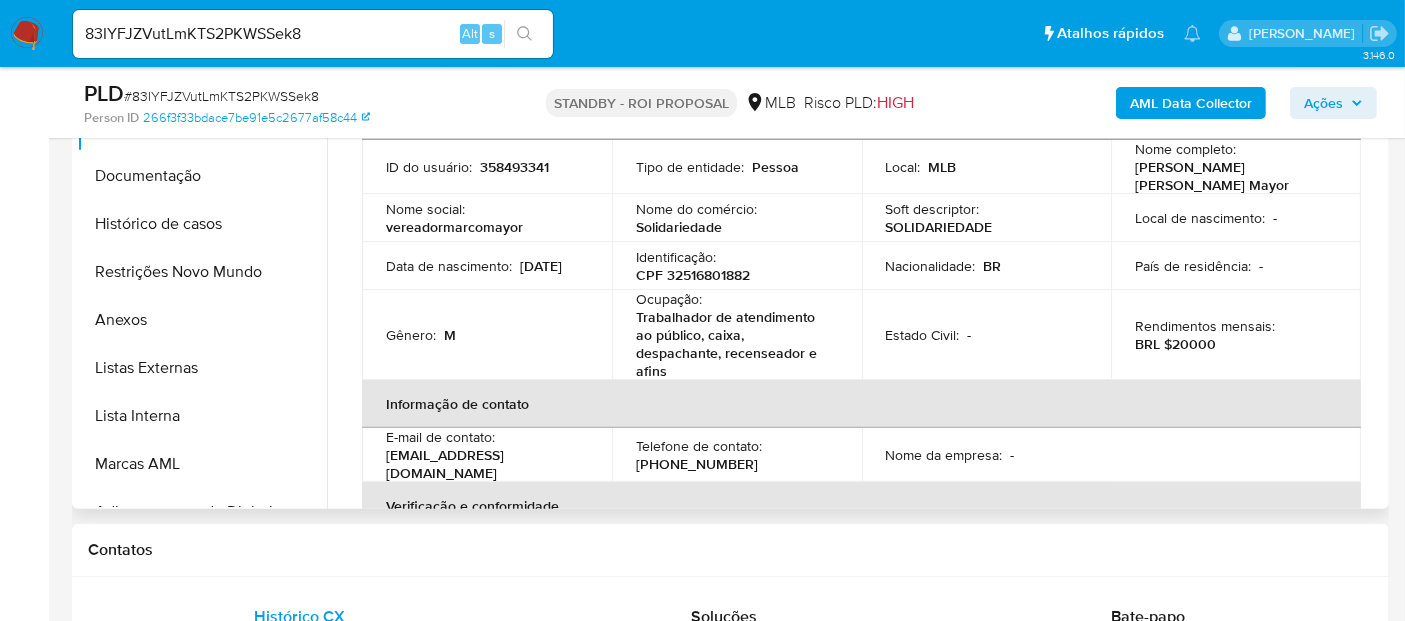 scroll, scrollTop: 531, scrollLeft: 0, axis: vertical 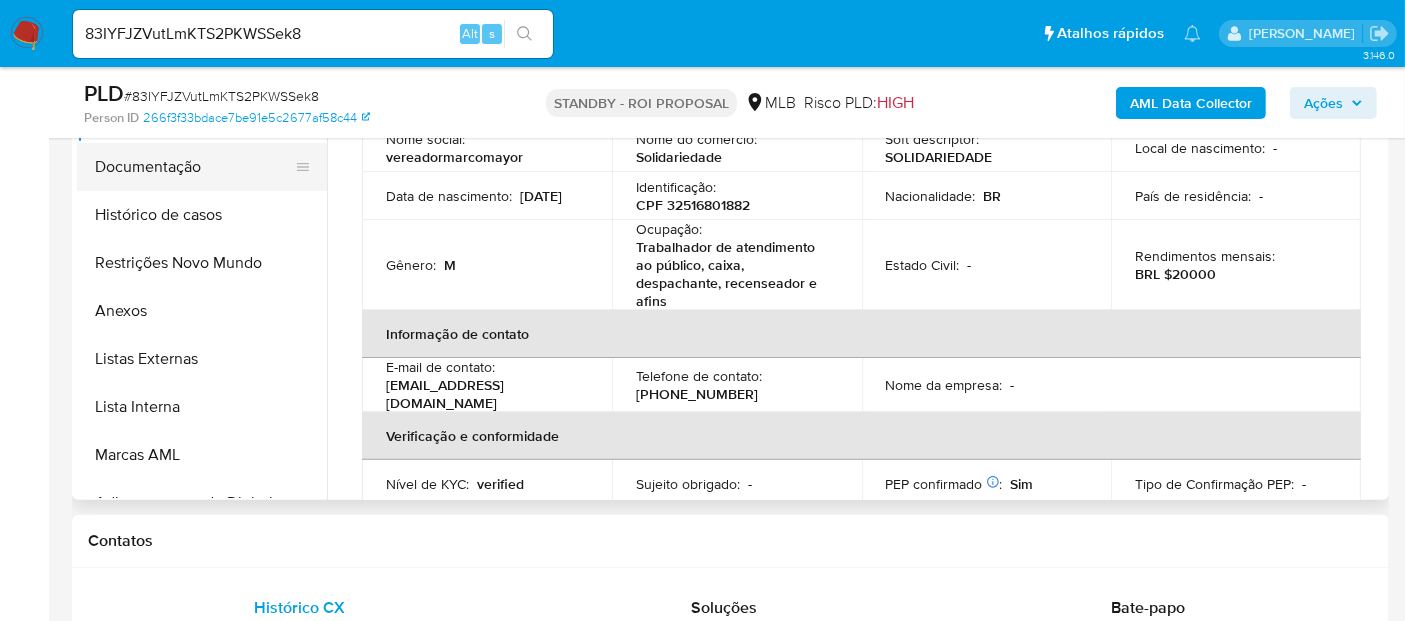 drag, startPoint x: 148, startPoint y: 161, endPoint x: 178, endPoint y: 162, distance: 30.016663 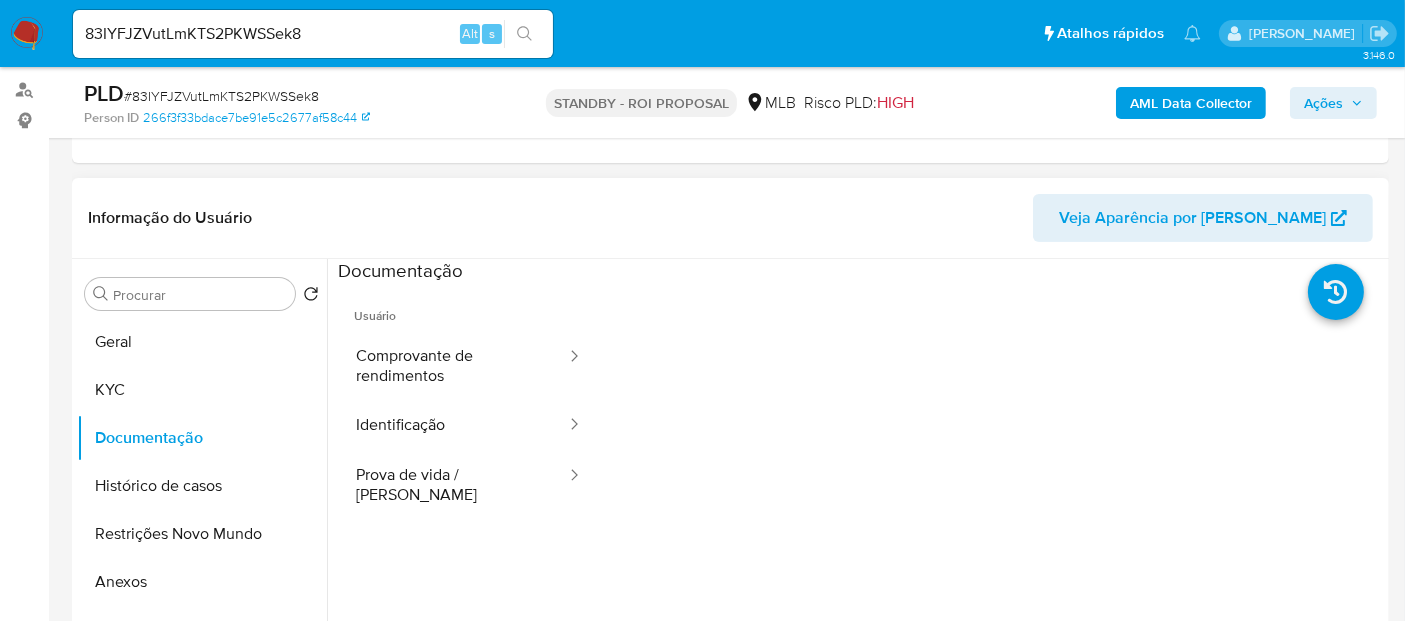 scroll, scrollTop: 197, scrollLeft: 0, axis: vertical 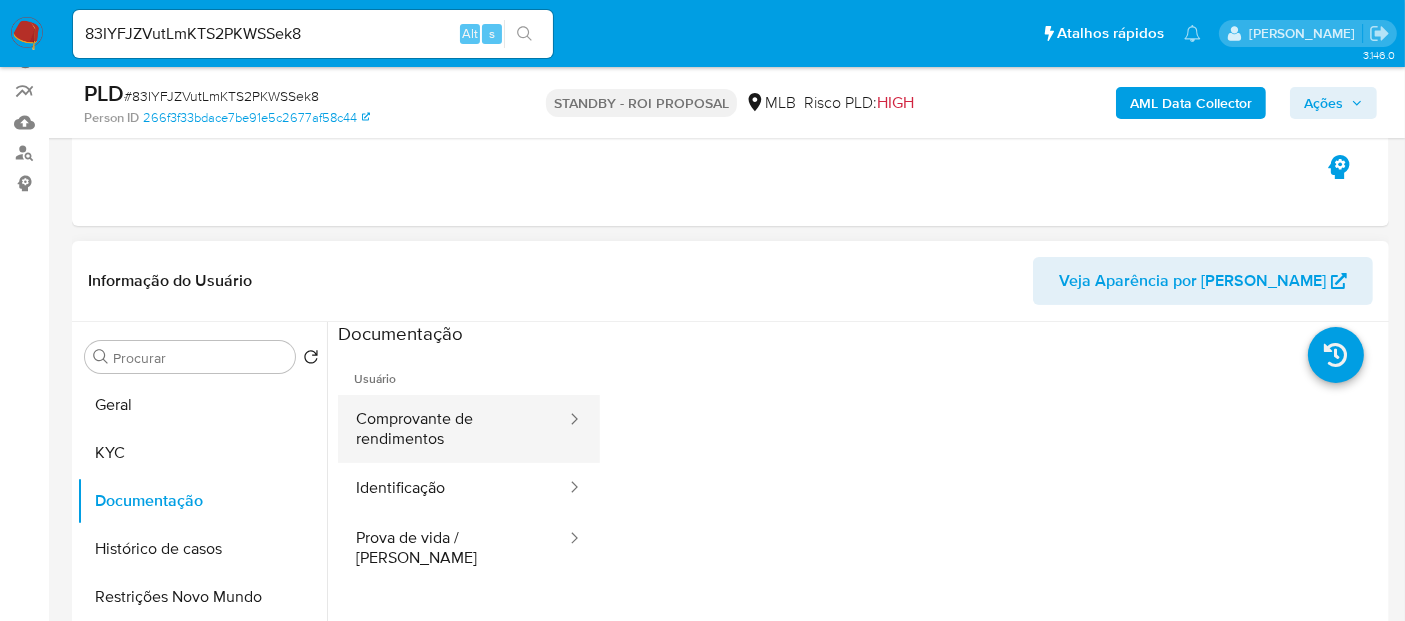 click on "Comprovante de rendimentos" at bounding box center (453, 429) 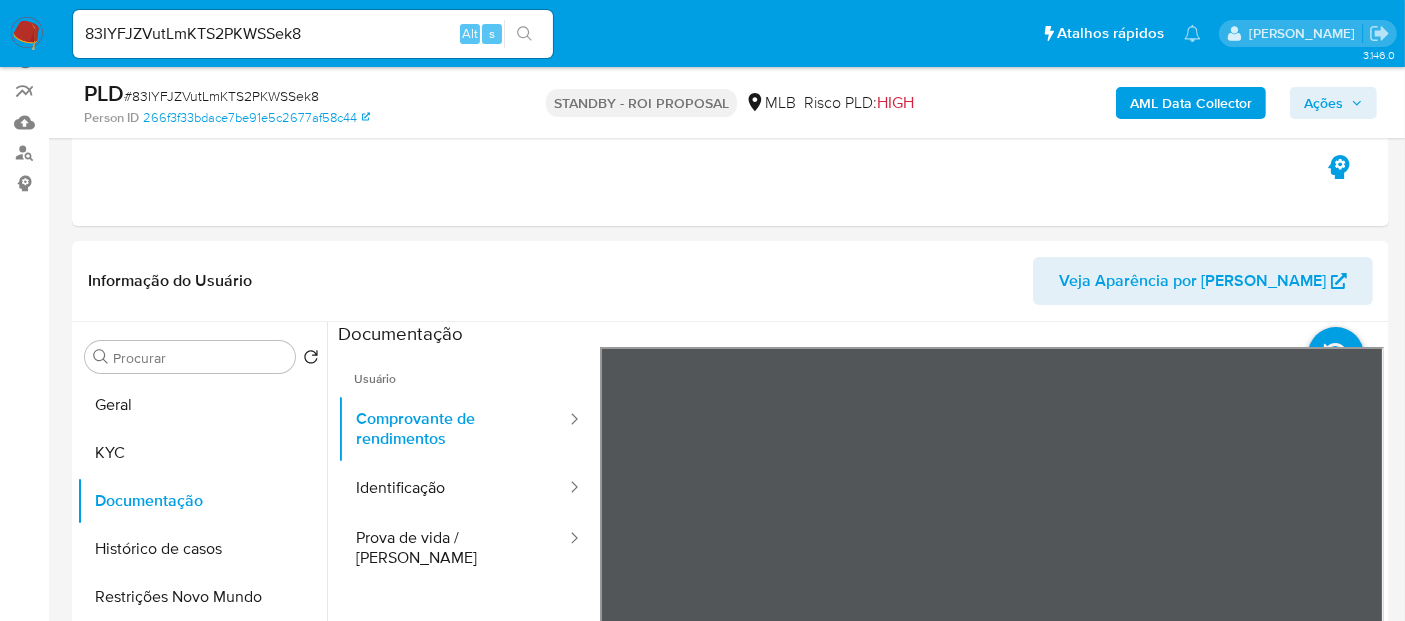 click on "Pausado Ver notificaciones 83IYFJZVutLmKTS2PKWSSek8 Alt s Atalhos rápidos   Presiona las siguientes teclas para acceder a algunas de las funciones Pesquisar caso ou usuário Alt s Voltar para casa Alt h Adicione um comentário Alt c Adicionar um anexo Alt a [PERSON_NAME] Bandeja Painel Screening Pesquisa em Listas Watchlist Ferramentas Operações [PERSON_NAME] Ejecuções automáticas relatórios Mulan Localizador de pessoas Consolidado 3.146.0 Sem atribuição   Asignado el: [DATE] 16:23:17 Criou: [DATE]   Criou: [DATE] 01:13:34 - Expira em um mês   Expira em [DATE] 01:13:35 PLD # 83IYFJZVutLmKTS2PKWSSek8 Person ID 266f3f33bdace7be91e5c2677af58c44 STANDBY - ROI PROPOSAL  MLB Risco PLD:  HIGH AML Data Collector Ações Informação do Caso Eventos ( 1 ) Ações AUTOMATIC (1) Informação do Usuário Veja Aparência por Pessoa Procurar   Retornar ao pedido padrão [PERSON_NAME] Documentação Histórico de casos Restrições Novo Mundo Anexos Listas Externas Lista Interna Marcas AML Cartões Items" at bounding box center [702, 1590] 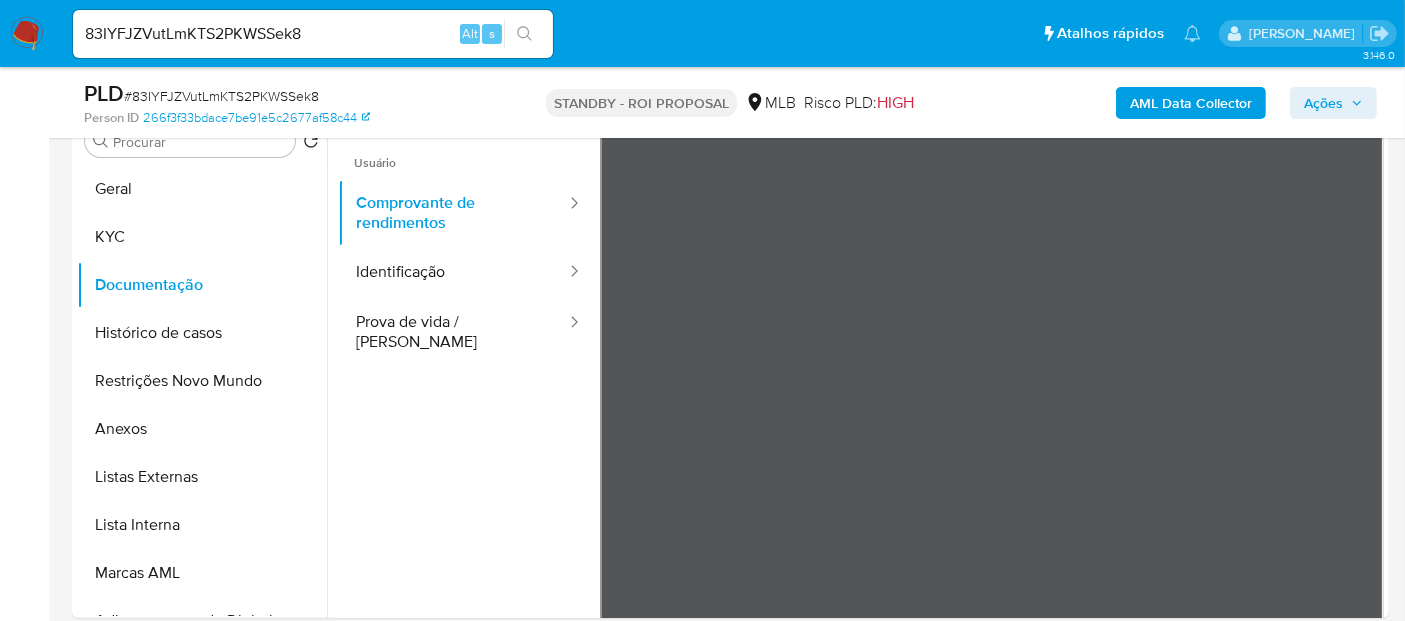 scroll, scrollTop: 454, scrollLeft: 0, axis: vertical 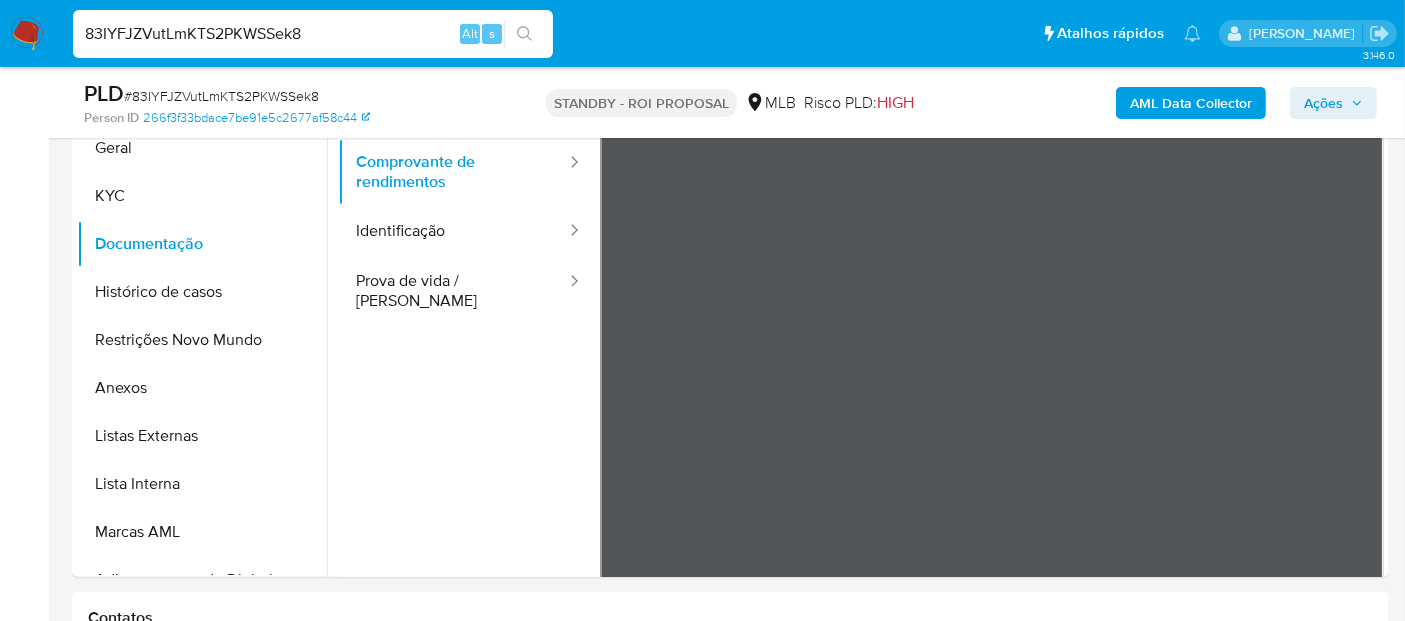 drag, startPoint x: 88, startPoint y: 31, endPoint x: 300, endPoint y: 35, distance: 212.03773 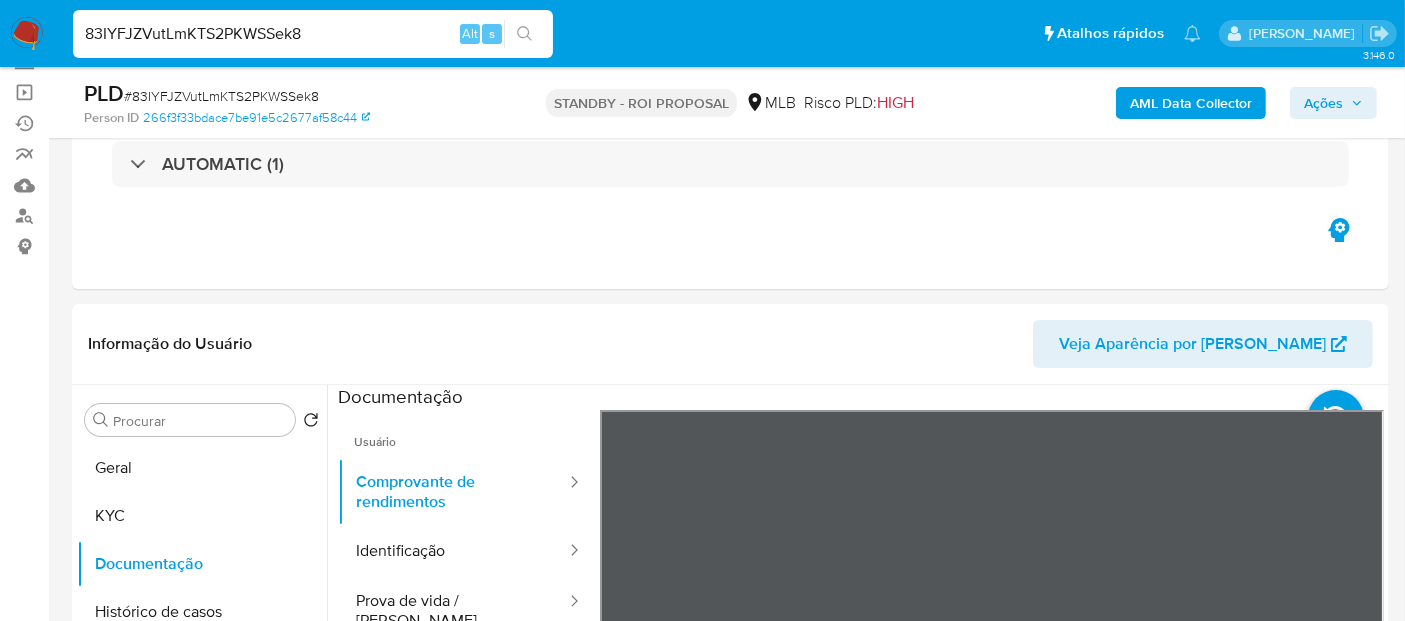 scroll, scrollTop: 343, scrollLeft: 0, axis: vertical 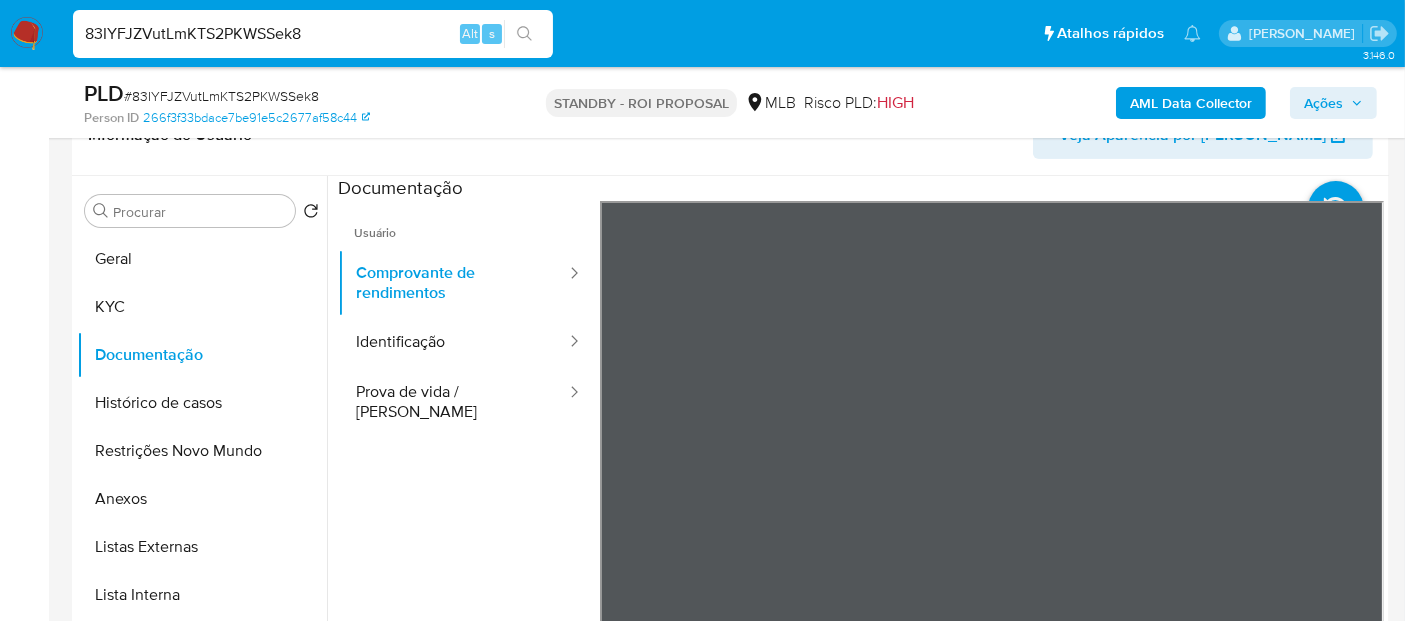 paste on "dOvBciFZpN9hqiVlTL2eWJhR" 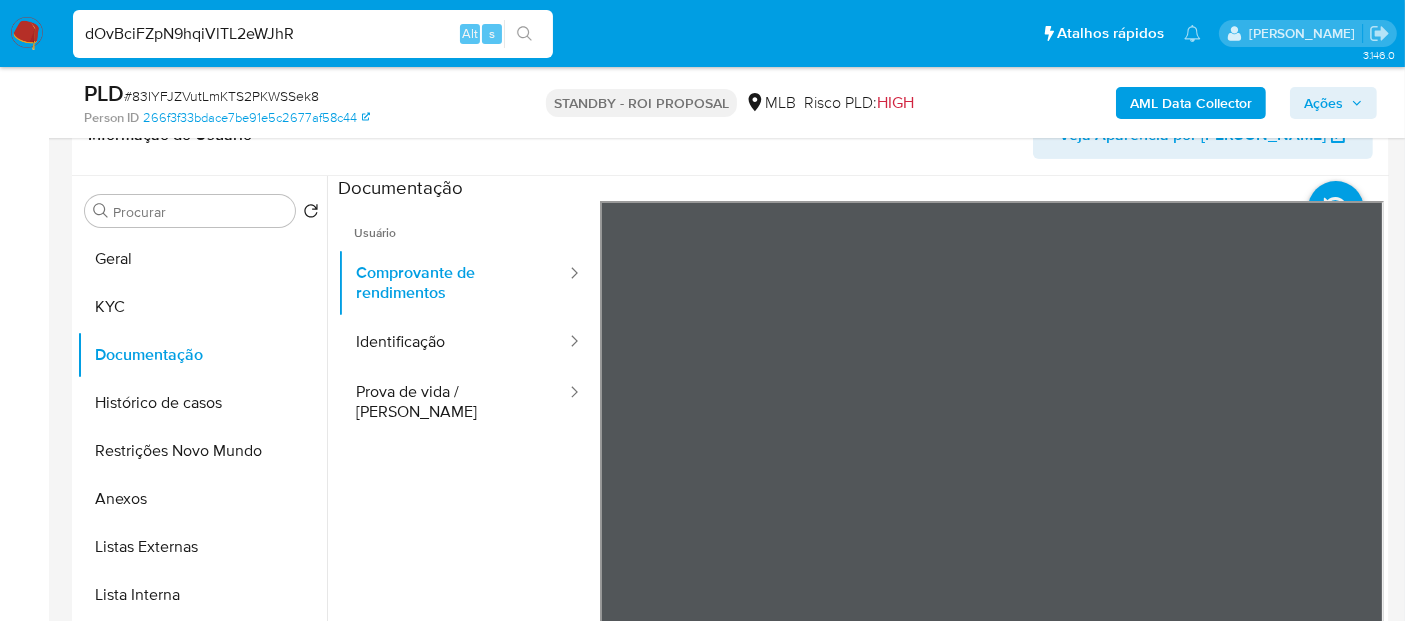 type on "dOvBciFZpN9hqiVlTL2eWJhR" 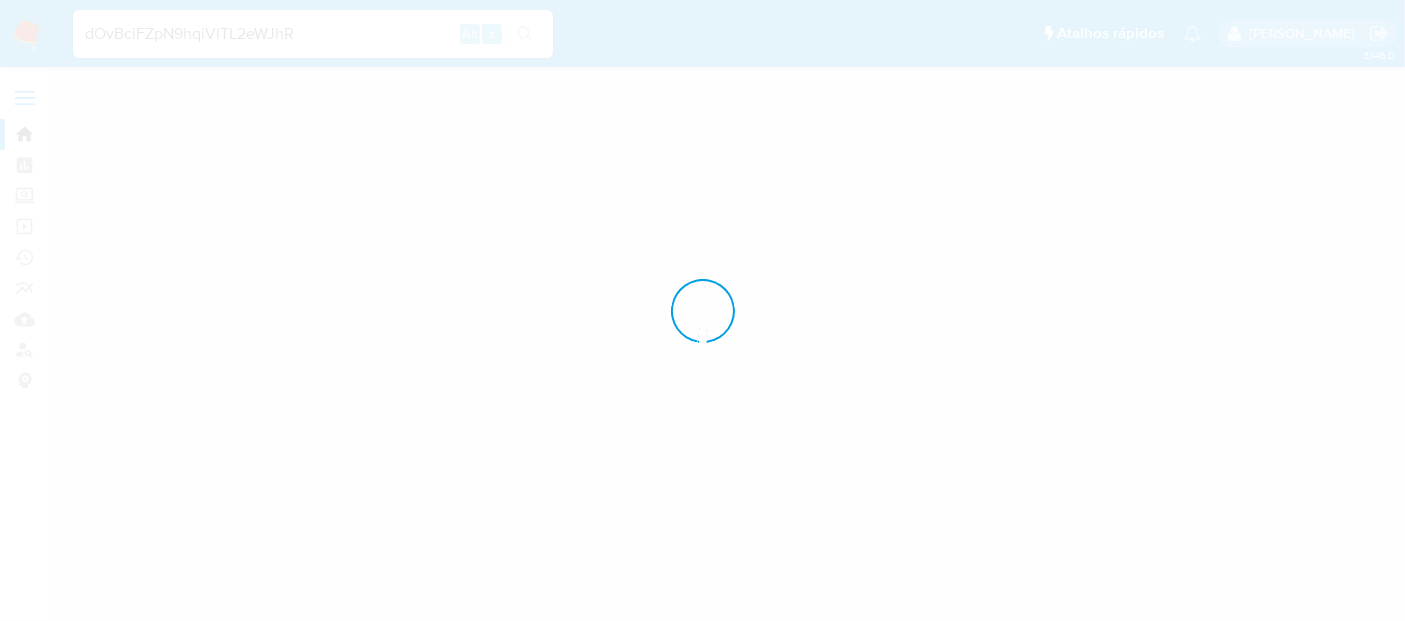scroll, scrollTop: 0, scrollLeft: 0, axis: both 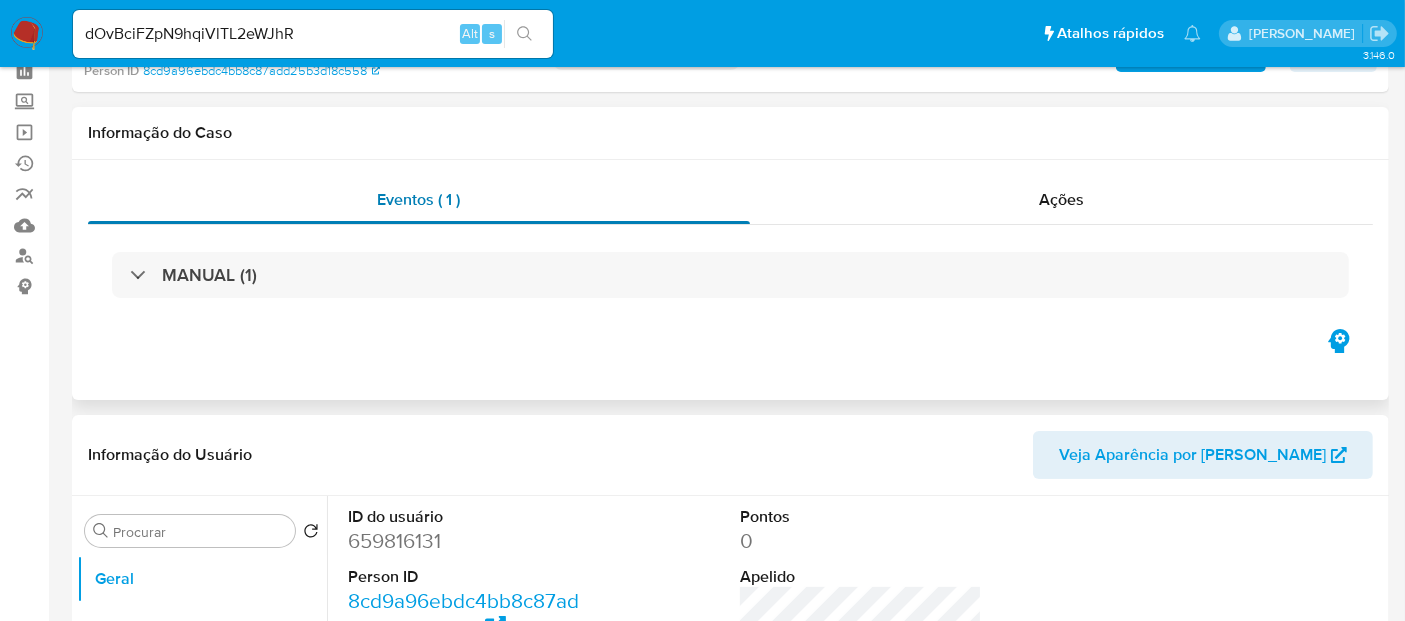 select on "10" 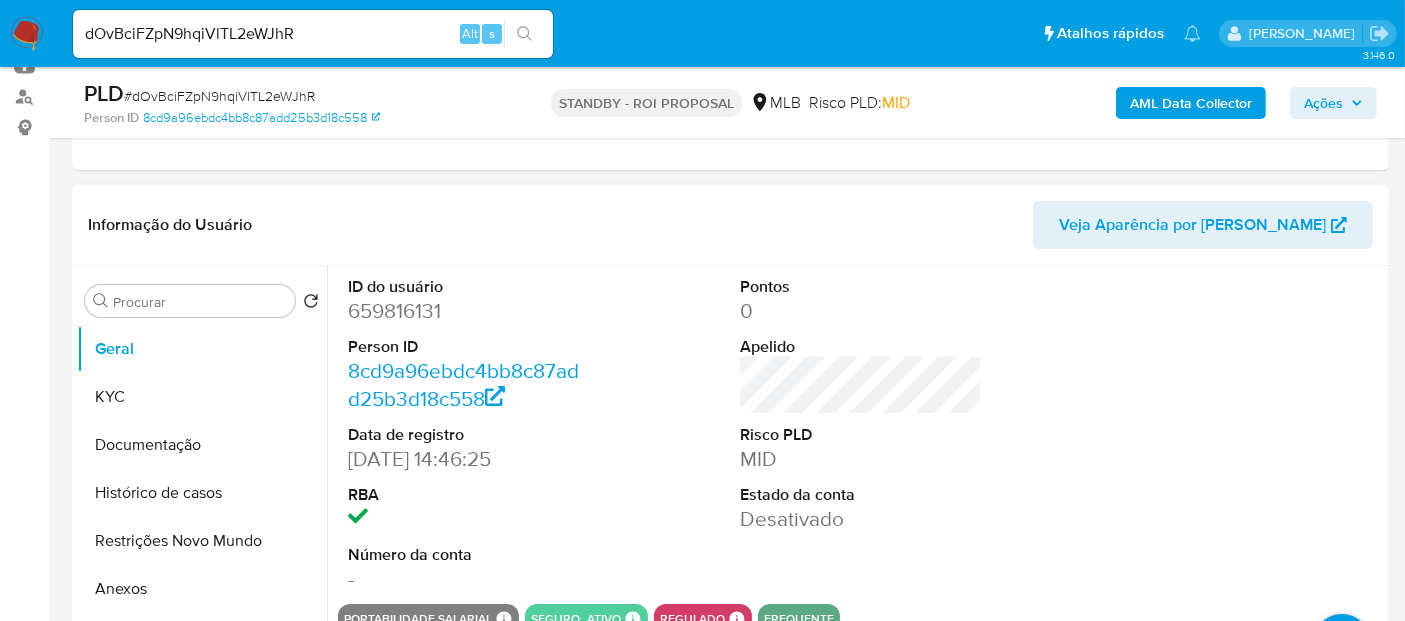 scroll, scrollTop: 333, scrollLeft: 0, axis: vertical 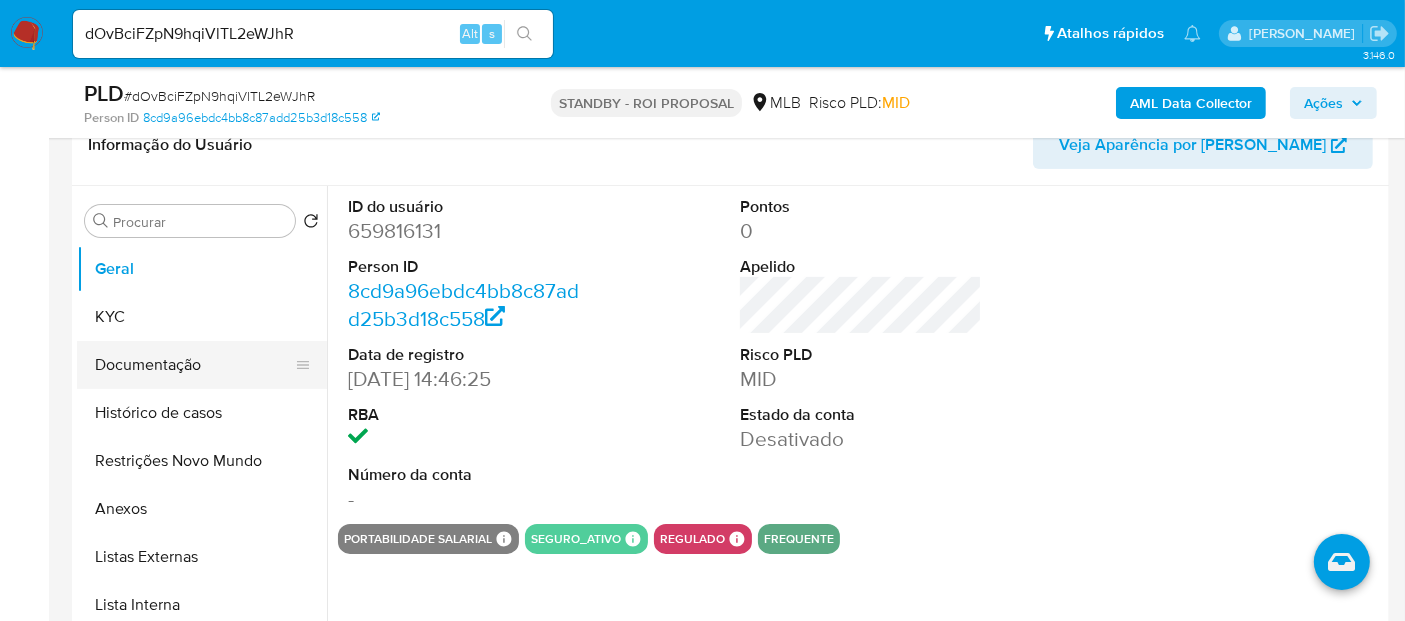 click on "Documentação" at bounding box center [194, 365] 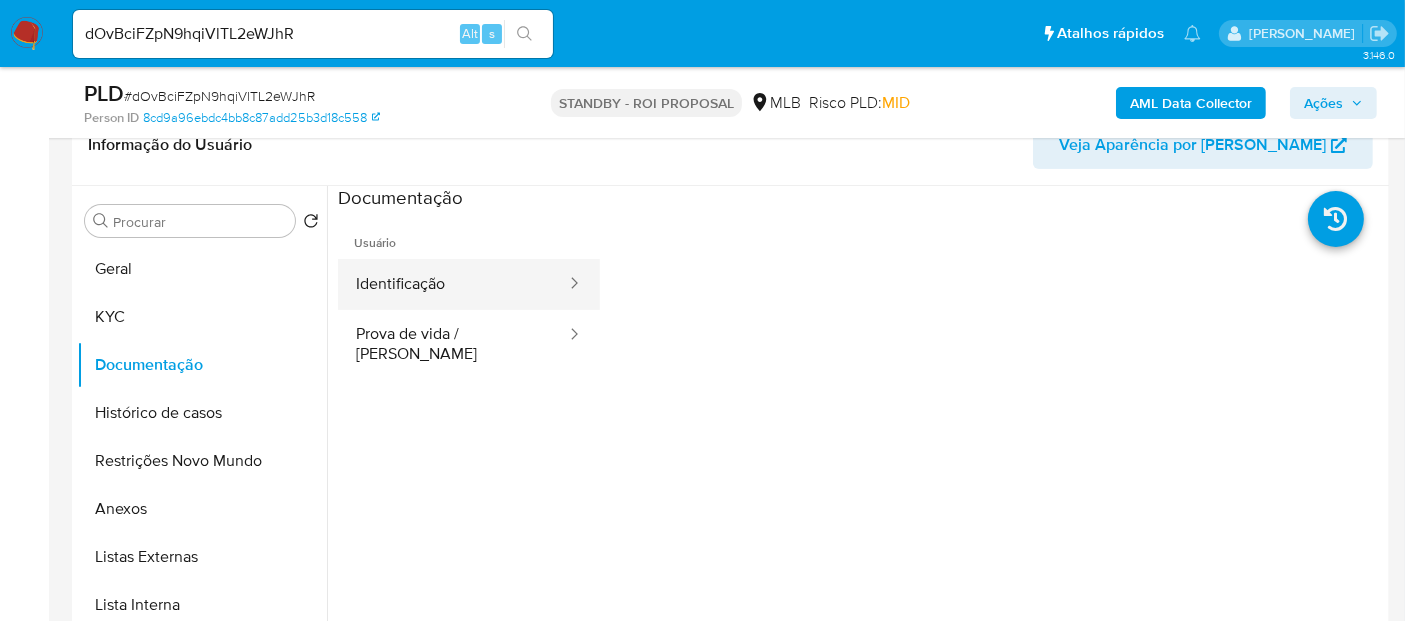 click on "Identificação" at bounding box center (453, 284) 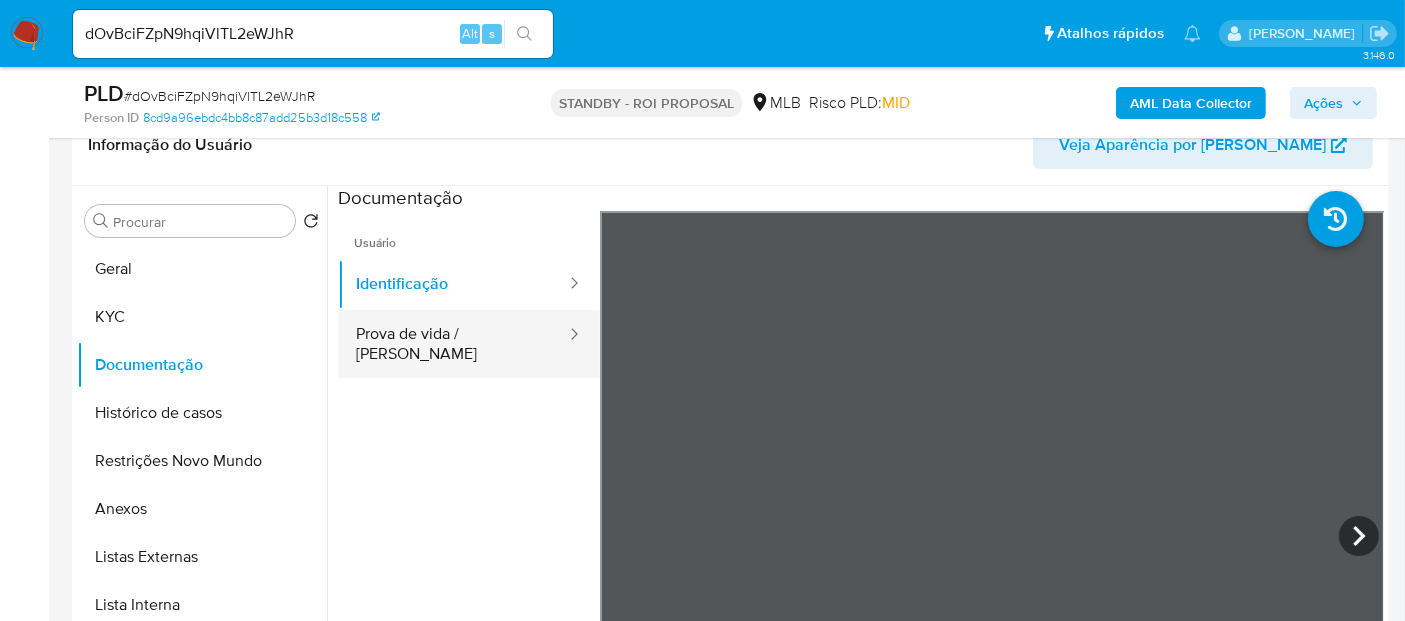 click on "Prova de vida / [PERSON_NAME]" at bounding box center [453, 344] 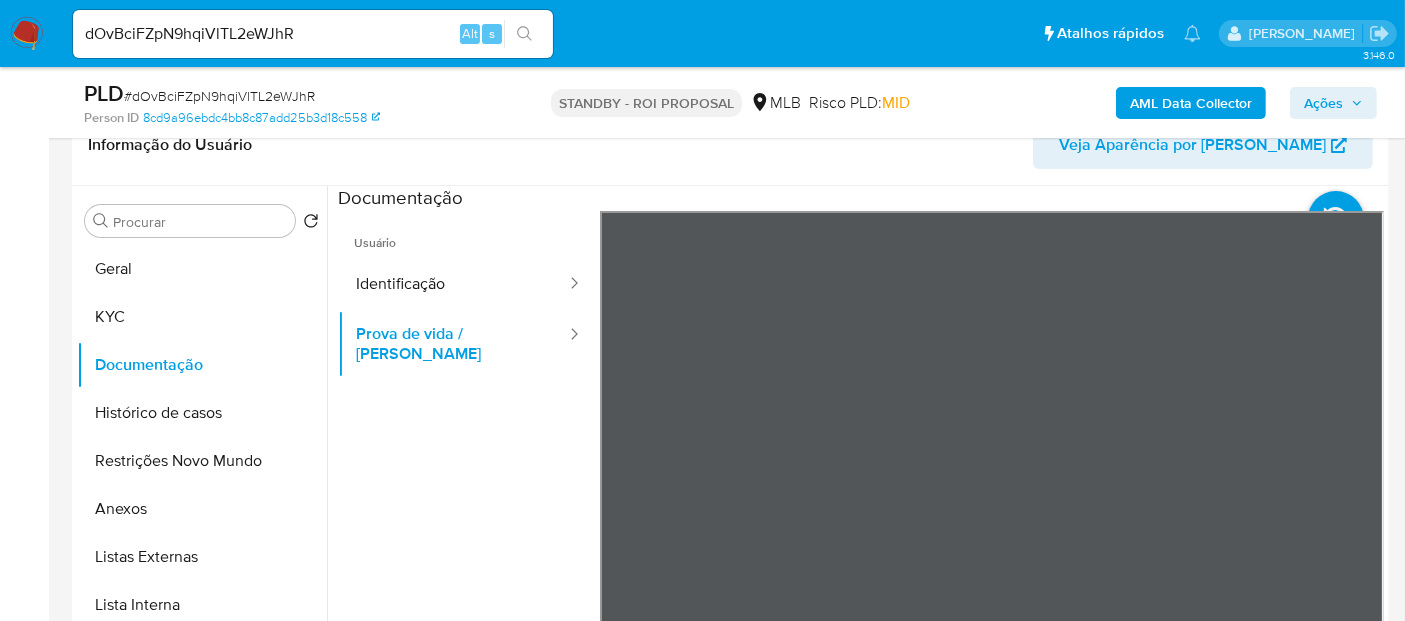 scroll, scrollTop: 61, scrollLeft: 0, axis: vertical 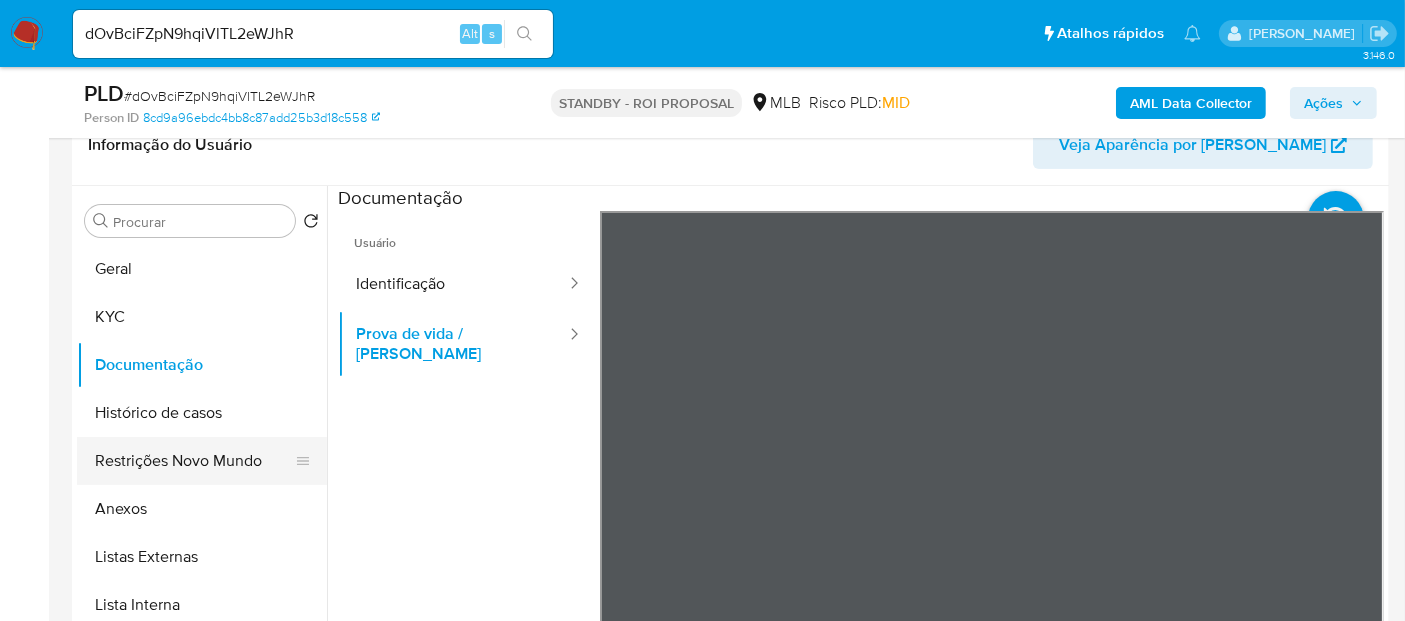 click on "Restrições Novo Mundo" at bounding box center [194, 461] 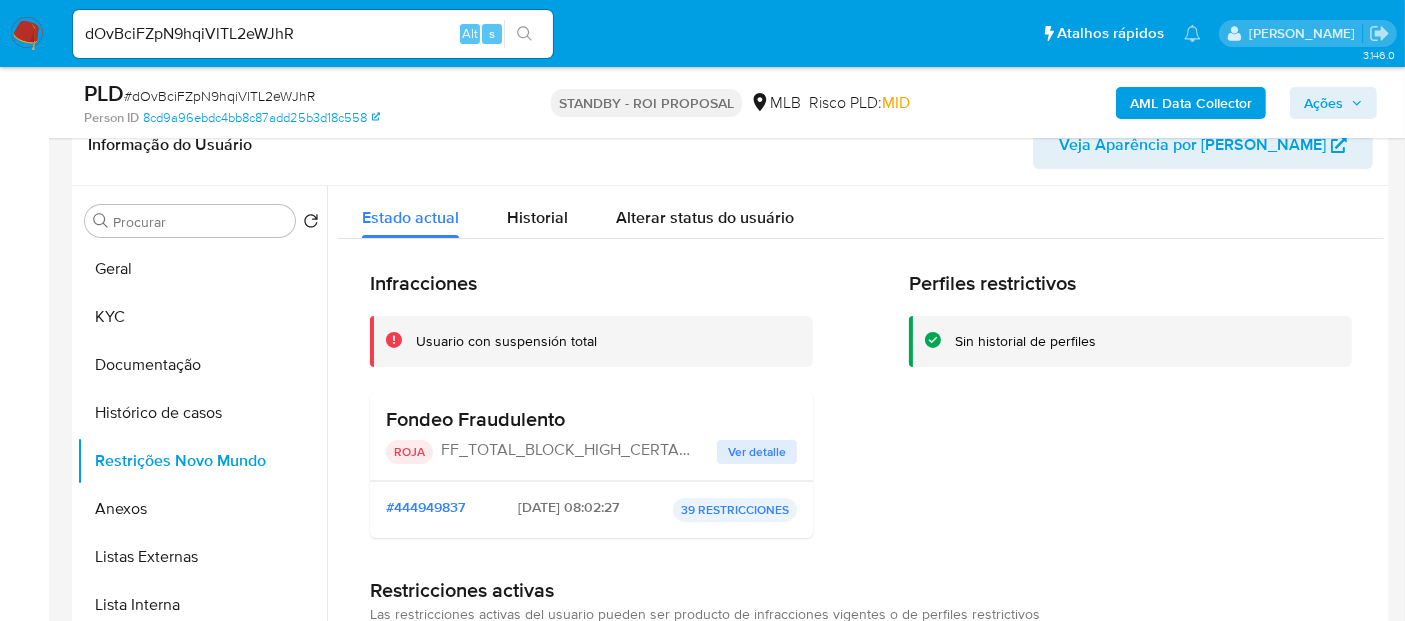 click on "Ver detalle" at bounding box center [757, 452] 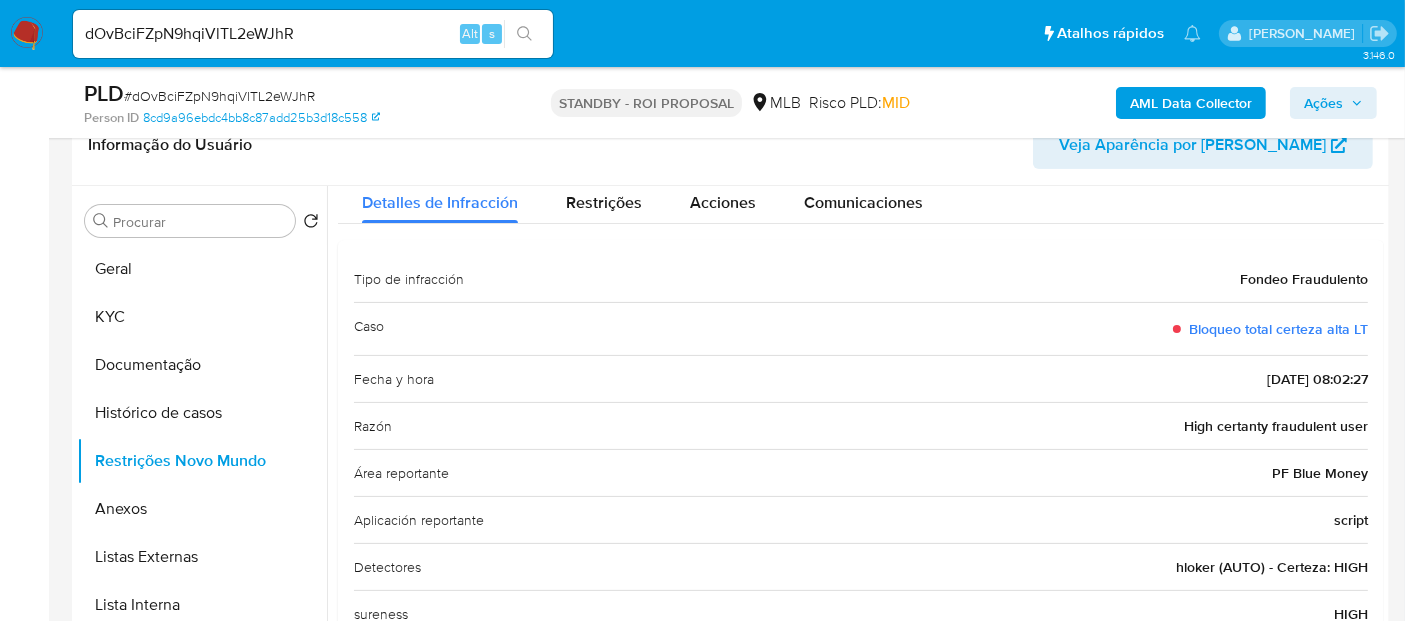 scroll, scrollTop: 74, scrollLeft: 0, axis: vertical 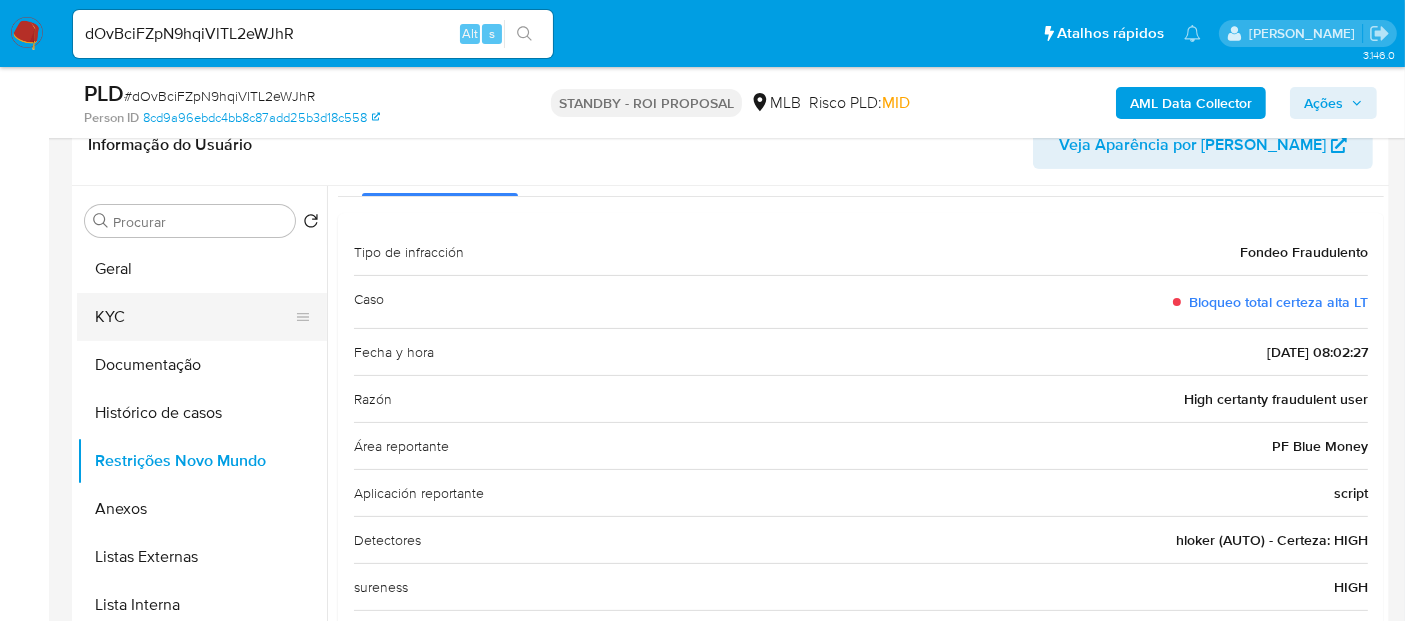 click on "KYC" at bounding box center (194, 317) 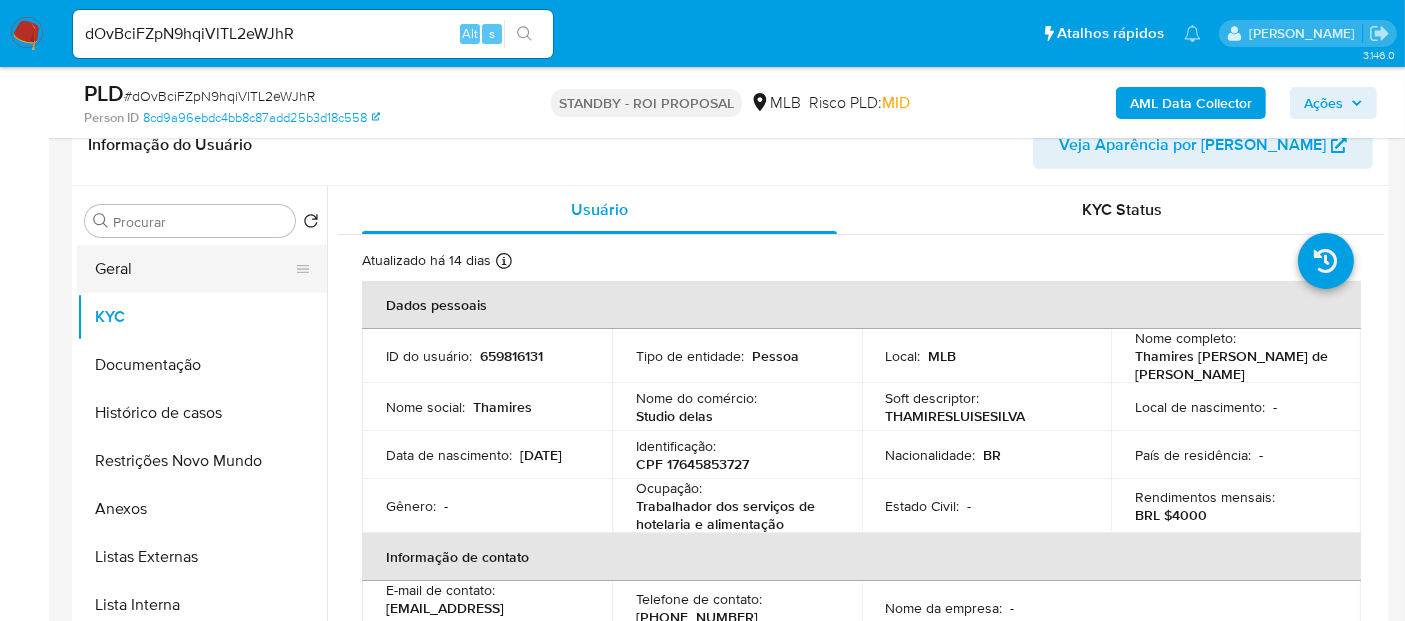 click on "Geral" at bounding box center (194, 269) 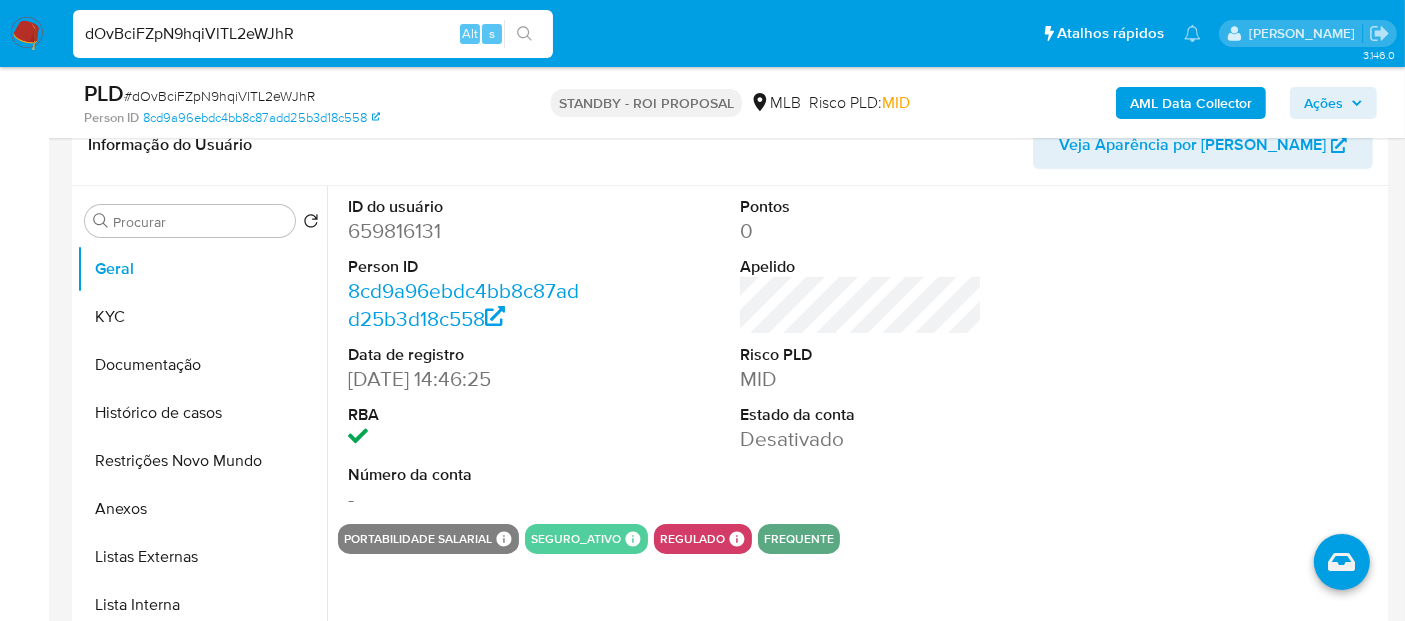 drag, startPoint x: 340, startPoint y: 33, endPoint x: 0, endPoint y: 31, distance: 340.0059 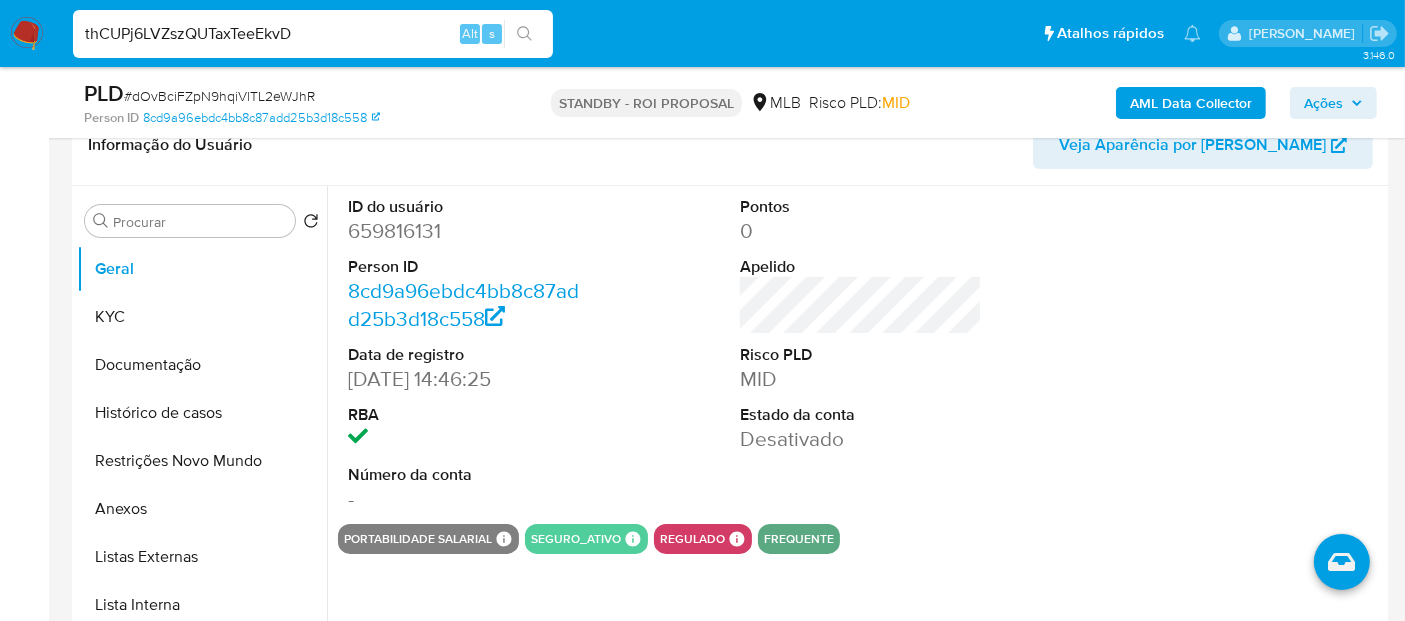 type on "thCUPj6LVZszQUTaxTeeEkvD" 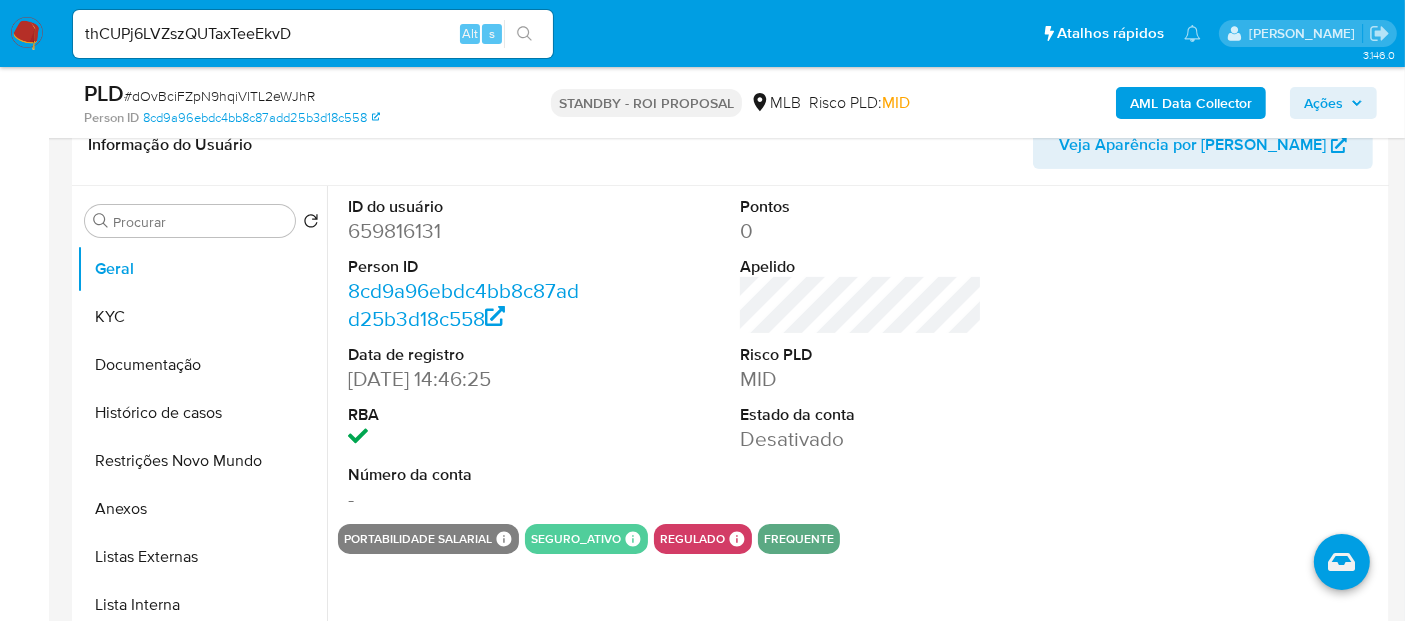 click 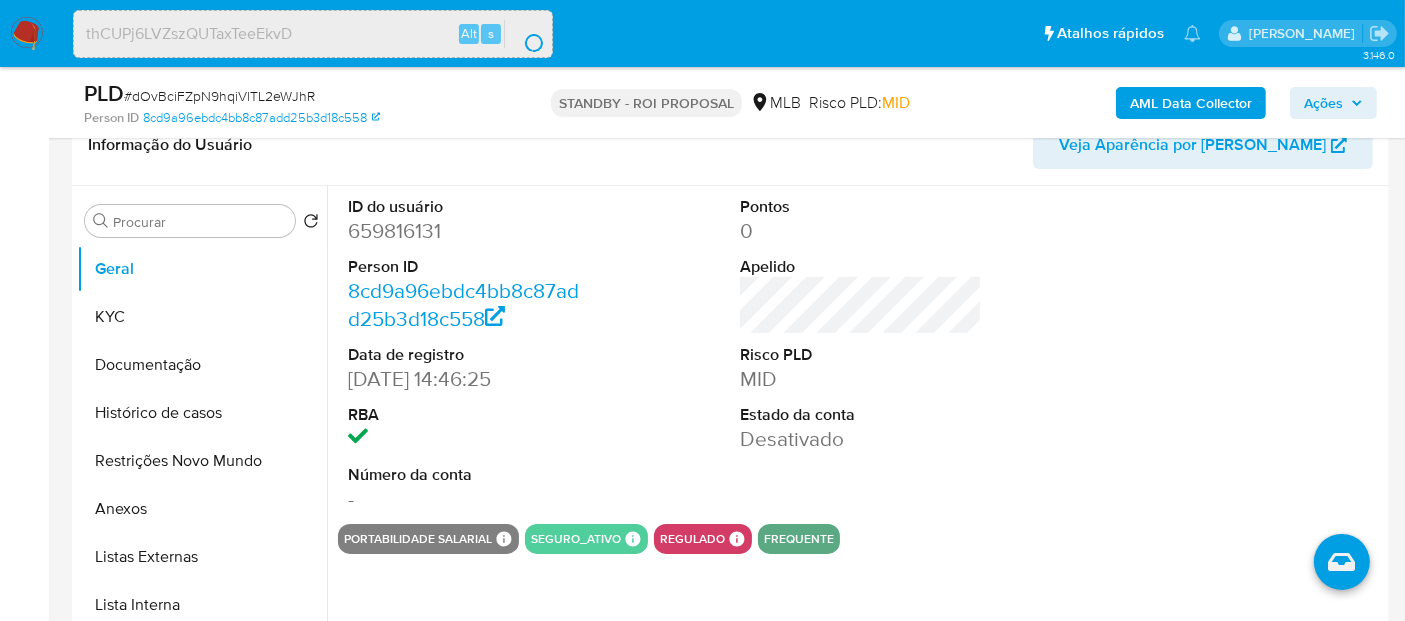 scroll, scrollTop: 0, scrollLeft: 0, axis: both 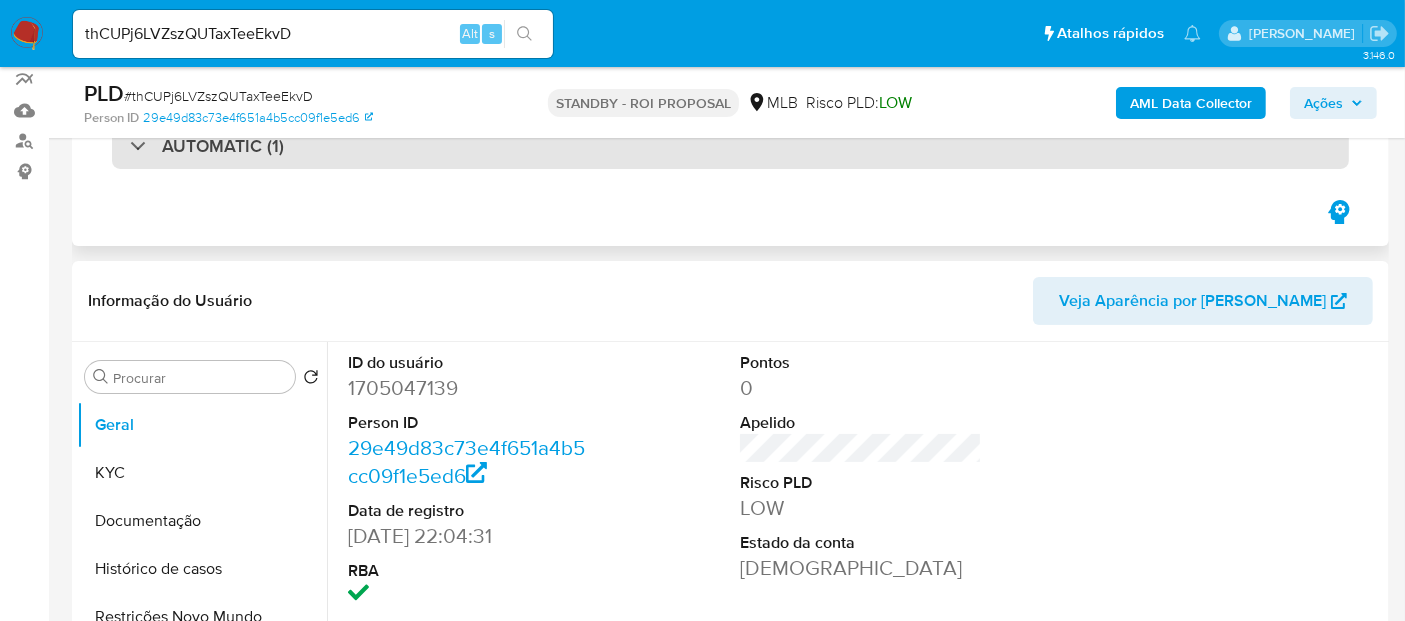 select on "10" 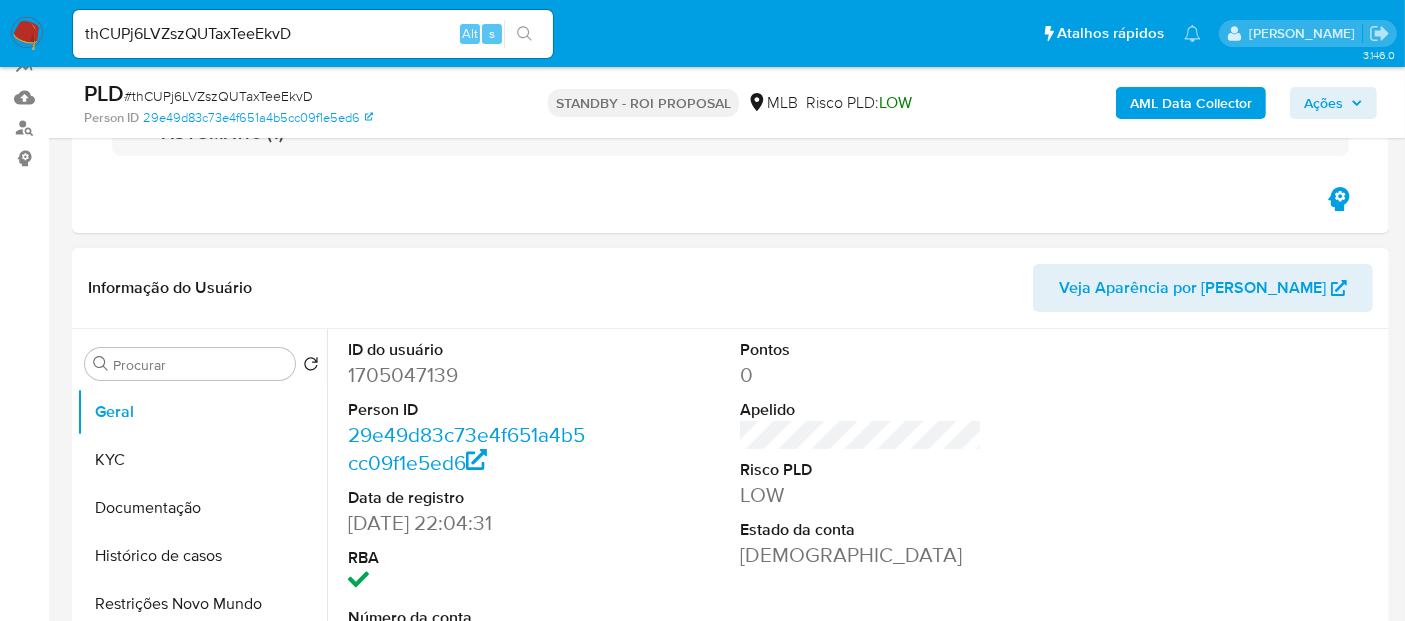 scroll, scrollTop: 333, scrollLeft: 0, axis: vertical 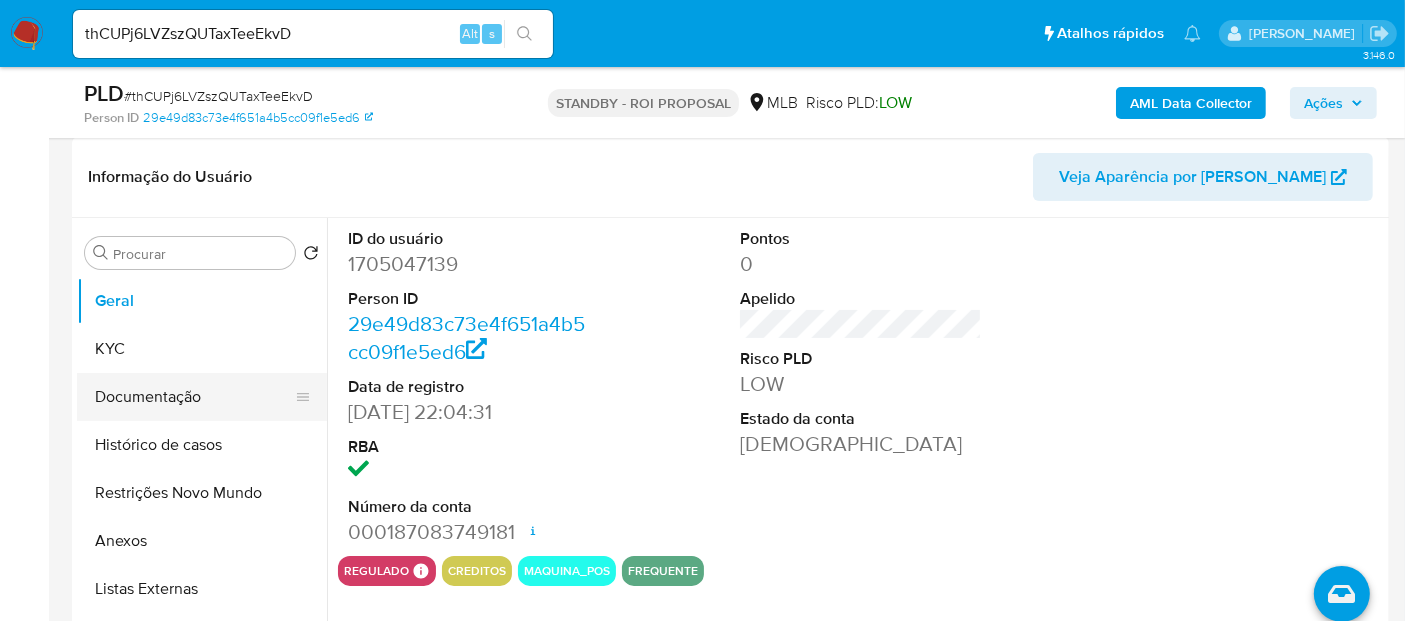 click on "Documentação" at bounding box center (194, 397) 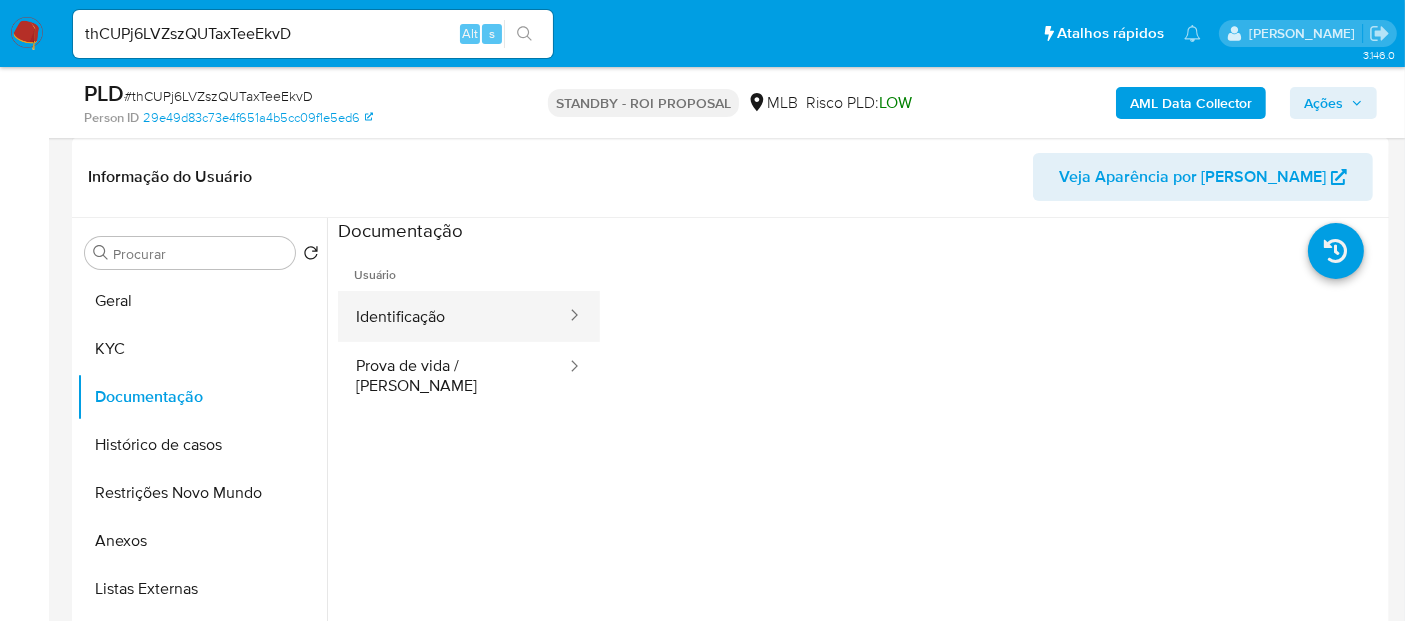 click on "Identificação" at bounding box center [453, 316] 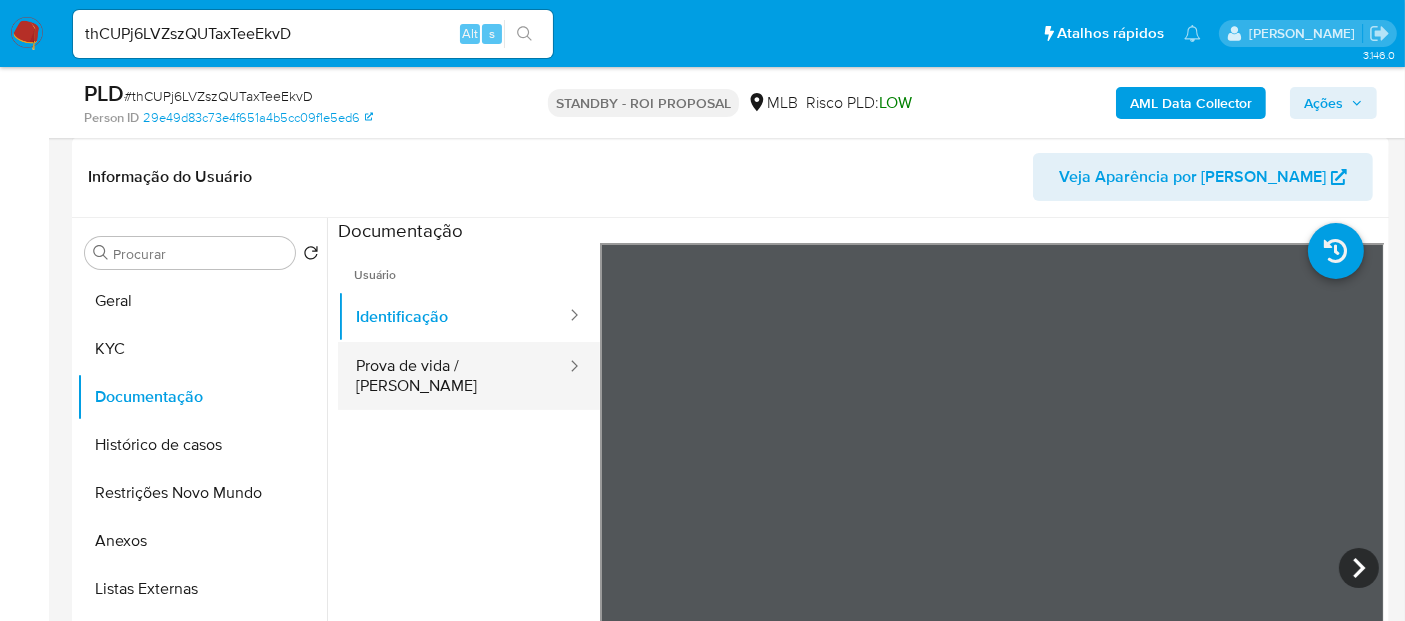 click on "Prova de vida / [PERSON_NAME]" at bounding box center (453, 376) 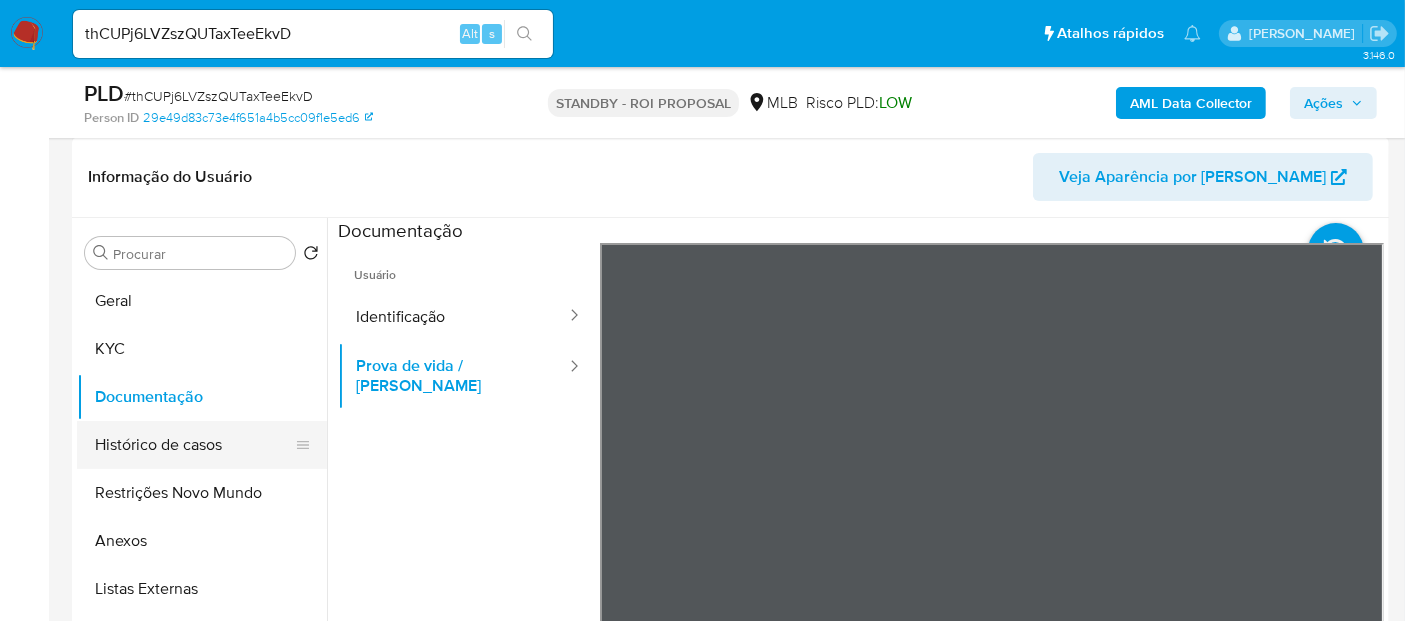 click on "Histórico de casos" at bounding box center (194, 445) 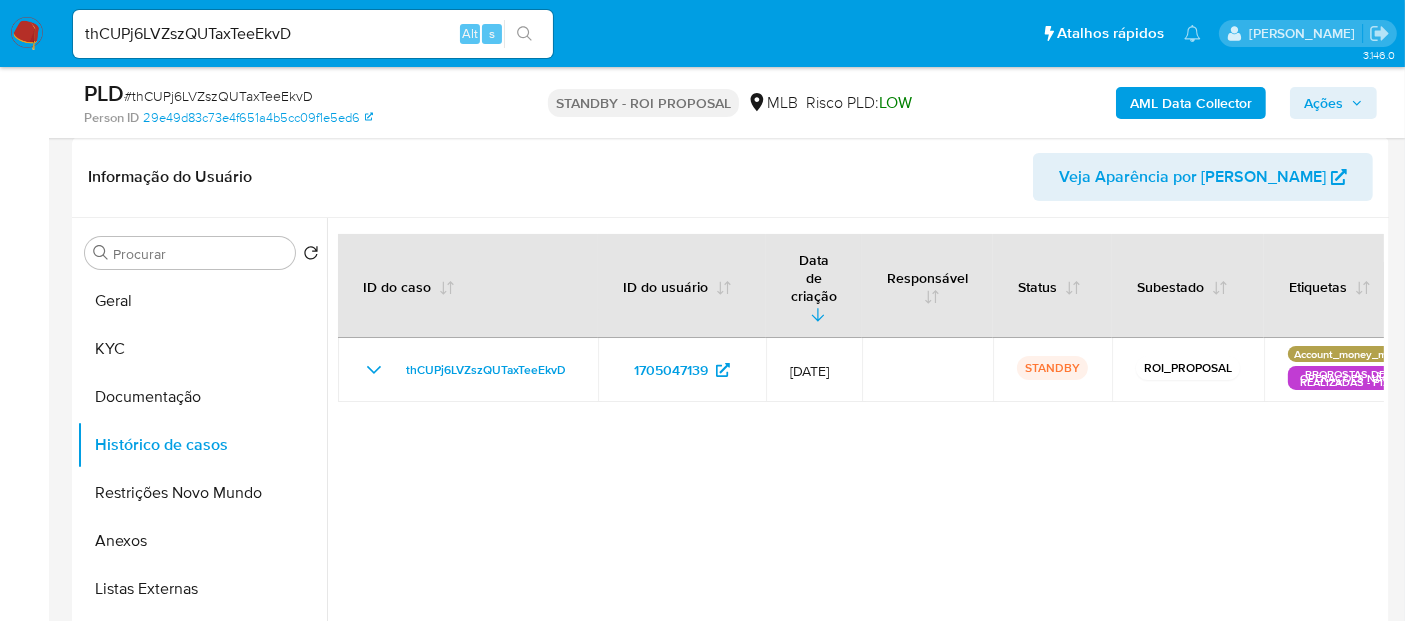 type 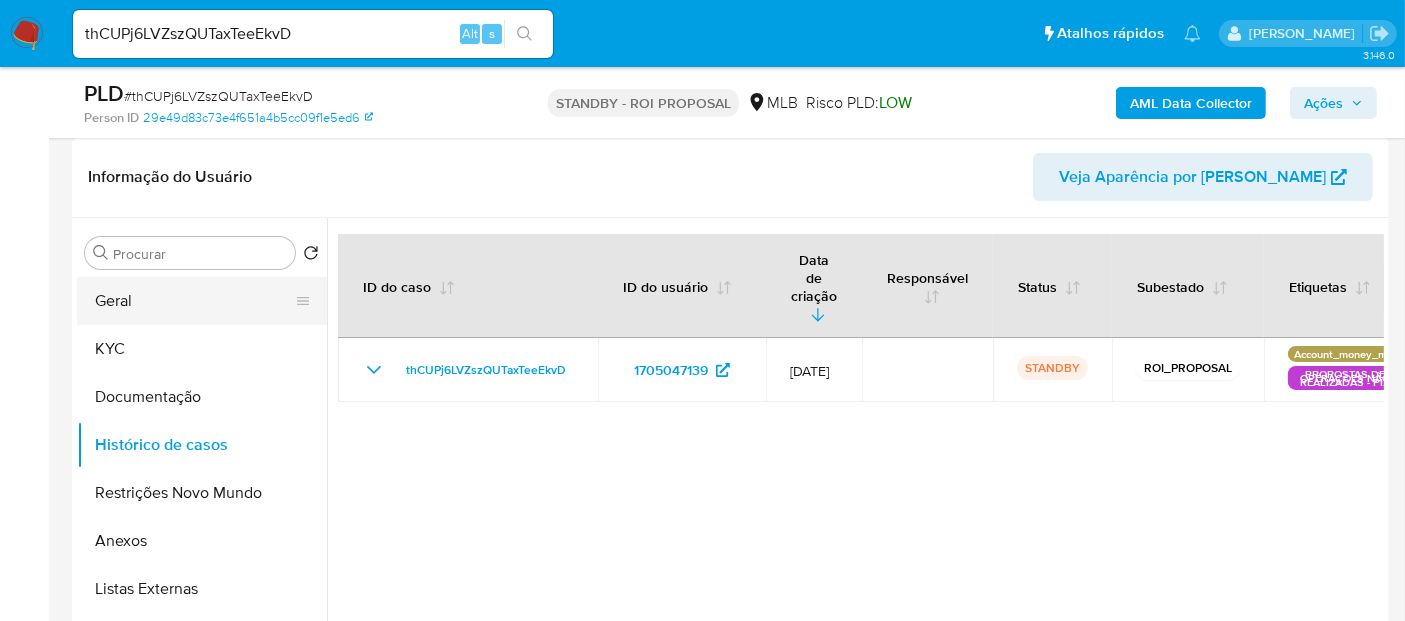click on "Geral" at bounding box center (194, 301) 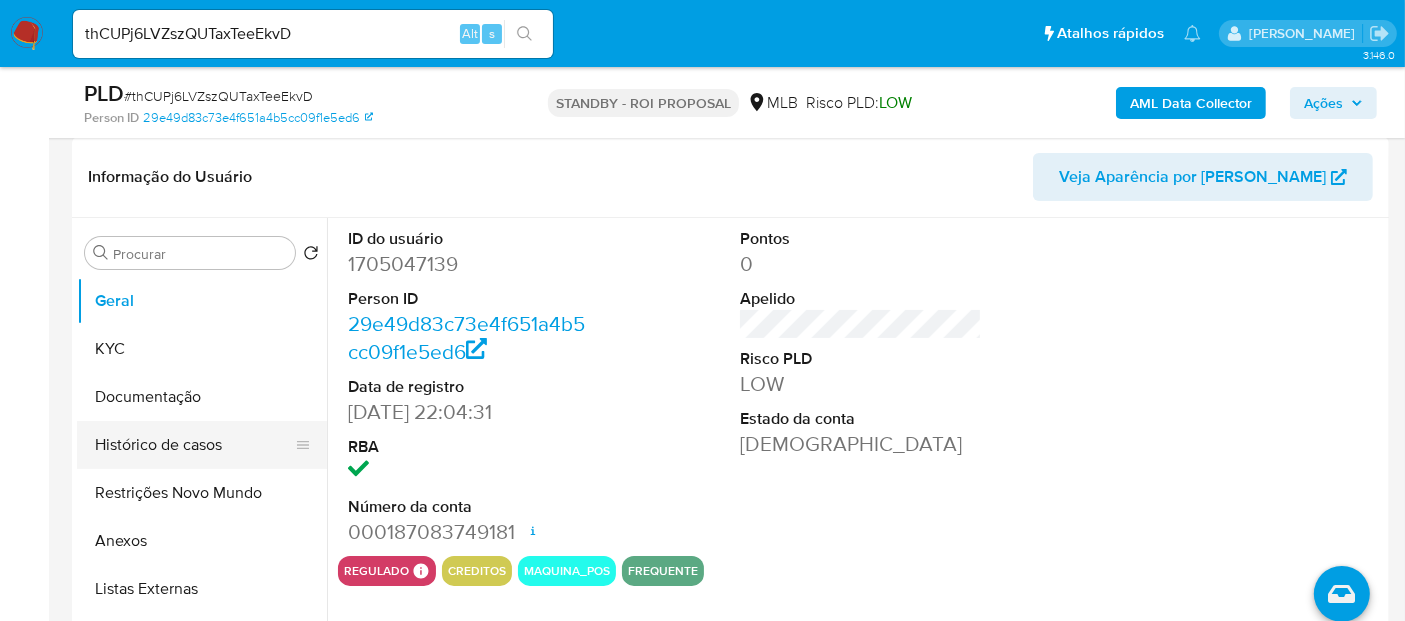 click on "Histórico de casos" at bounding box center (194, 445) 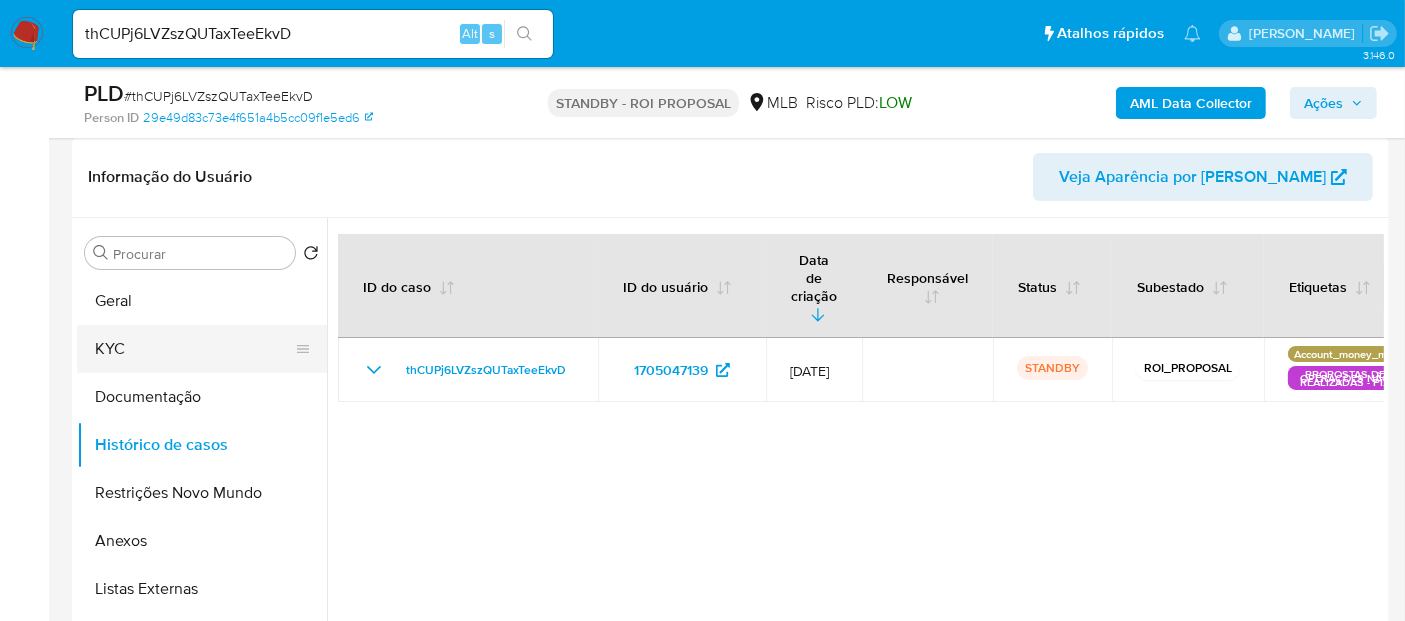 click on "KYC" at bounding box center [194, 349] 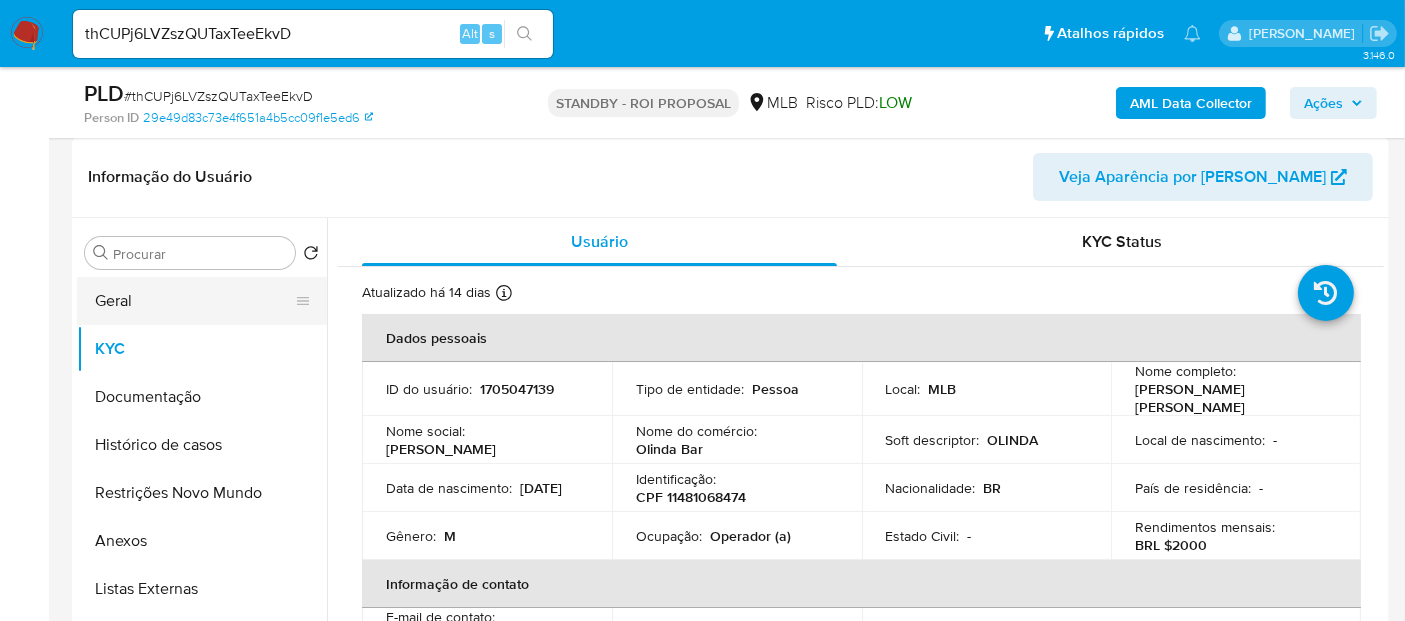 click on "Geral" at bounding box center (194, 301) 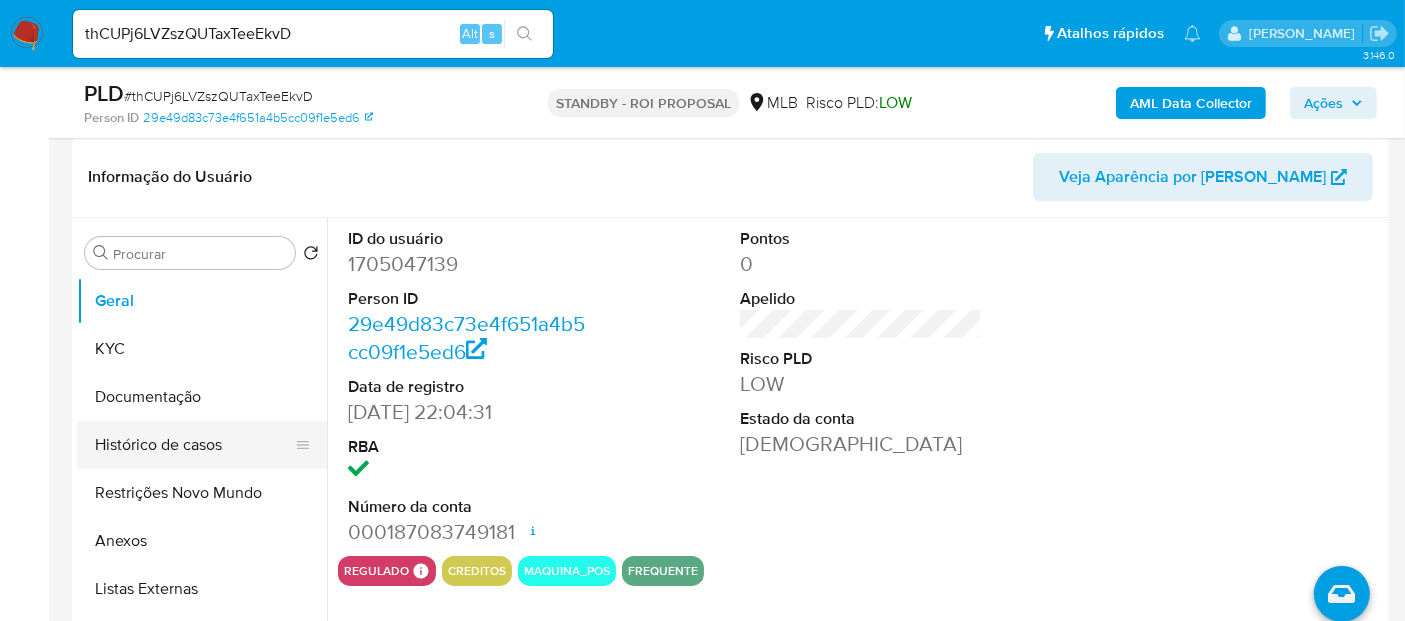 click on "Histórico de casos" at bounding box center [194, 445] 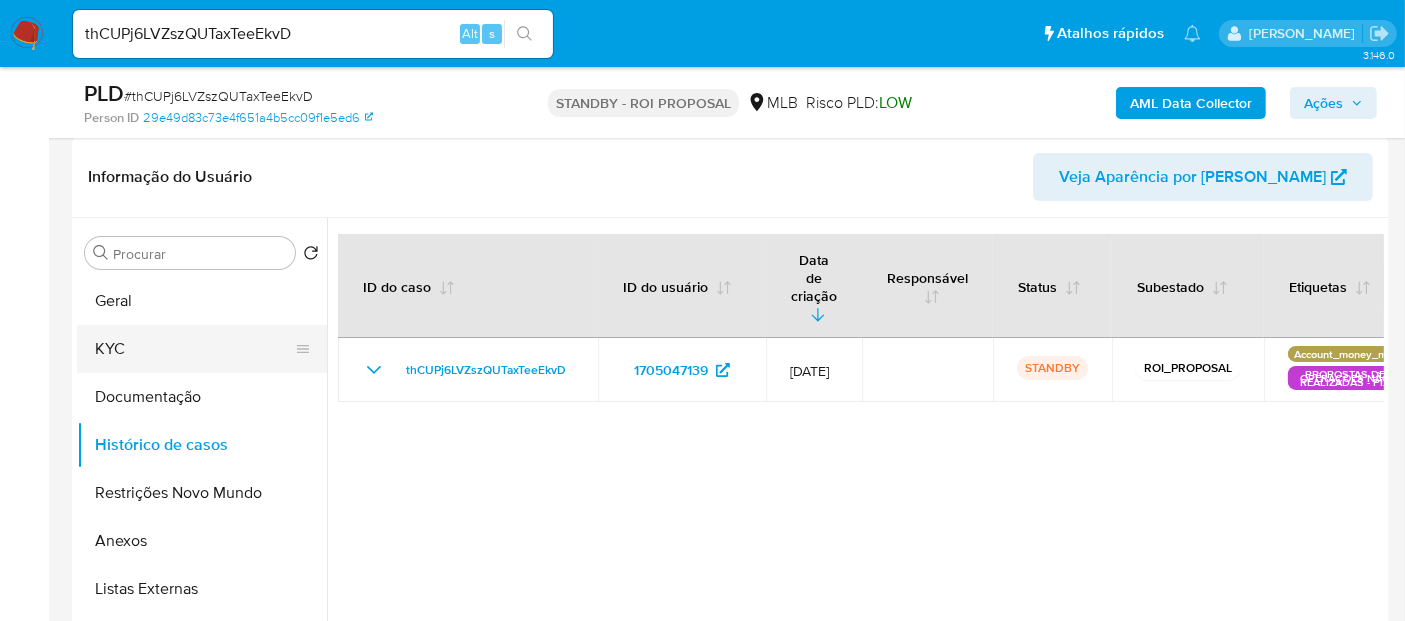 click on "KYC" at bounding box center (194, 349) 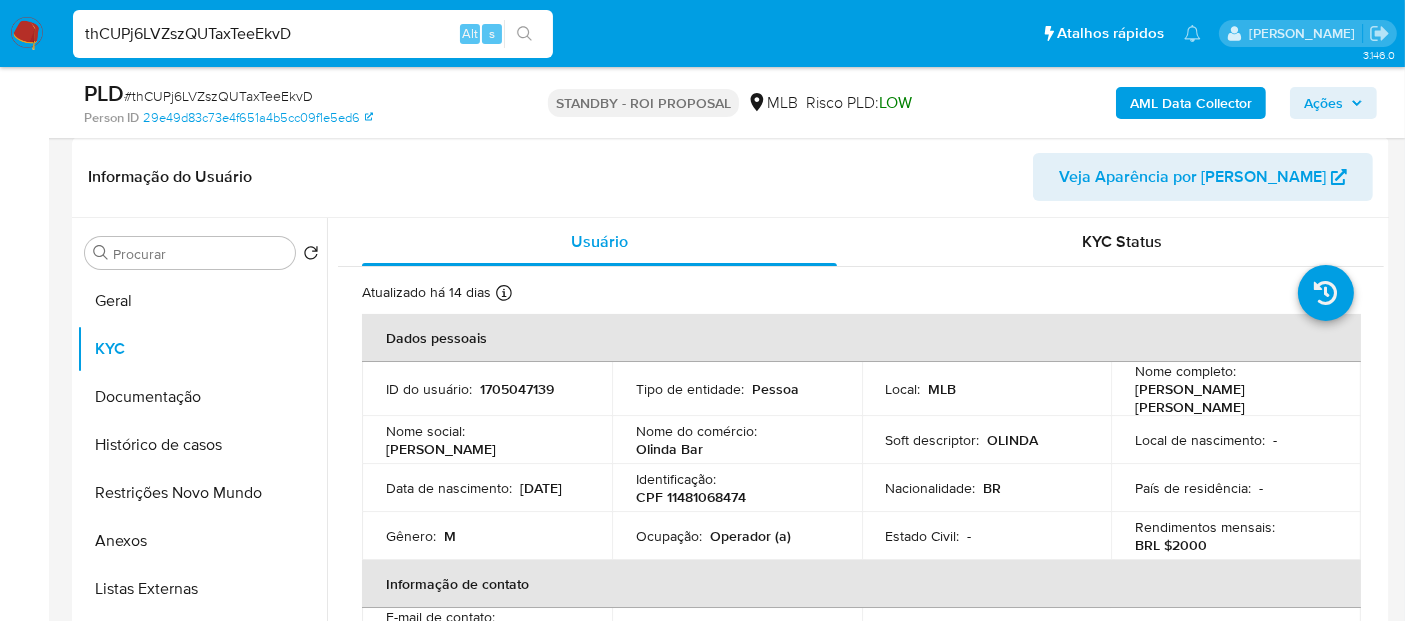 click on "Pausado Ver notificaciones thCUPj6LVZszQUTaxTeeEkvD Alt s Atalhos rápidos   Presiona las siguientes teclas para acceder a algunas de las funciones Pesquisar caso ou usuário Alt s Voltar para casa Alt h Adicione um comentário Alt c Adicionar um anexo Alt a [PERSON_NAME]" at bounding box center [702, 33] 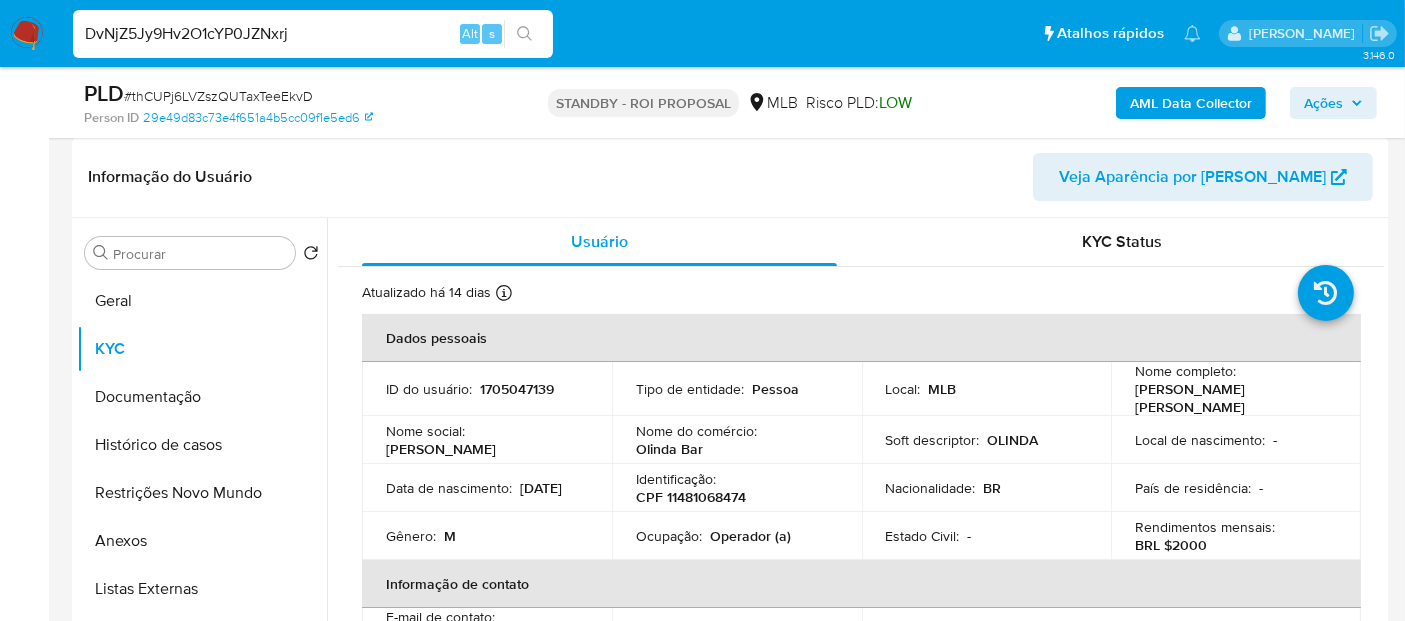 type on "DvNjZ5Jy9Hv2O1cYP0JZNxrj" 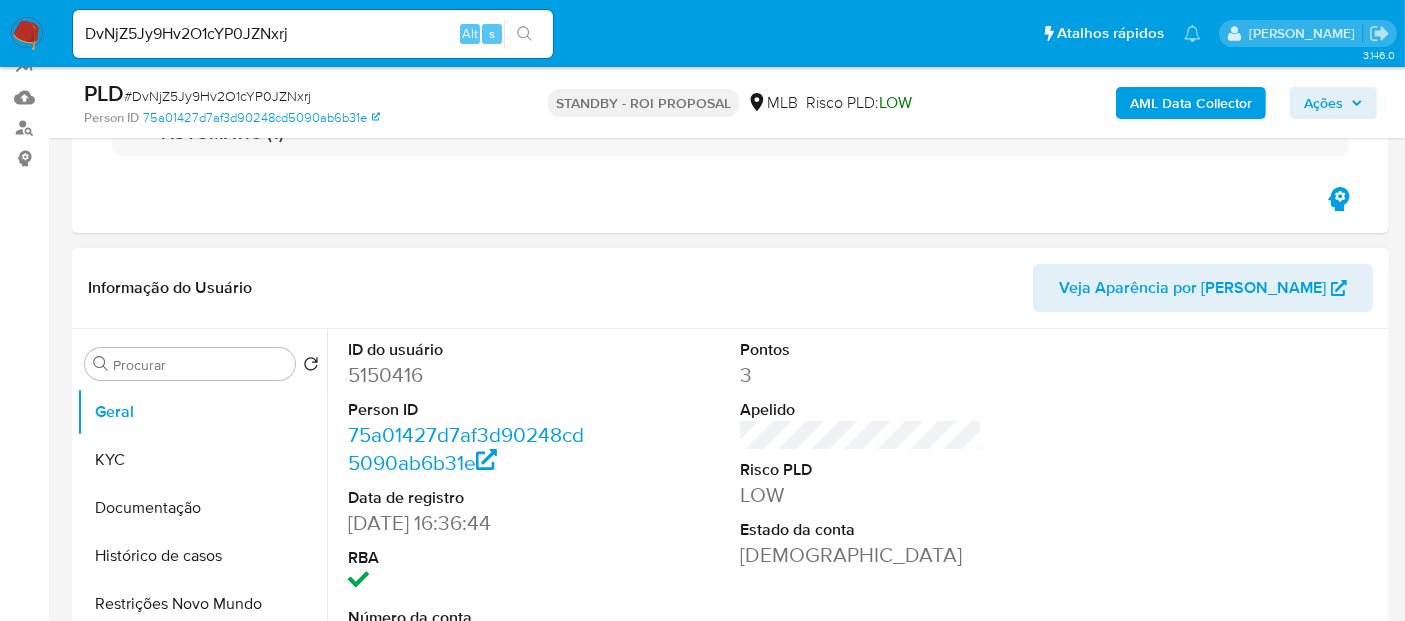 scroll, scrollTop: 333, scrollLeft: 0, axis: vertical 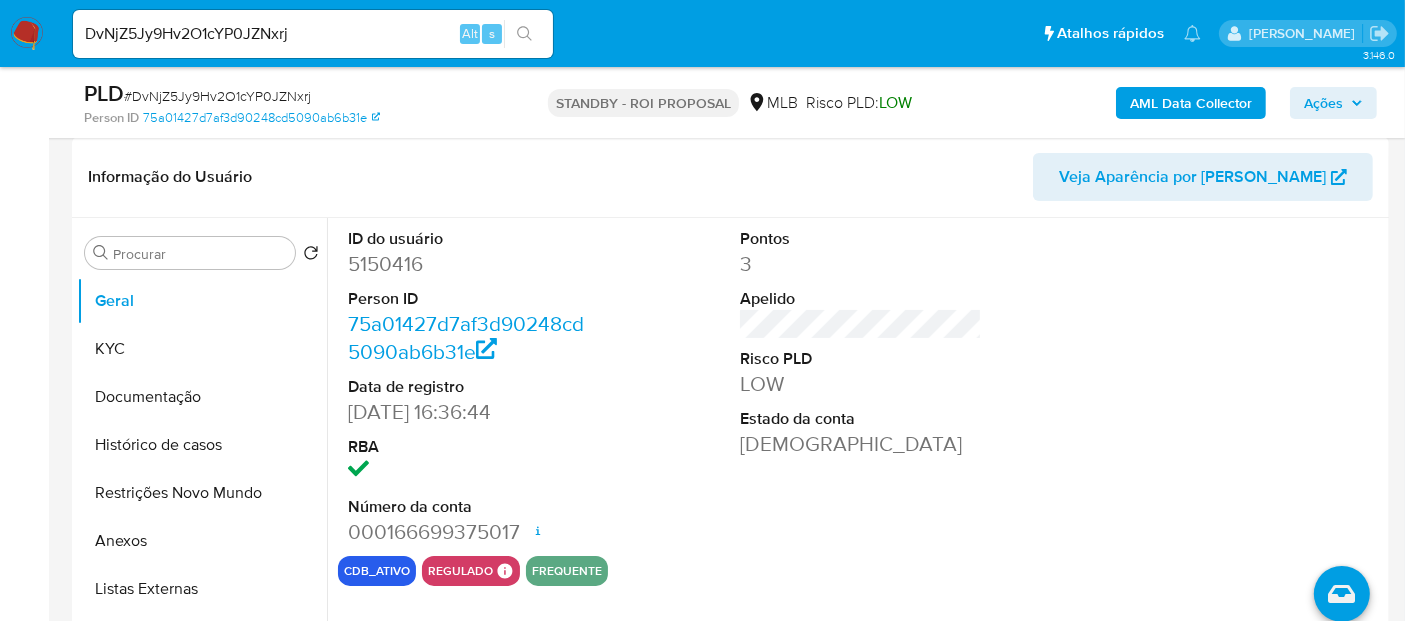 select on "10" 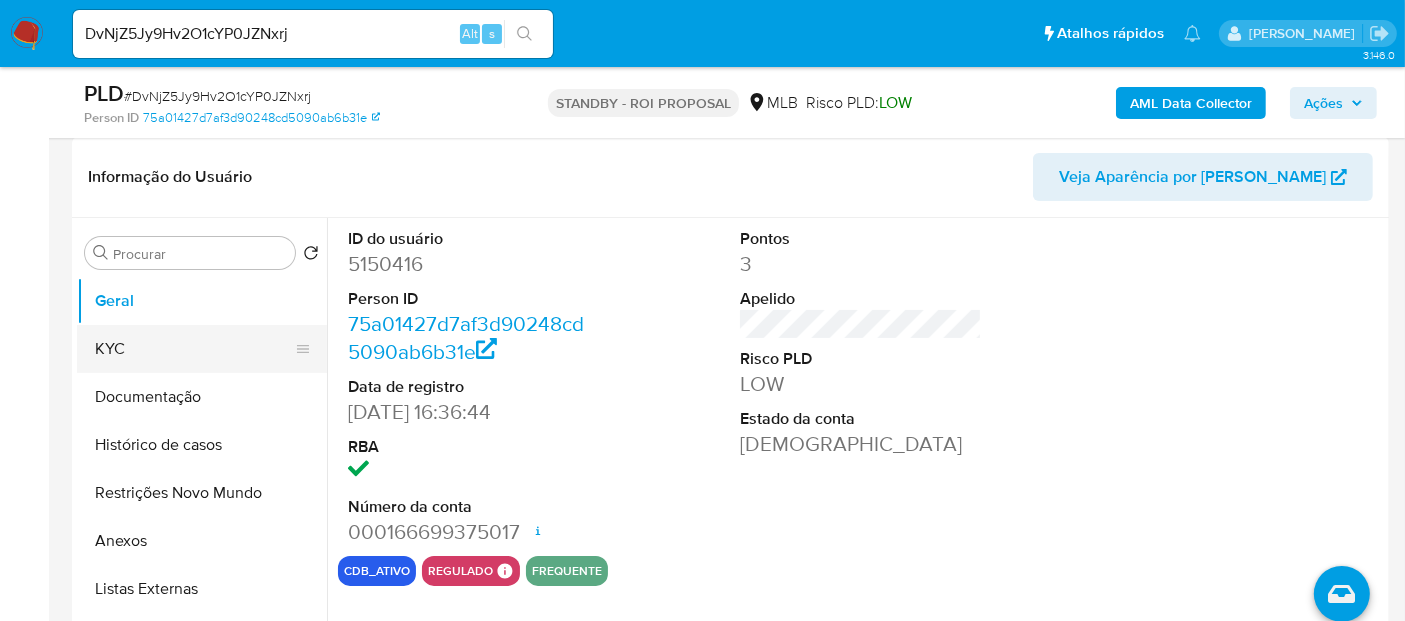 click on "KYC" at bounding box center (194, 349) 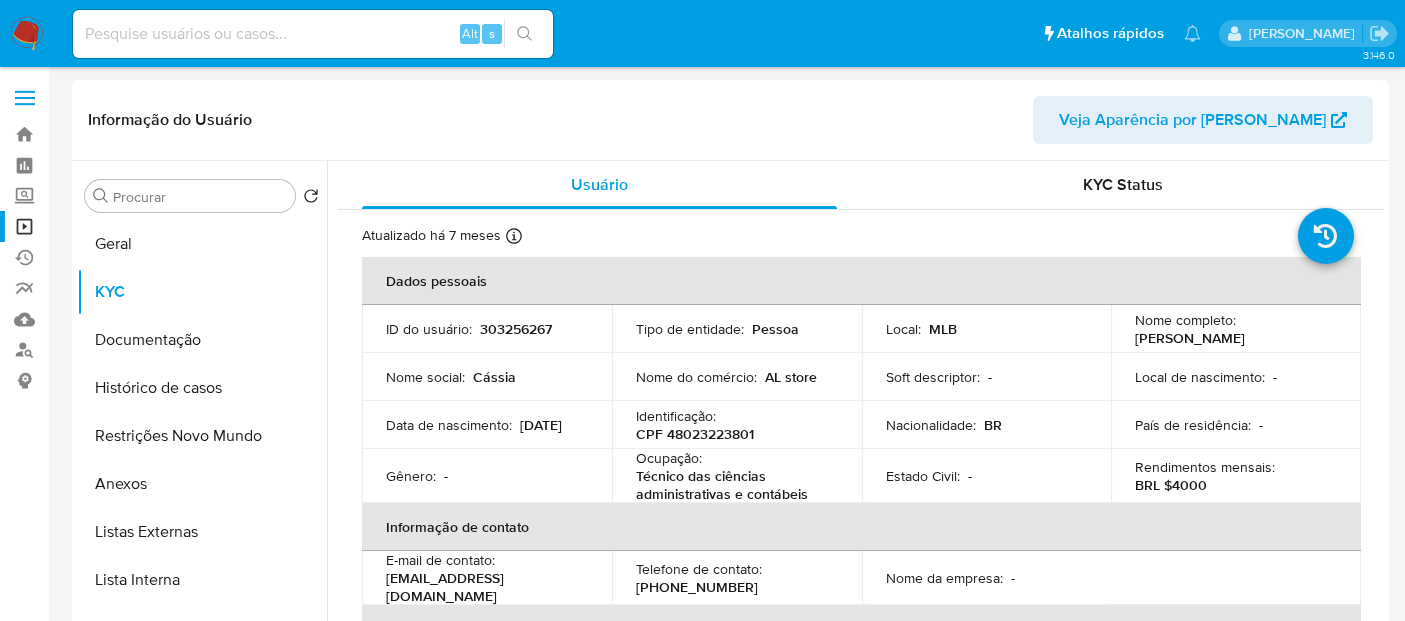 select on "10" 